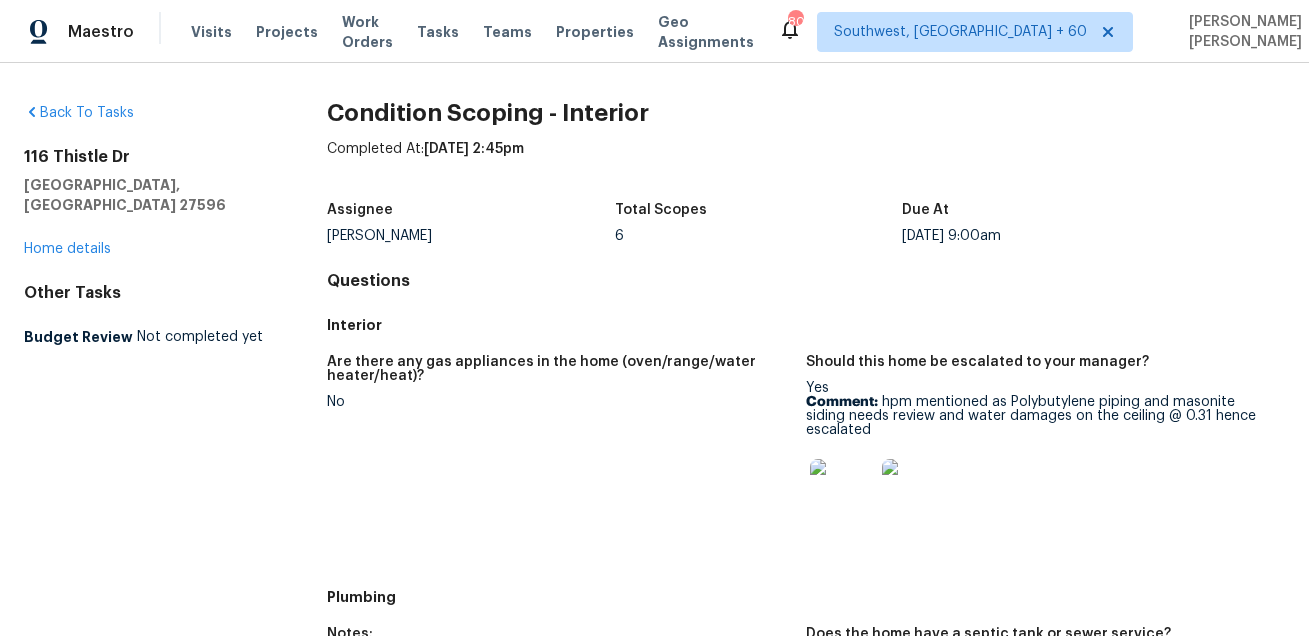 scroll, scrollTop: 0, scrollLeft: 0, axis: both 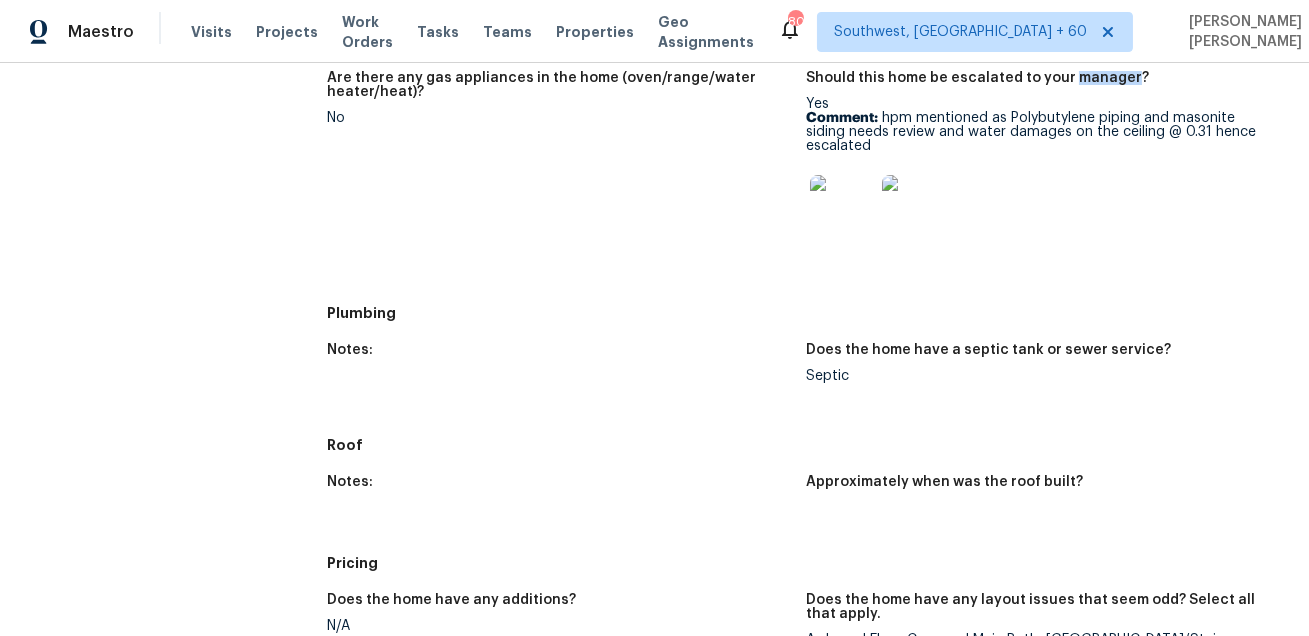 click on "Are there any gas appliances in the home (oven/range/water heater/heat)? No" at bounding box center [566, 177] 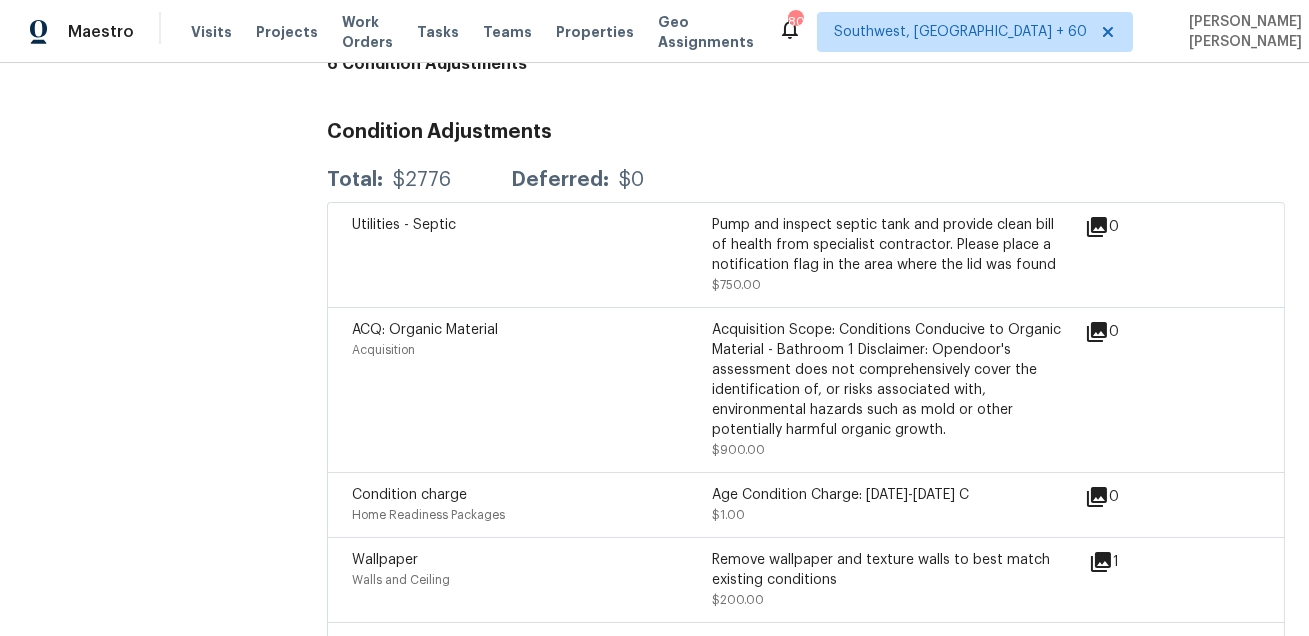 scroll, scrollTop: 1335, scrollLeft: 0, axis: vertical 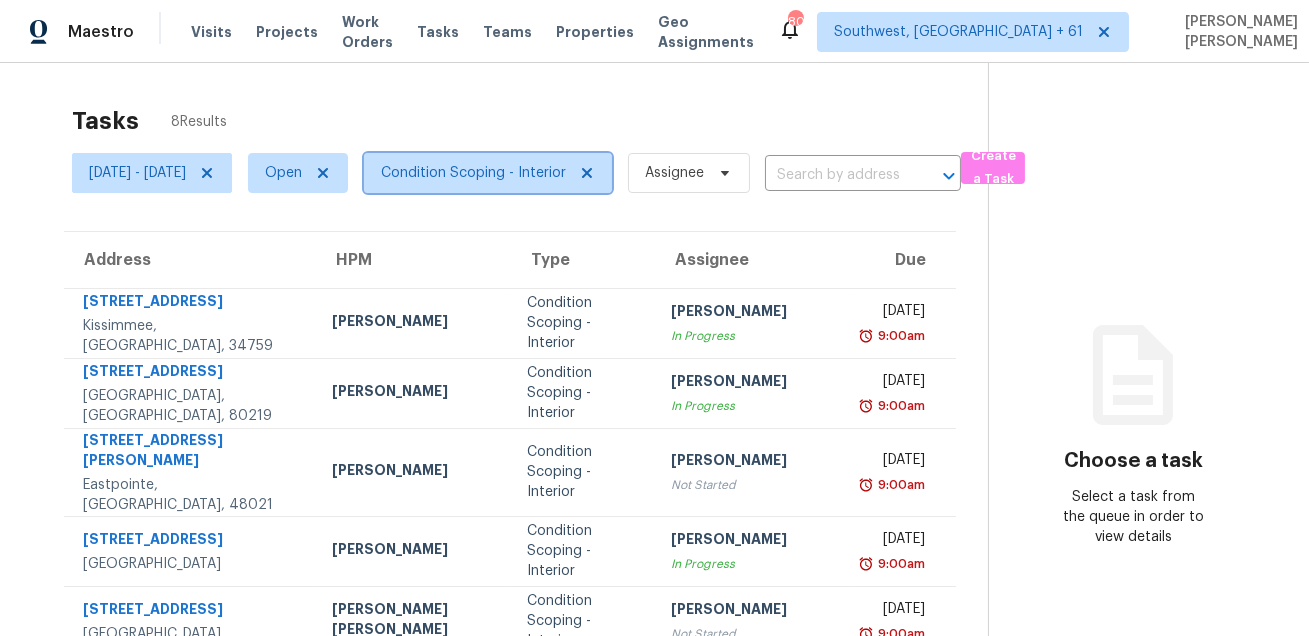 click on "Condition Scoping - Interior" at bounding box center (473, 173) 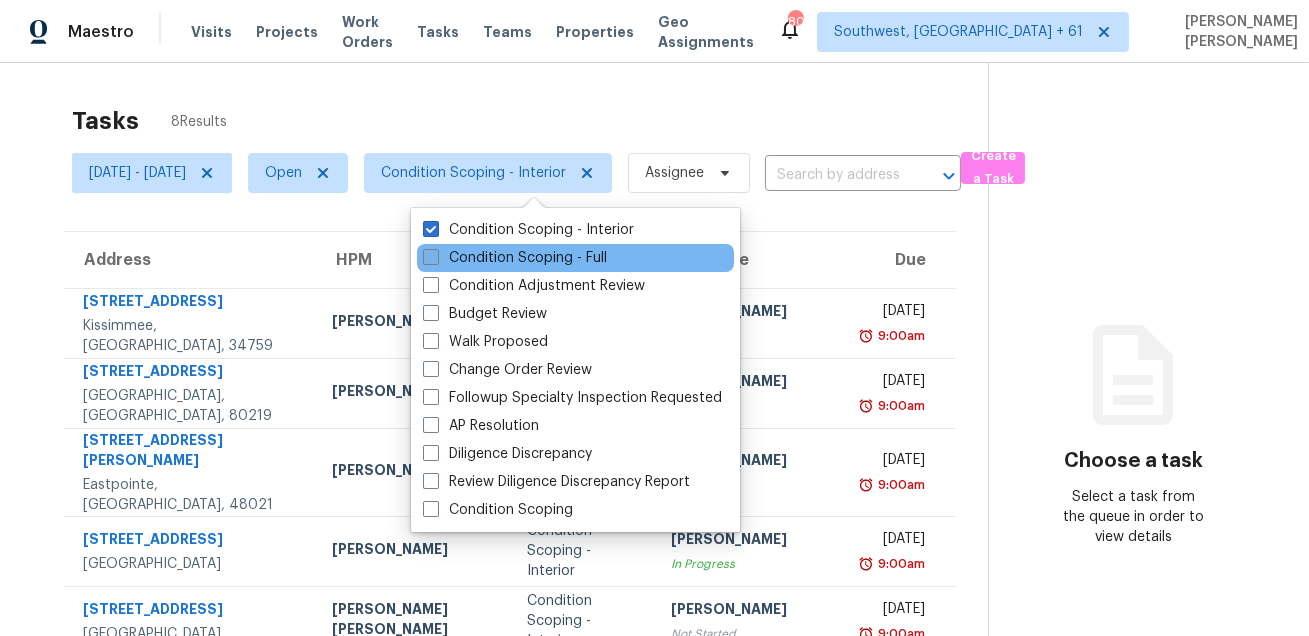 click on "Condition Scoping - Full" at bounding box center [515, 258] 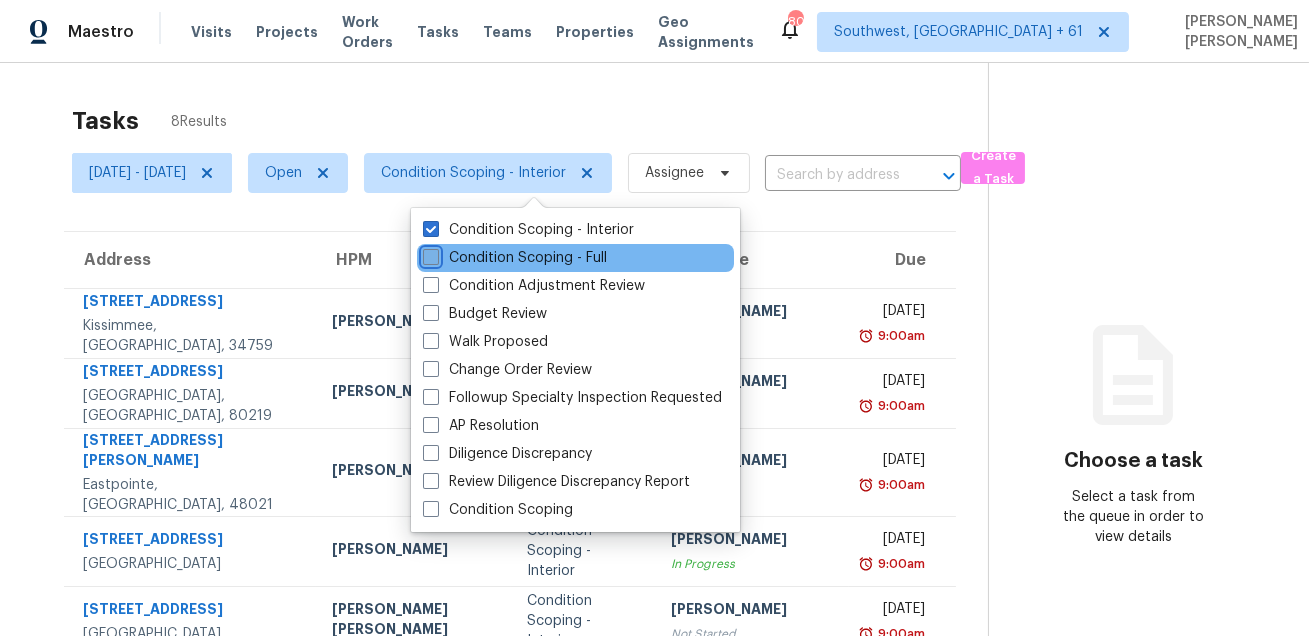 click on "Condition Scoping - Full" at bounding box center (429, 254) 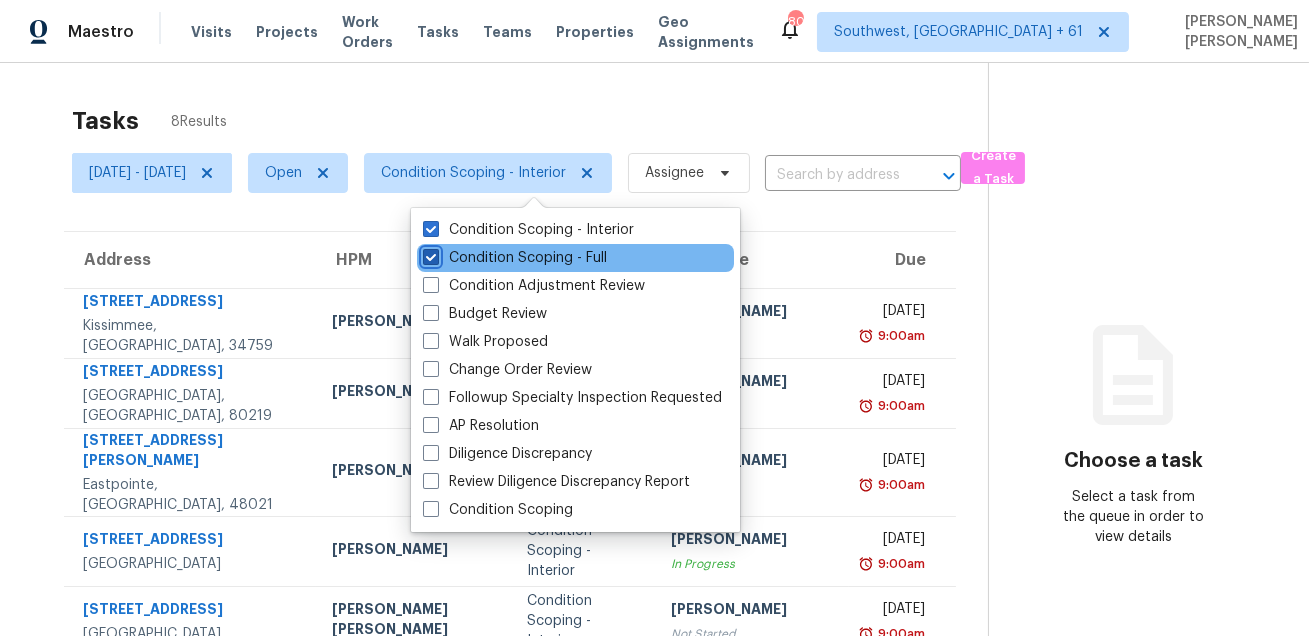 checkbox on "true" 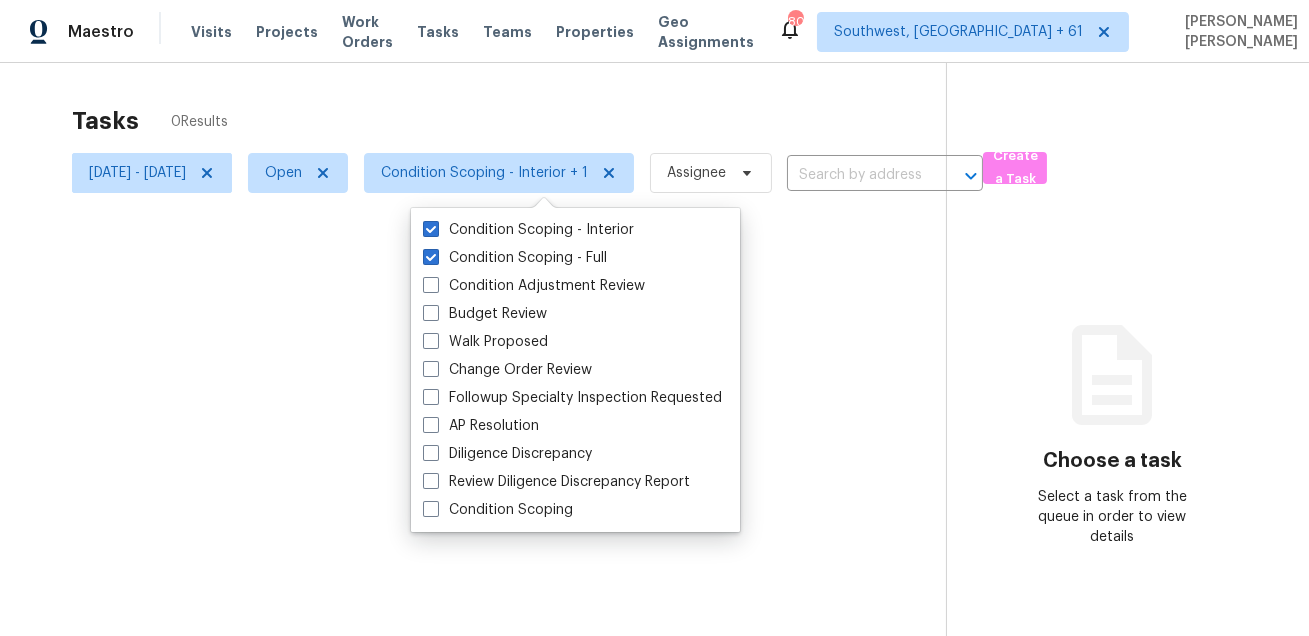 click at bounding box center [654, 318] 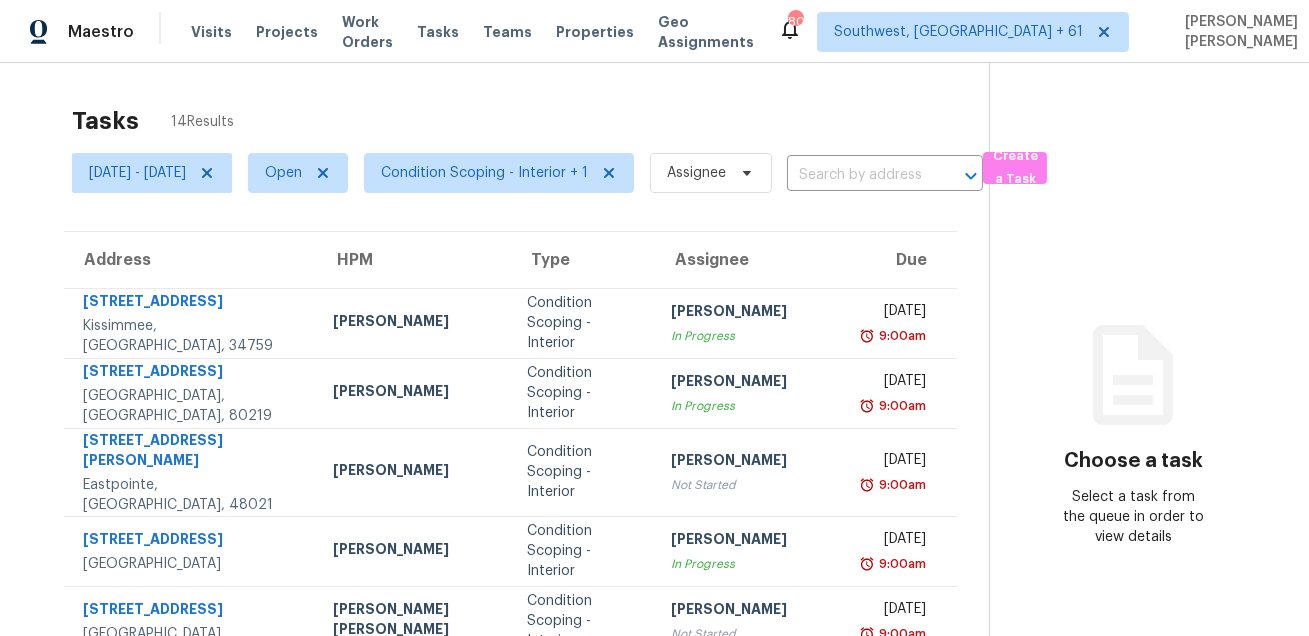 click on "Tasks 14  Results" at bounding box center [530, 121] 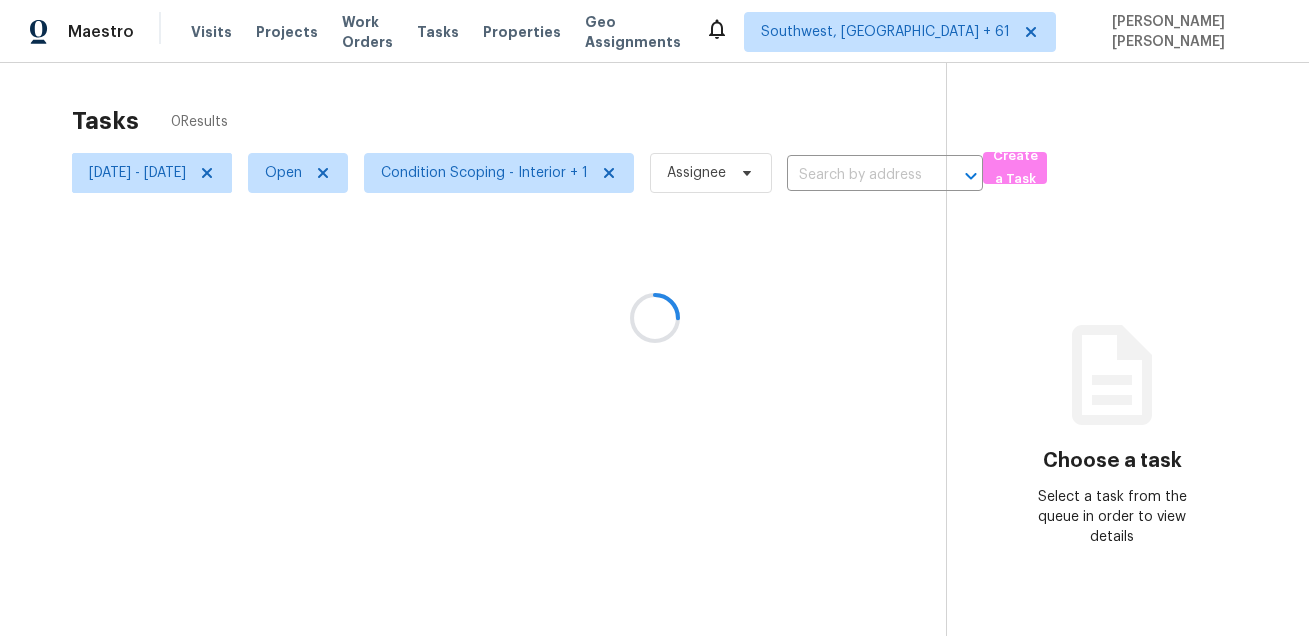 scroll, scrollTop: 0, scrollLeft: 0, axis: both 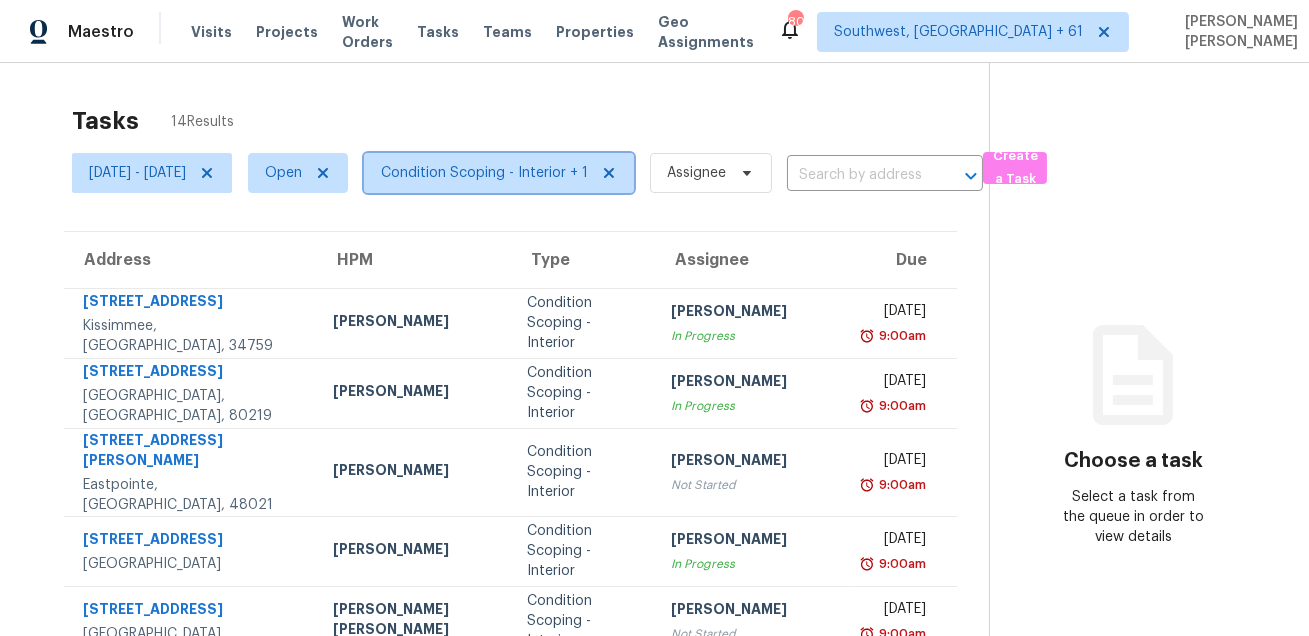 click on "Condition Scoping - Interior + 1" at bounding box center (484, 173) 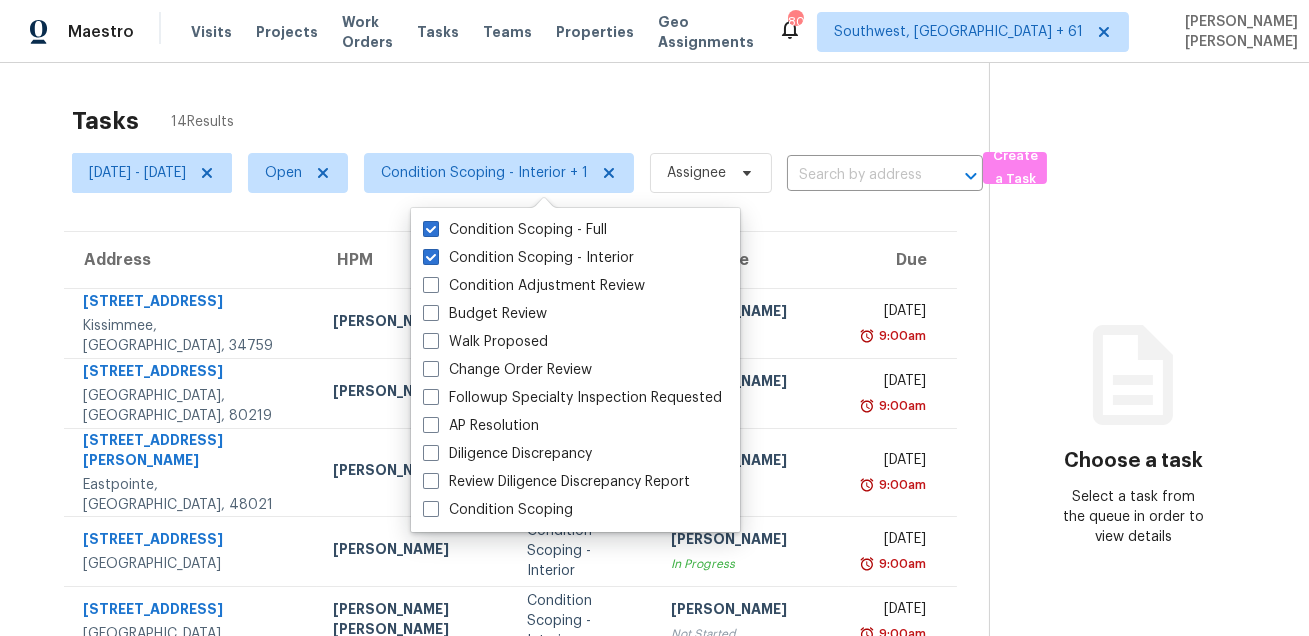 click on "Tasks 14  Results" at bounding box center [530, 121] 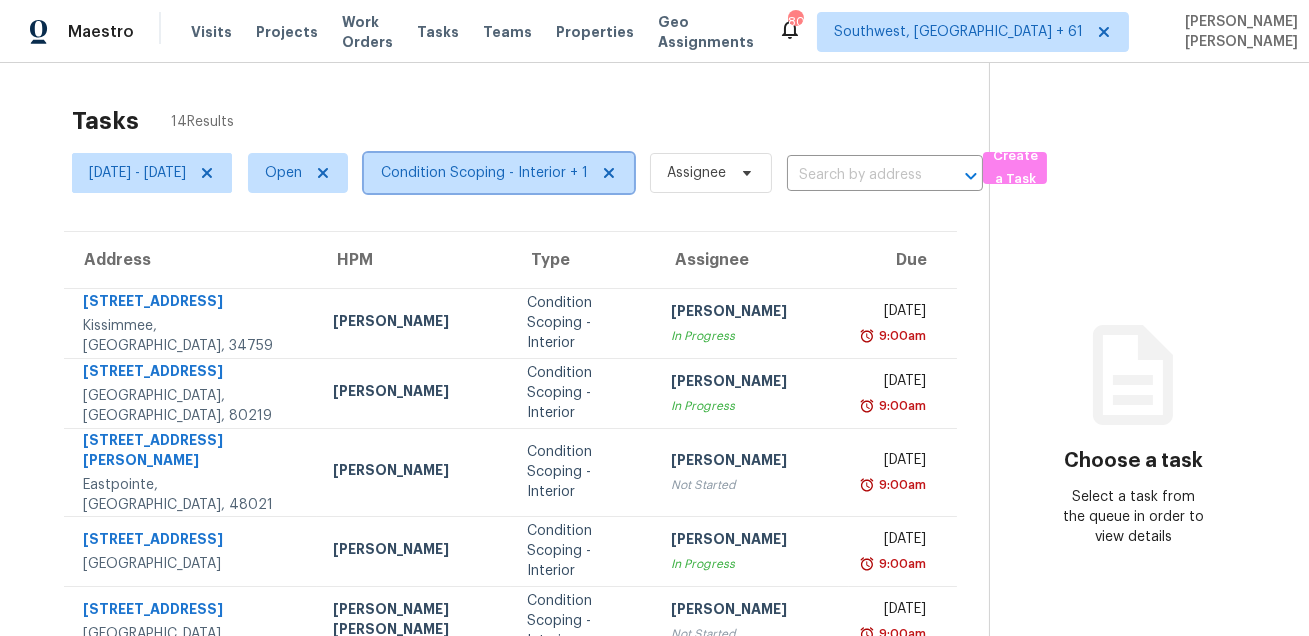 click on "Condition Scoping - Interior + 1" at bounding box center (499, 173) 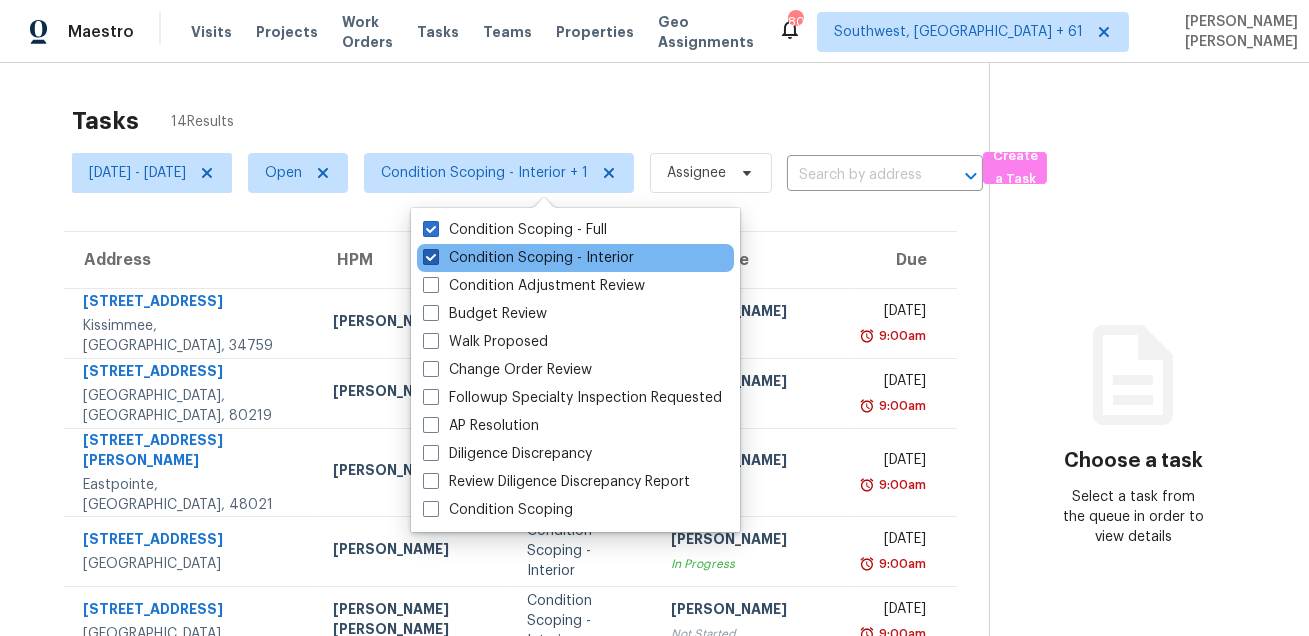 click on "Condition Scoping - Interior" at bounding box center [528, 258] 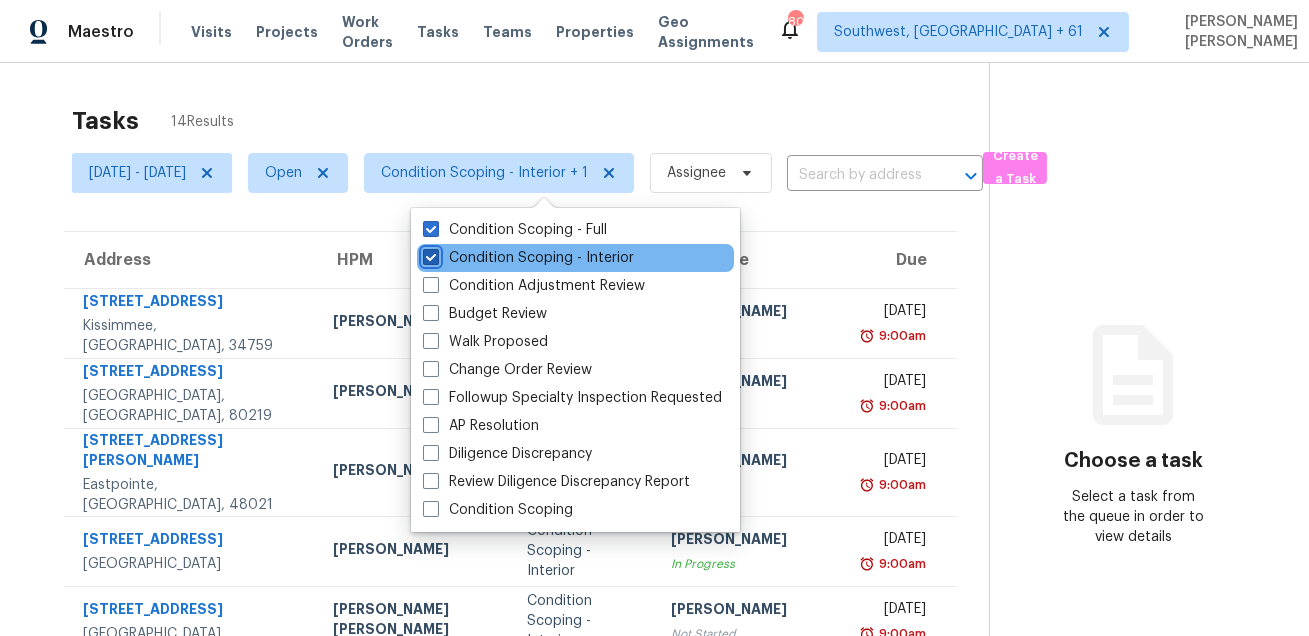 click on "Condition Scoping - Interior" at bounding box center [429, 254] 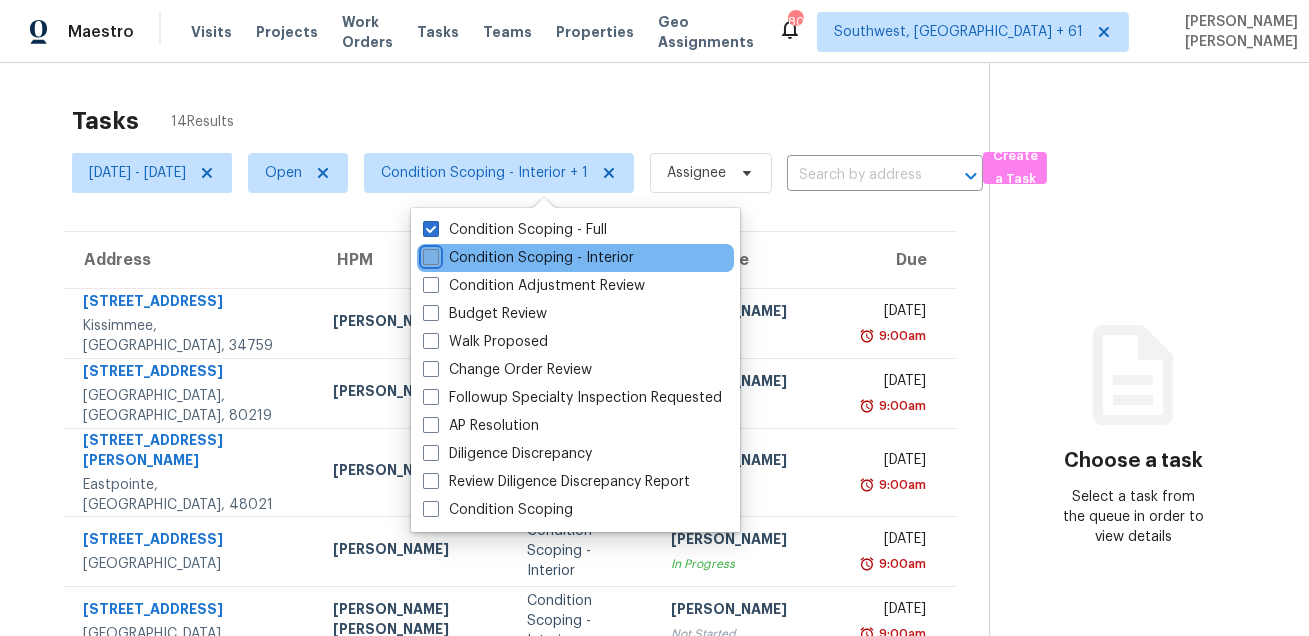checkbox on "false" 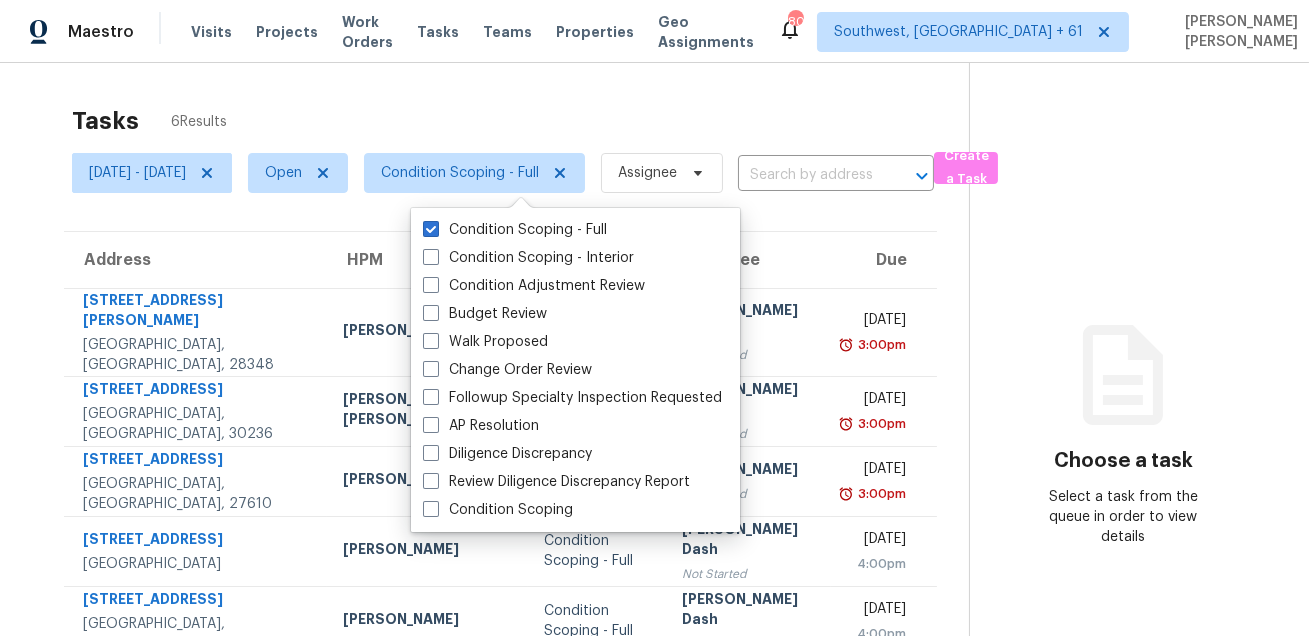 click on "Tasks 6  Results" at bounding box center [520, 121] 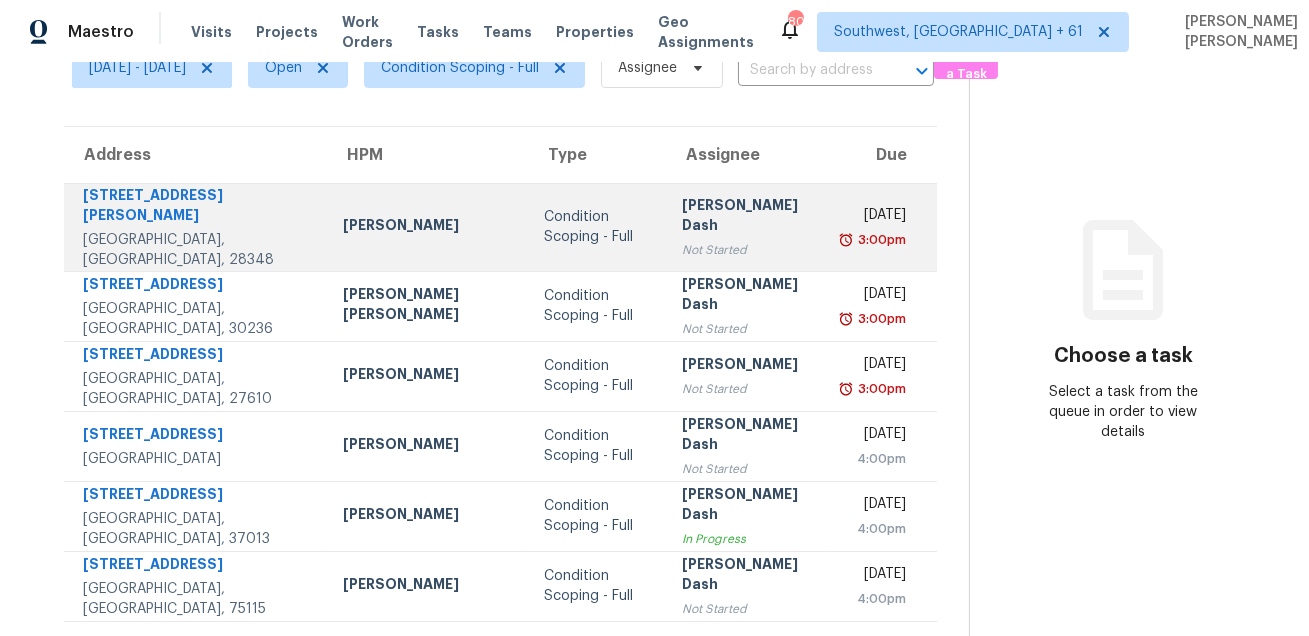 scroll, scrollTop: 39, scrollLeft: 0, axis: vertical 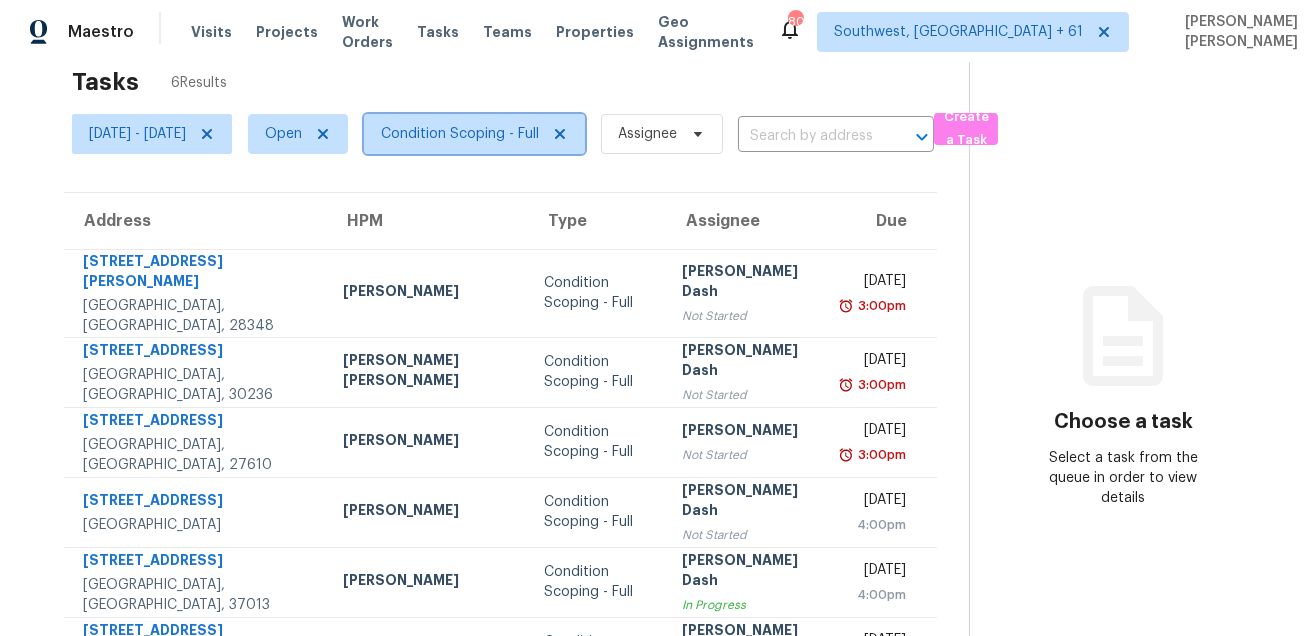 click on "Condition Scoping - Full" at bounding box center [474, 134] 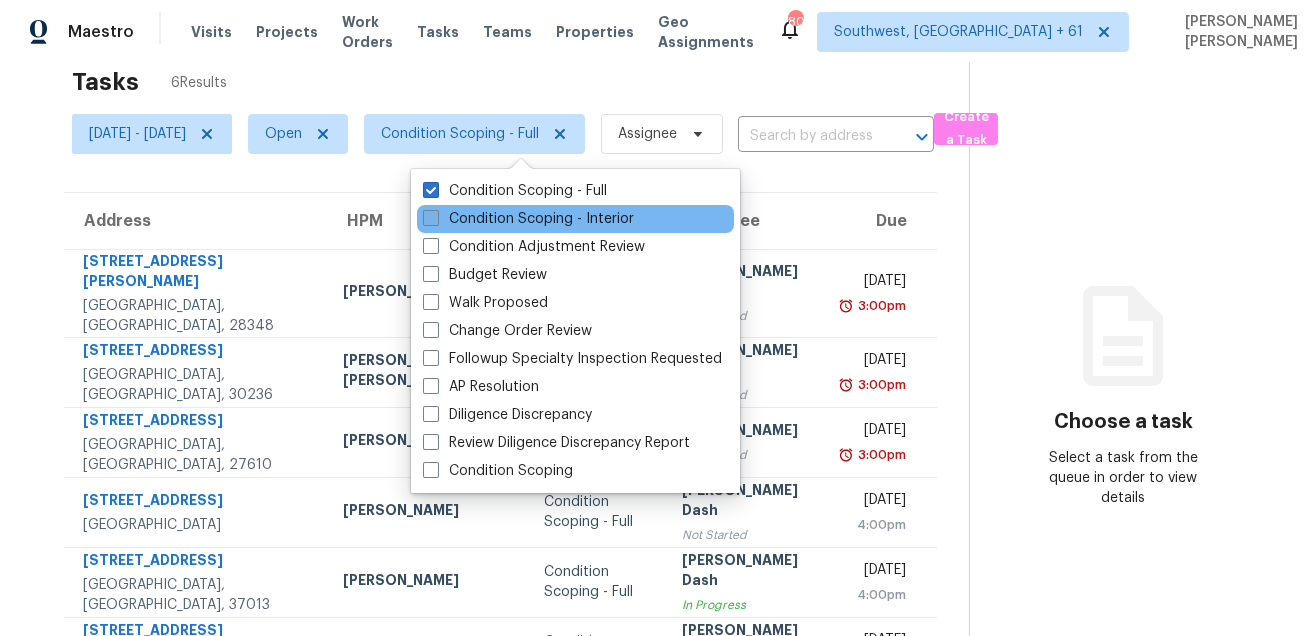 click on "Condition Scoping - Interior" at bounding box center (528, 219) 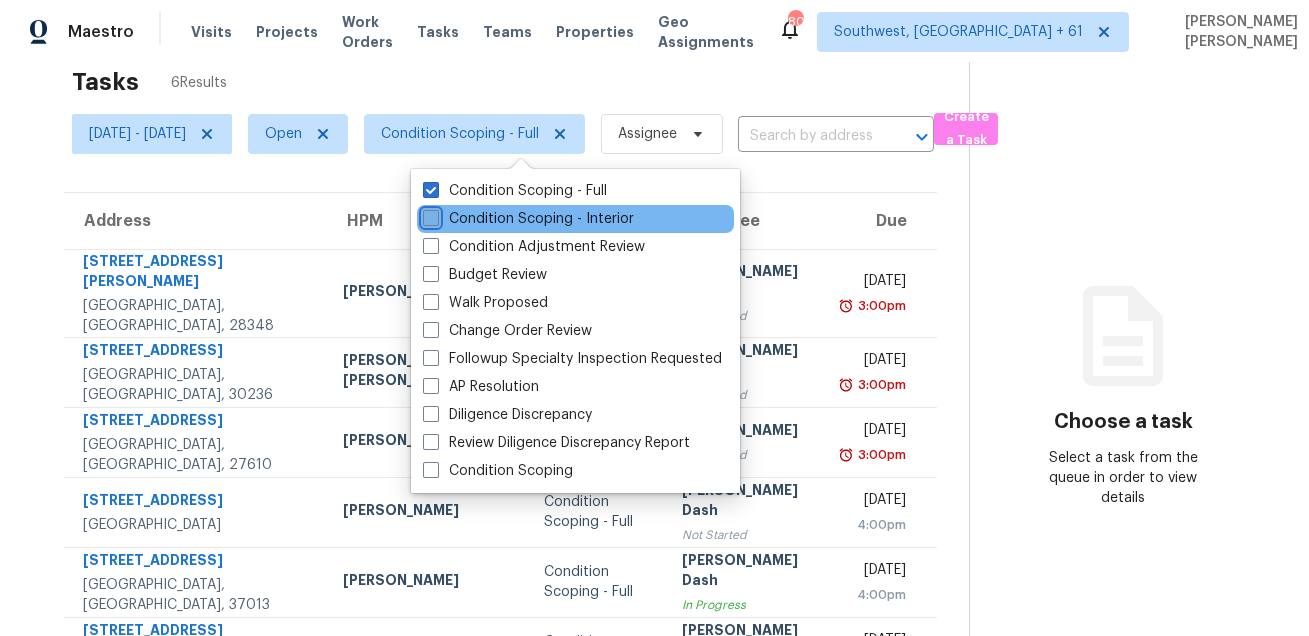 click on "Condition Scoping - Interior" at bounding box center [429, 215] 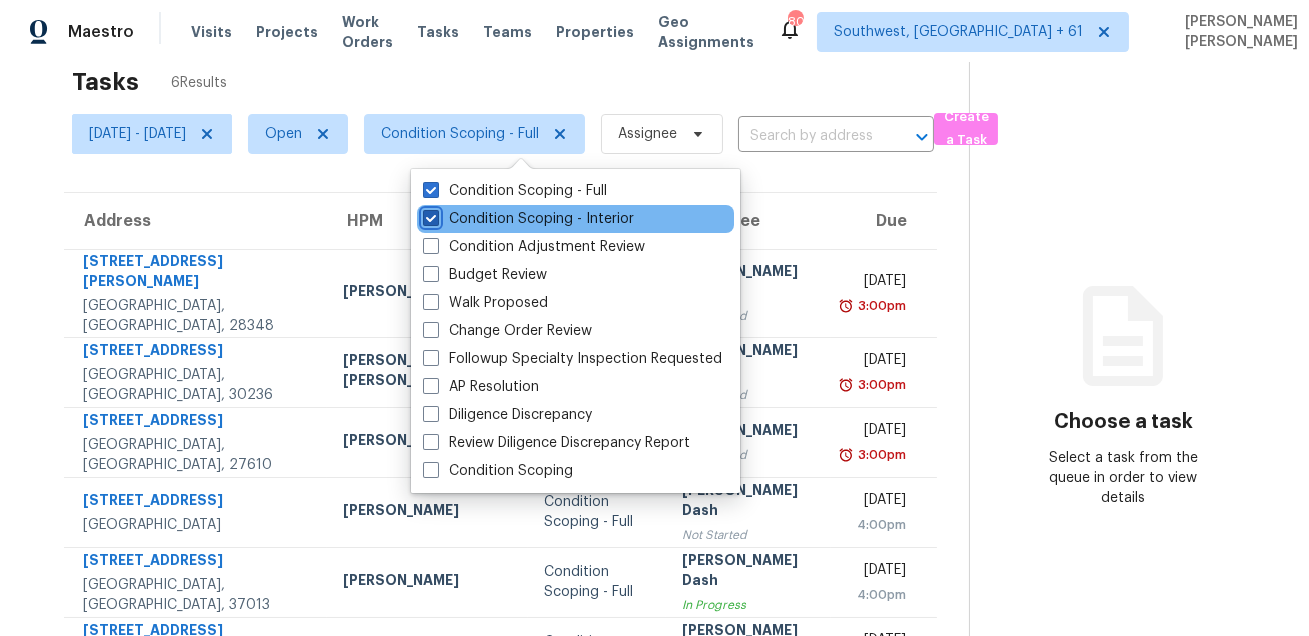 checkbox on "true" 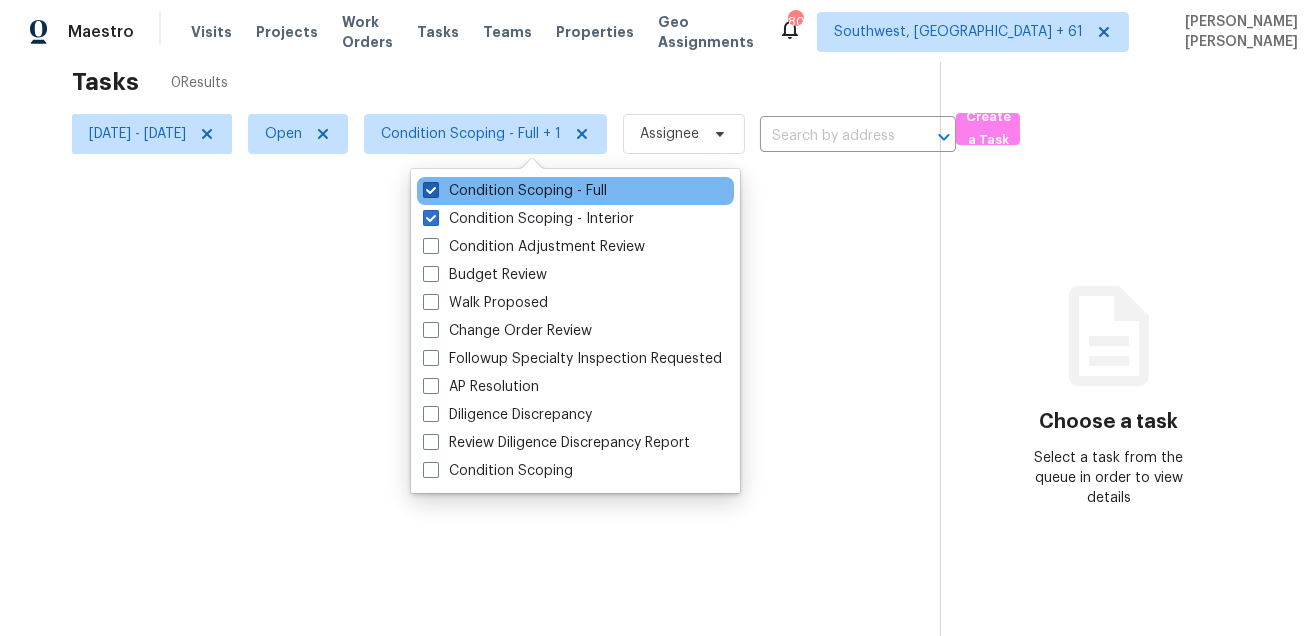 click on "Condition Scoping - Full" at bounding box center (515, 191) 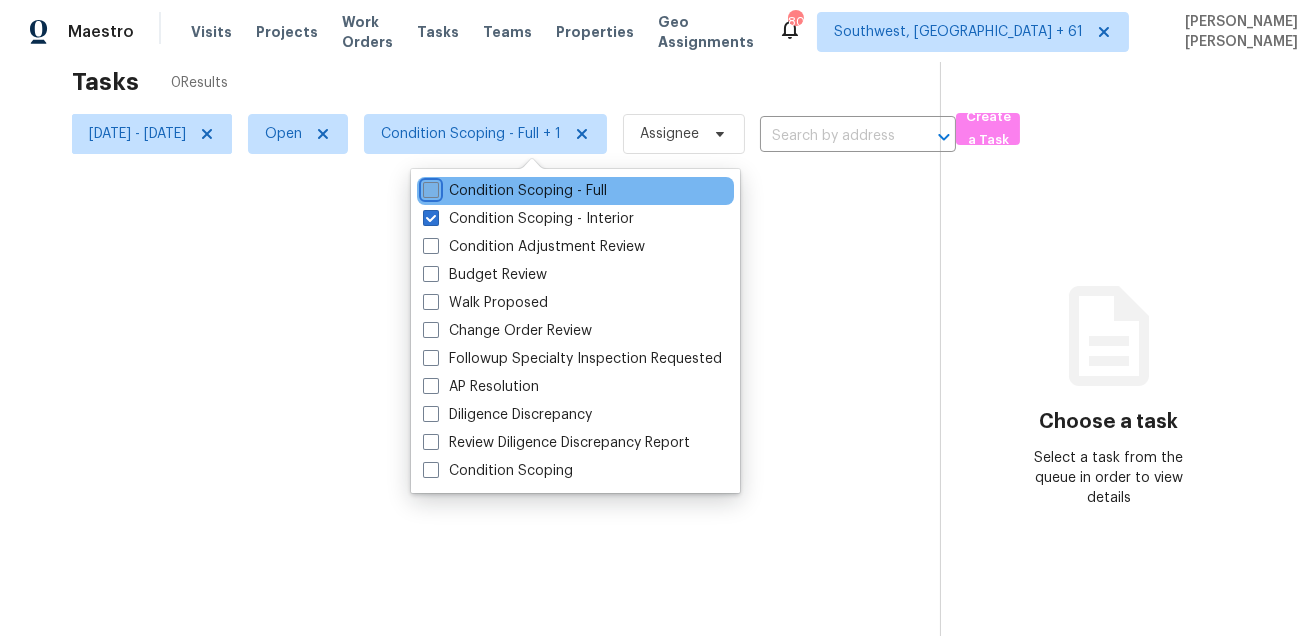 checkbox on "false" 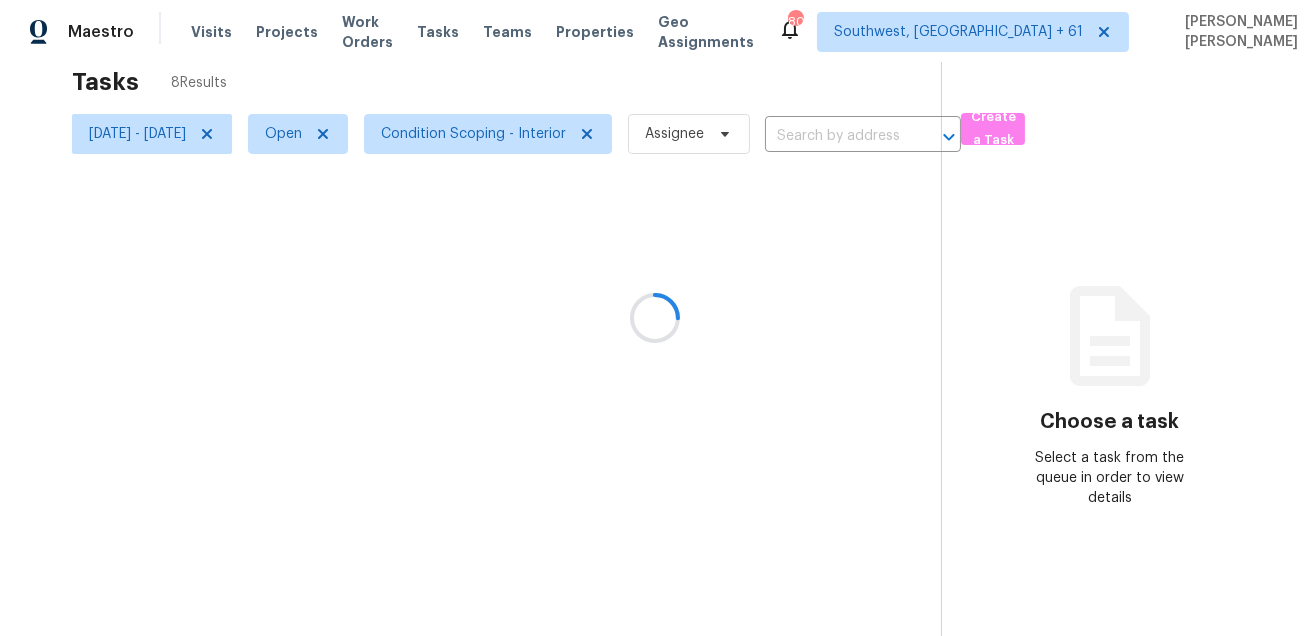 click at bounding box center (654, 318) 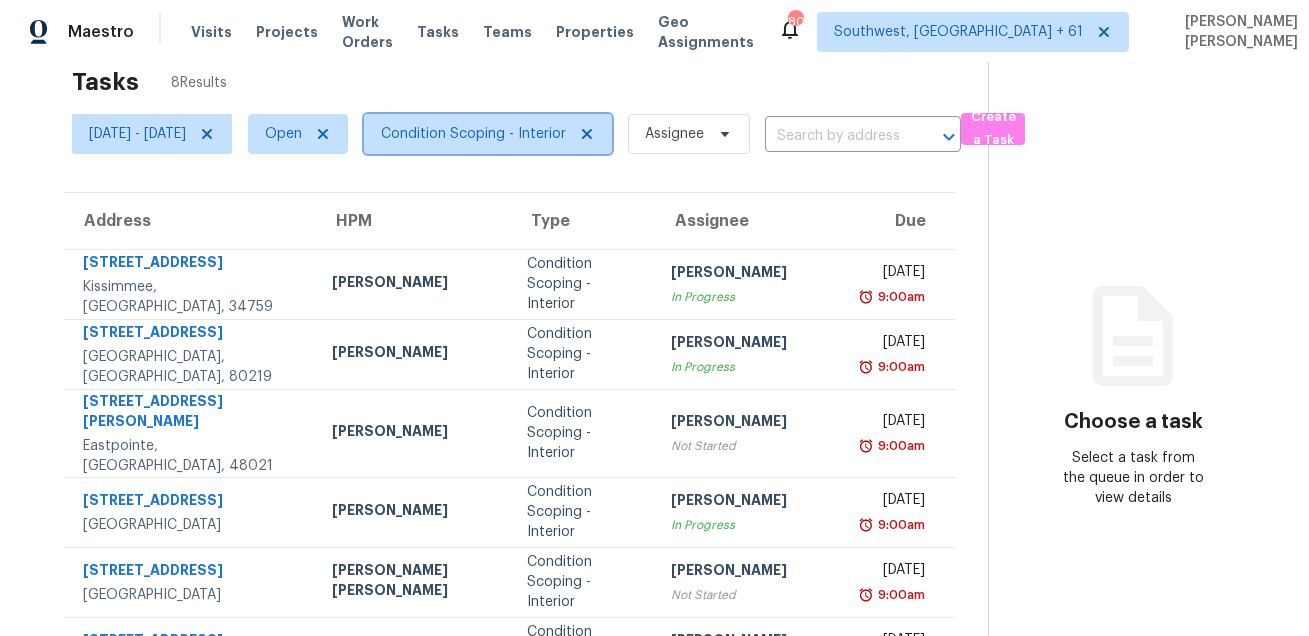 click on "Condition Scoping - Interior" at bounding box center (473, 134) 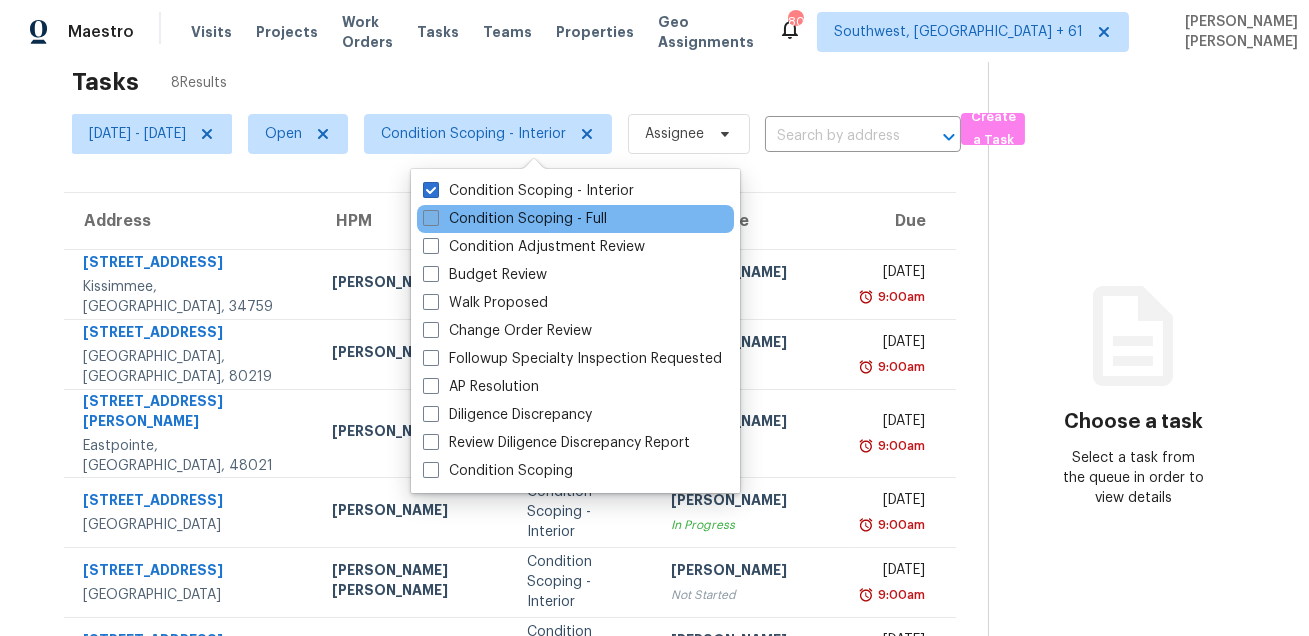 click on "Condition Scoping - Full" at bounding box center [515, 219] 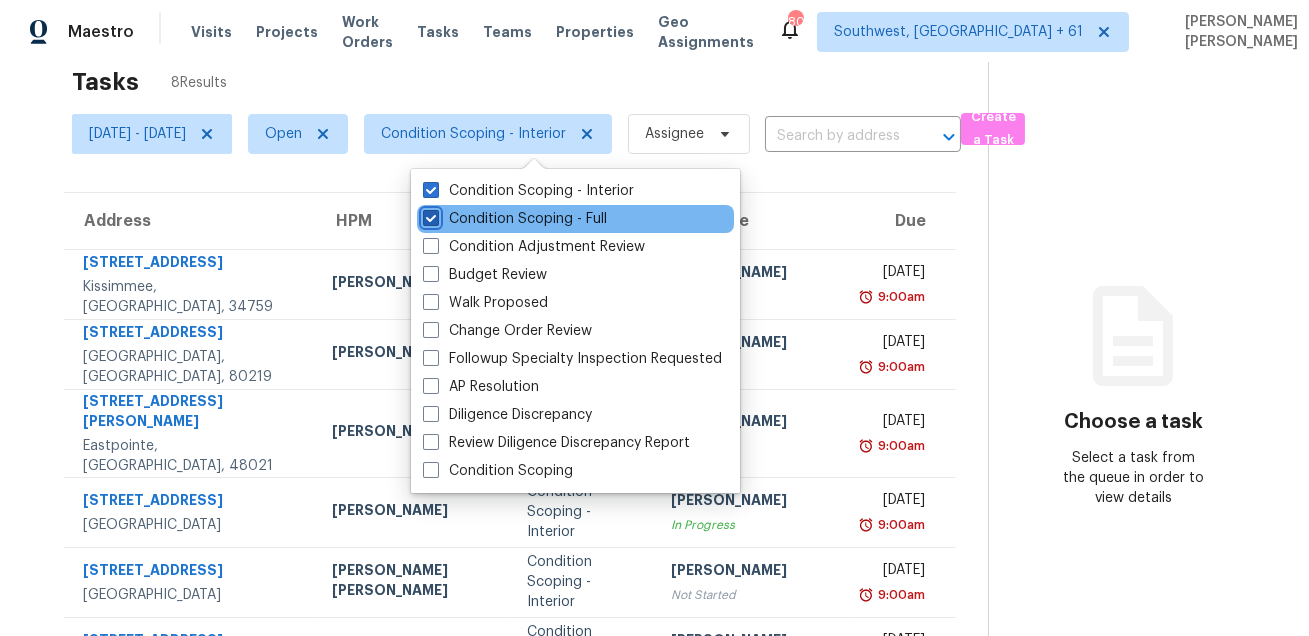 checkbox on "true" 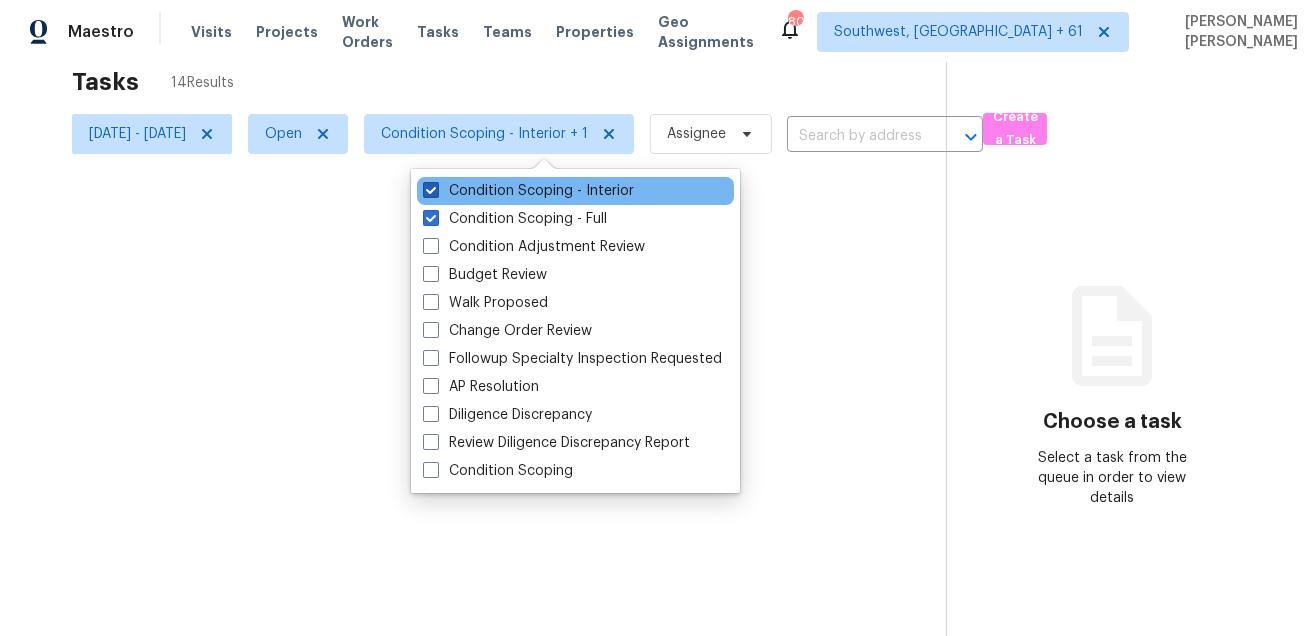 click on "Condition Scoping - Interior" at bounding box center [528, 191] 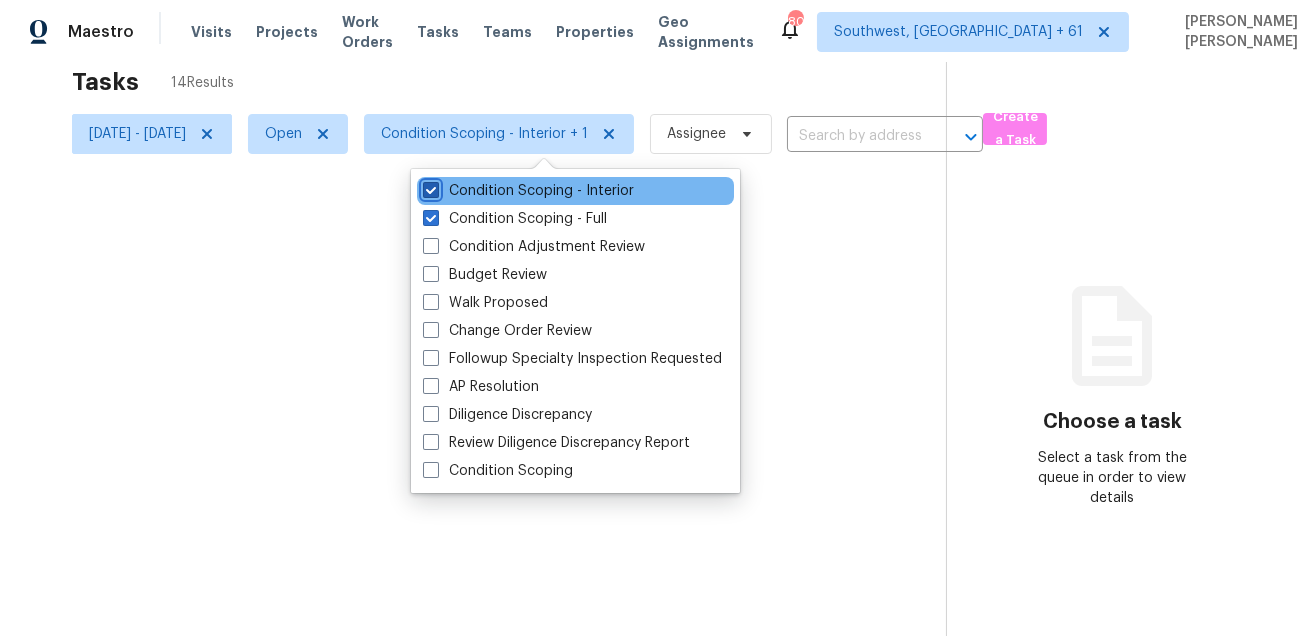 click on "Condition Scoping - Interior" at bounding box center (429, 187) 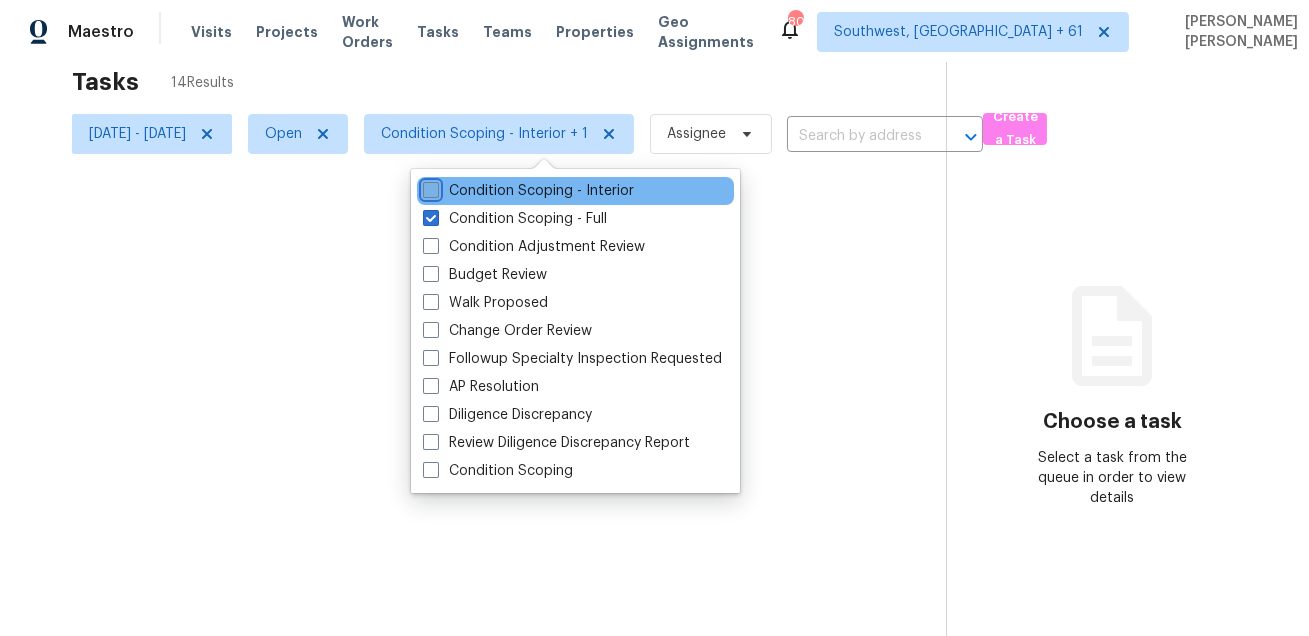 checkbox on "false" 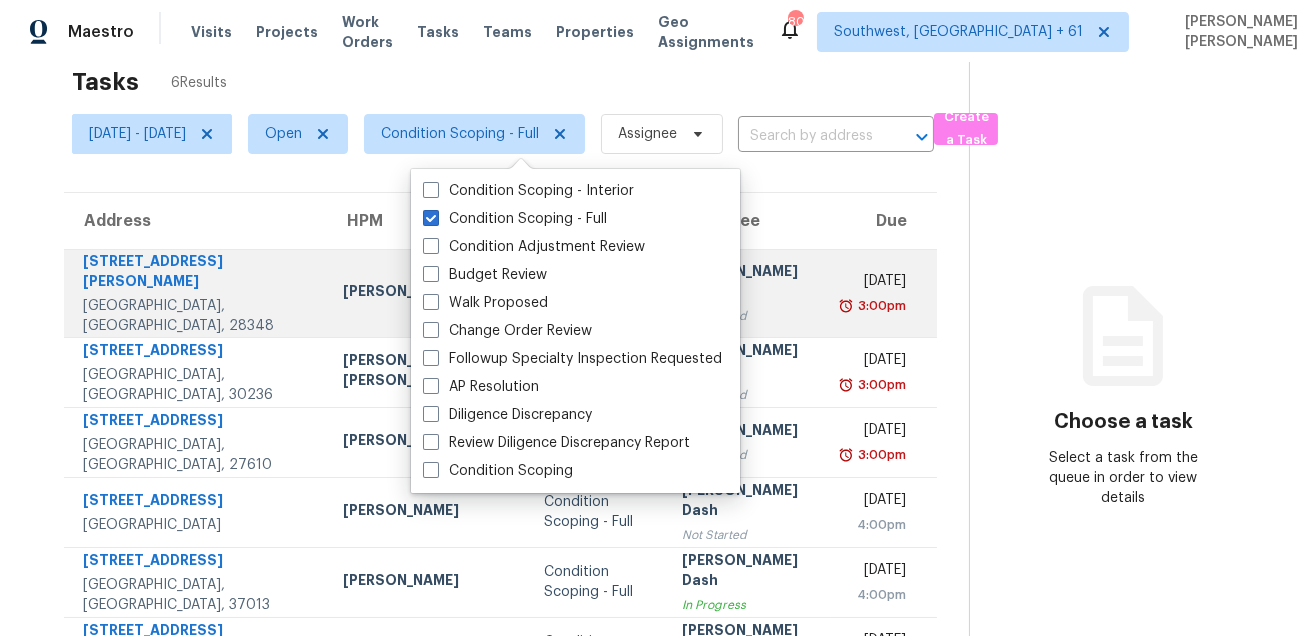 click on "Preston Sexton" at bounding box center [427, 293] 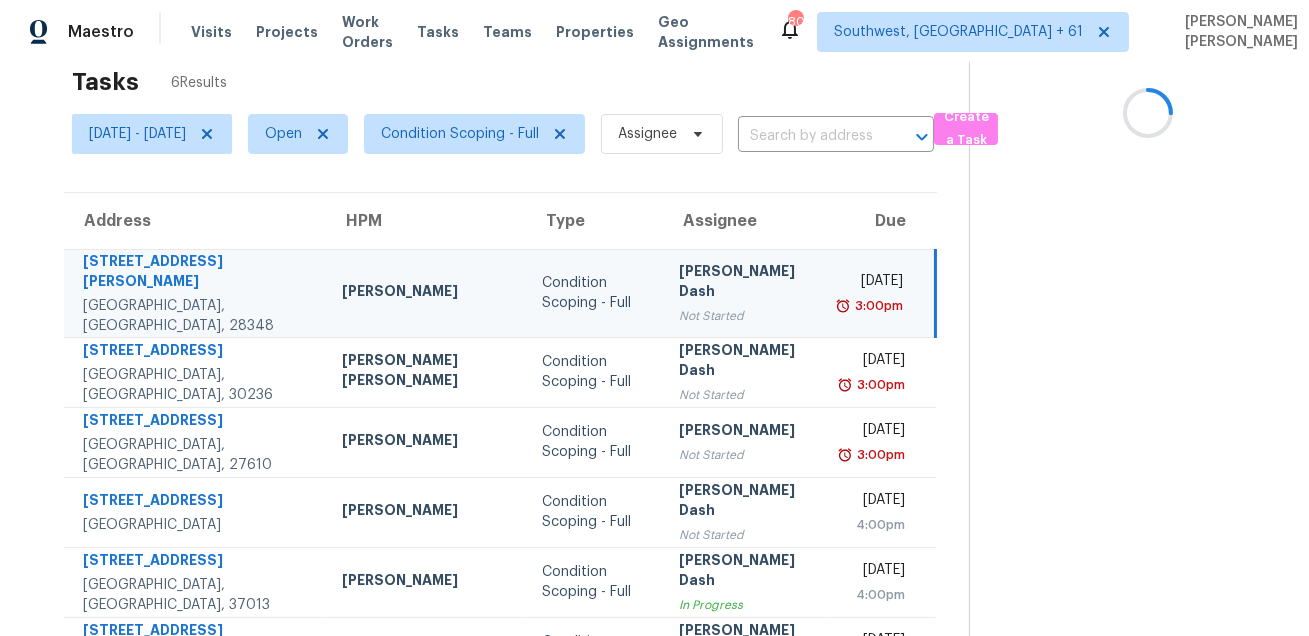 scroll, scrollTop: 105, scrollLeft: 0, axis: vertical 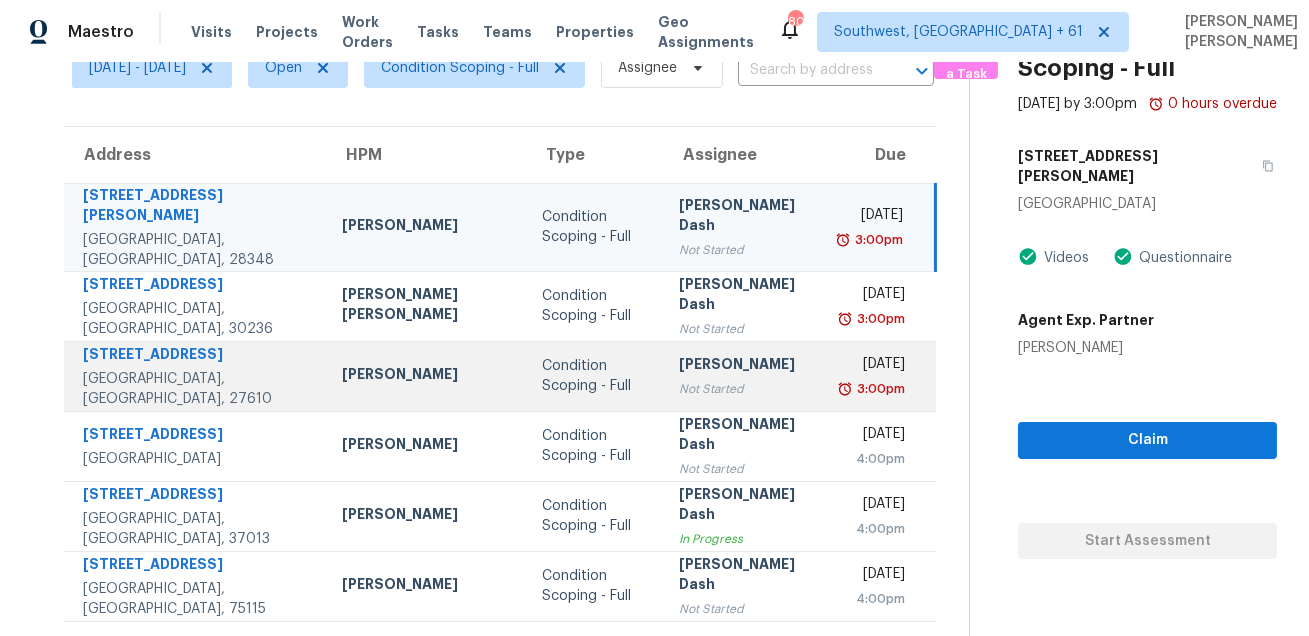click on "4221 Offshore Dr" at bounding box center (196, 356) 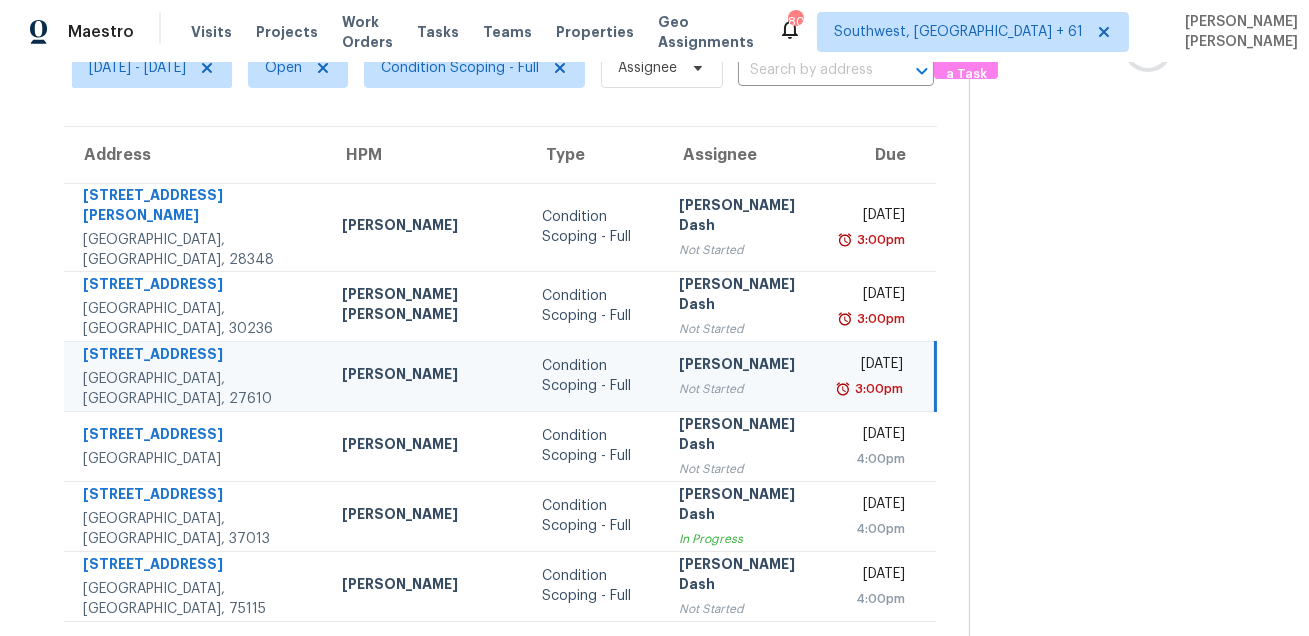click on "4221 Offshore Dr" at bounding box center [196, 356] 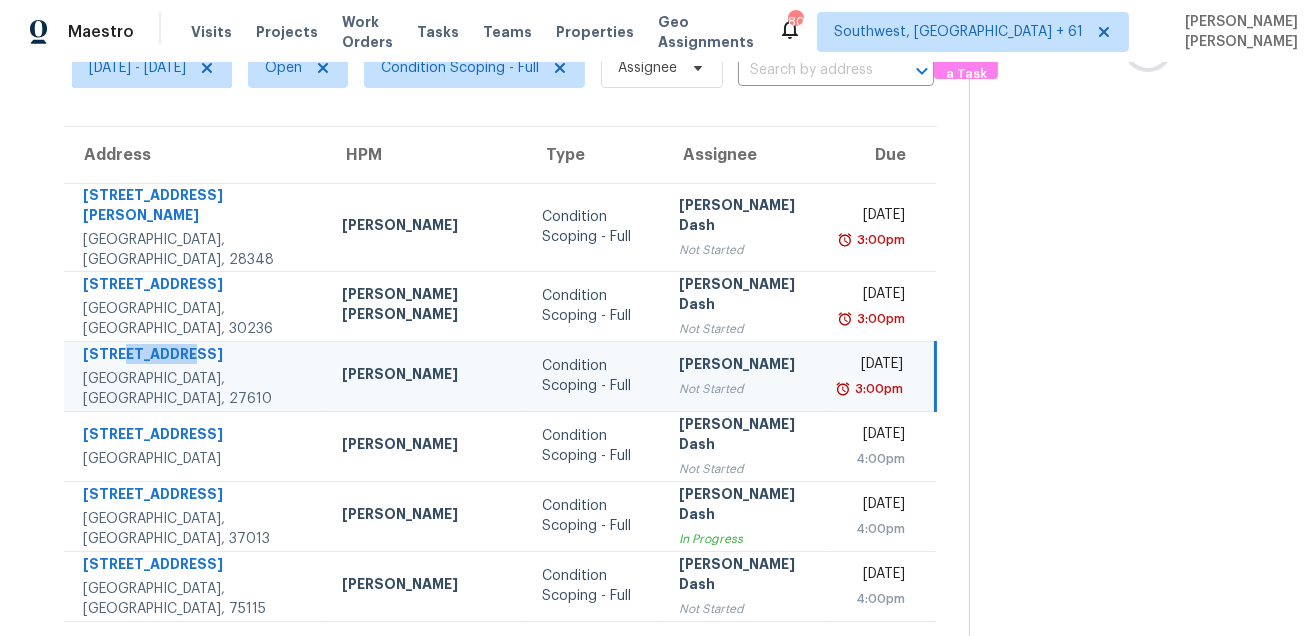click on "4221 Offshore Dr" at bounding box center (196, 356) 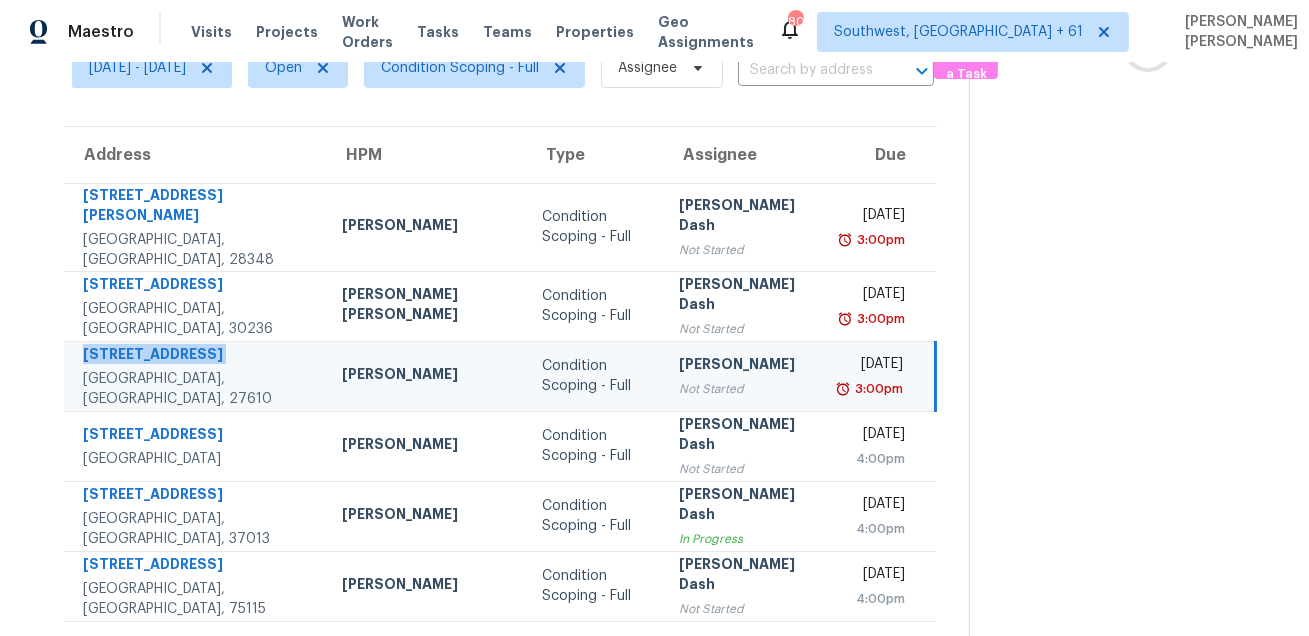 copy on "4221 Offshore Dr" 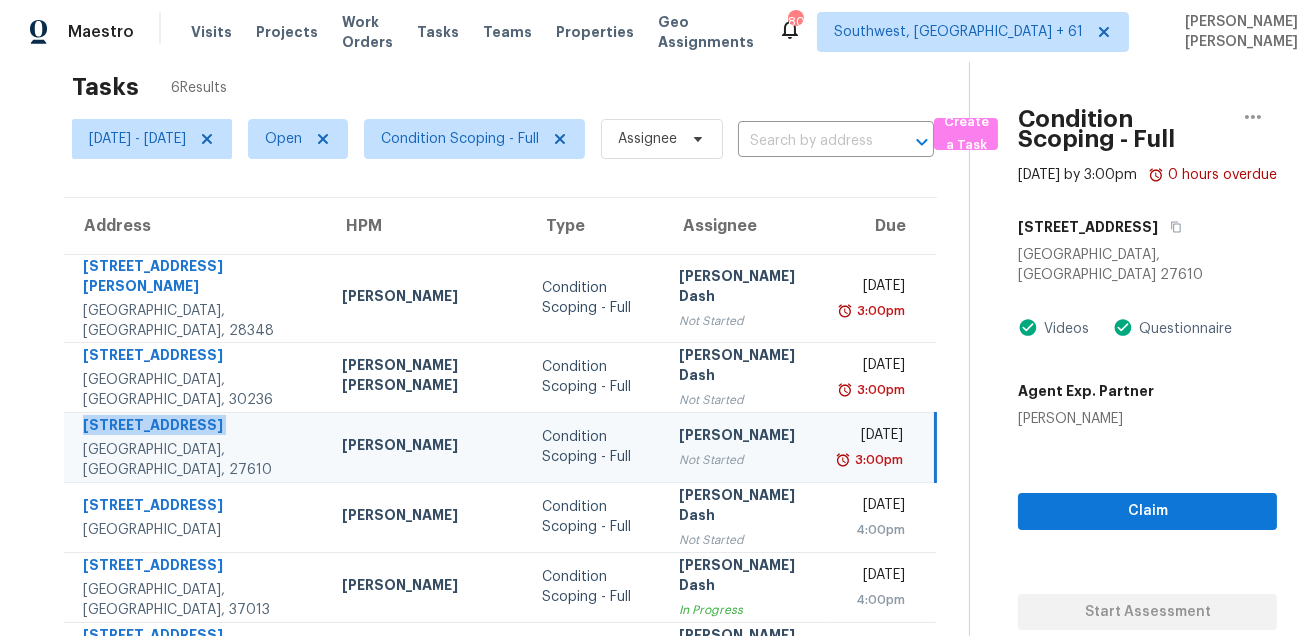 scroll, scrollTop: 0, scrollLeft: 0, axis: both 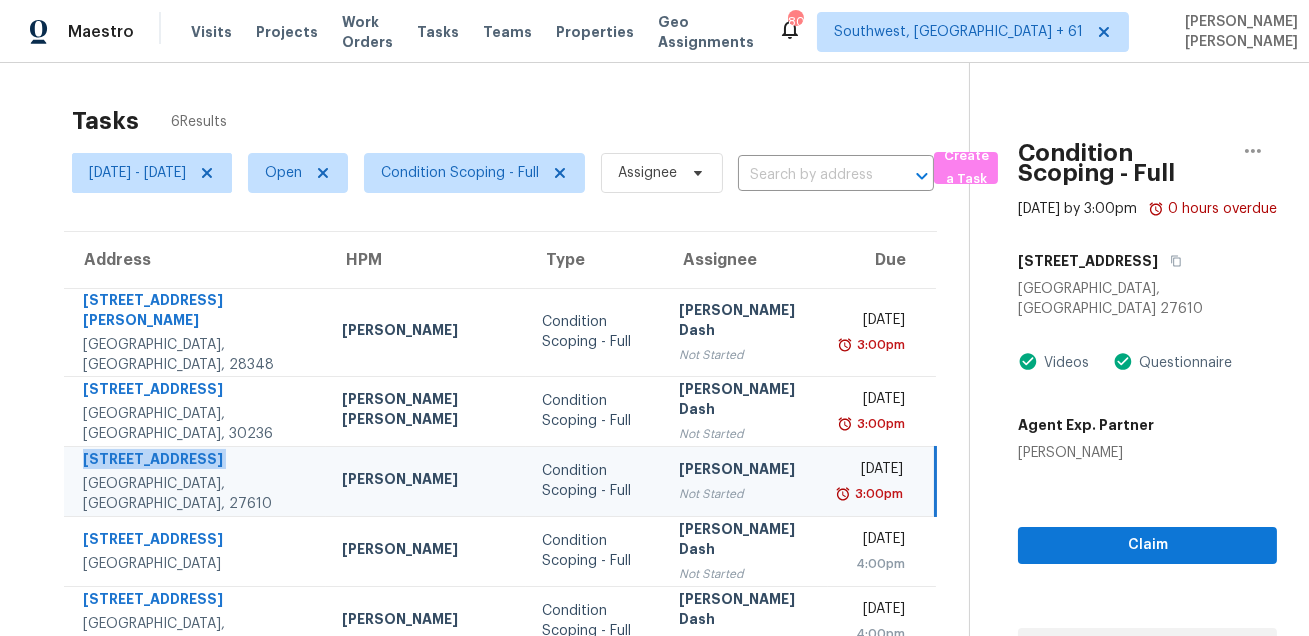 click on "Tasks 6  Results" at bounding box center (520, 121) 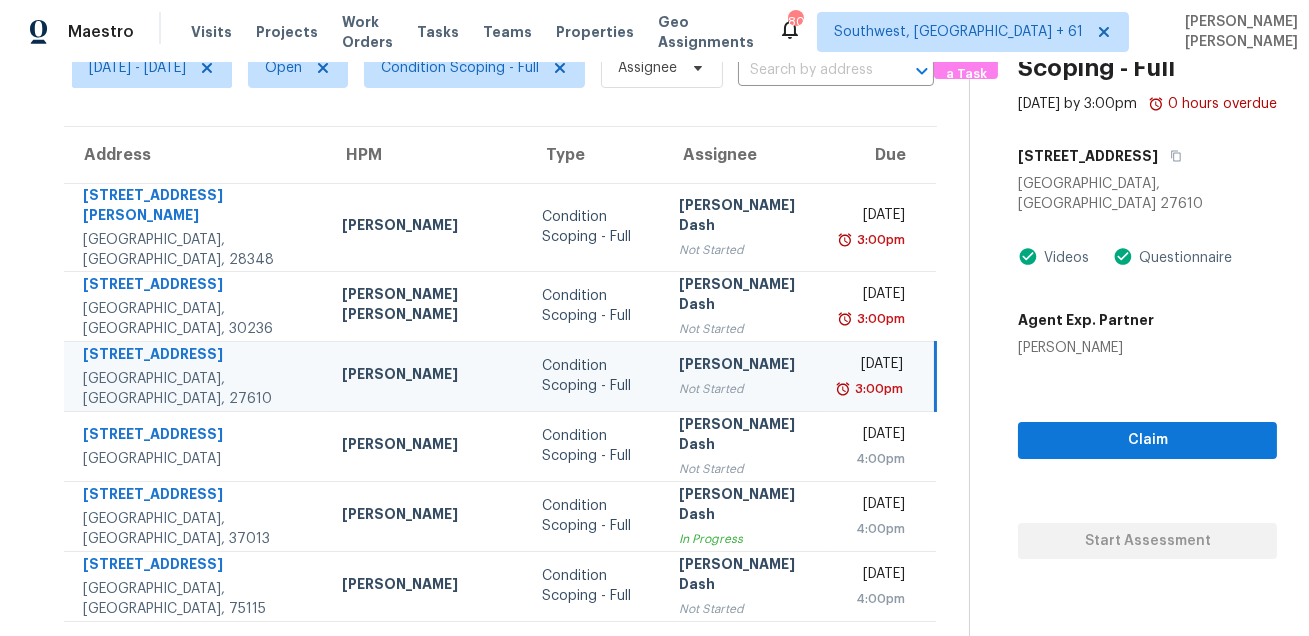 scroll, scrollTop: 30, scrollLeft: 0, axis: vertical 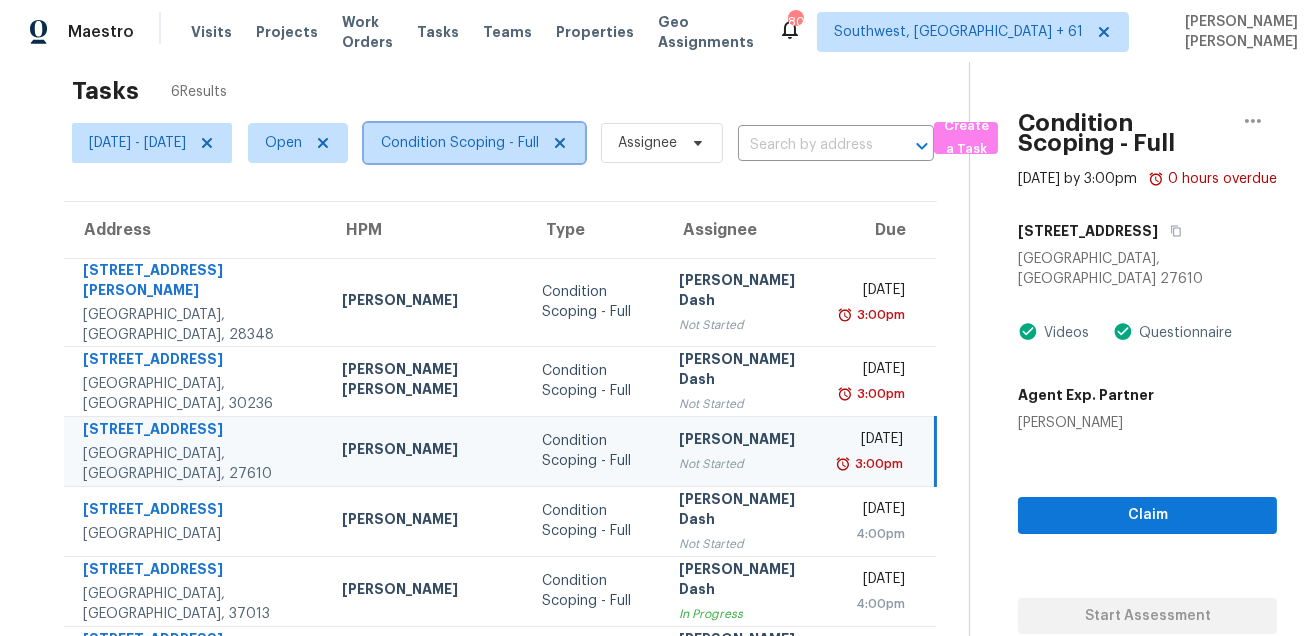 click on "Condition Scoping - Full" at bounding box center (474, 143) 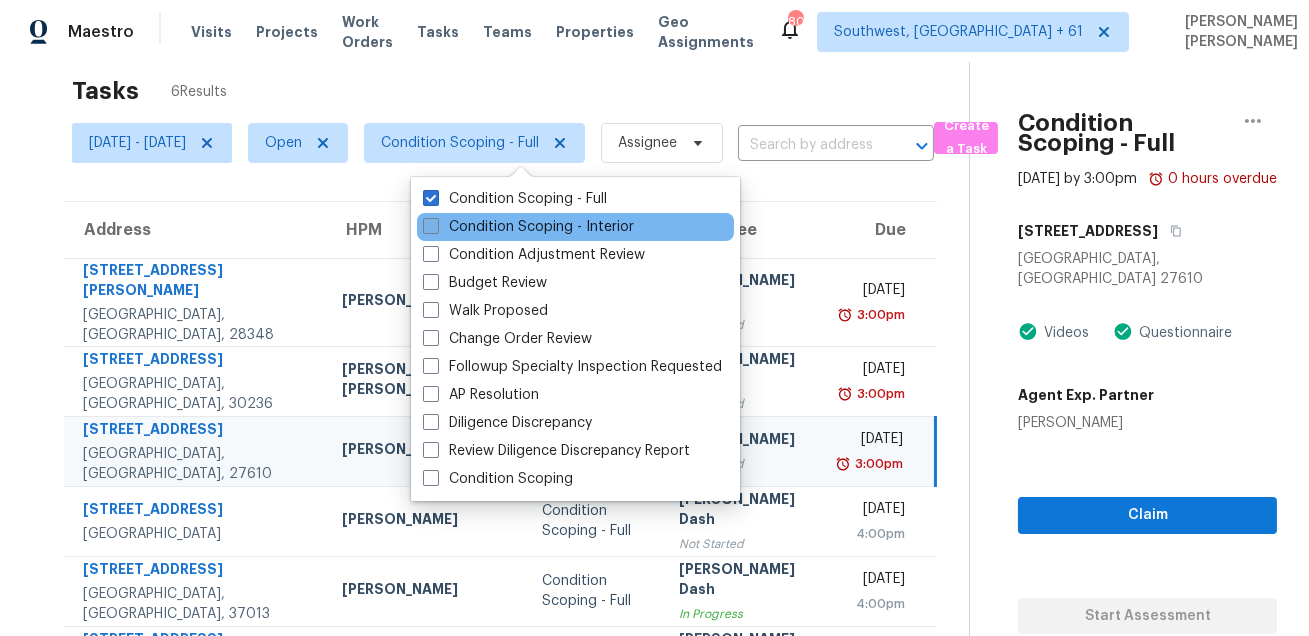 click on "Condition Scoping - Interior" at bounding box center (528, 227) 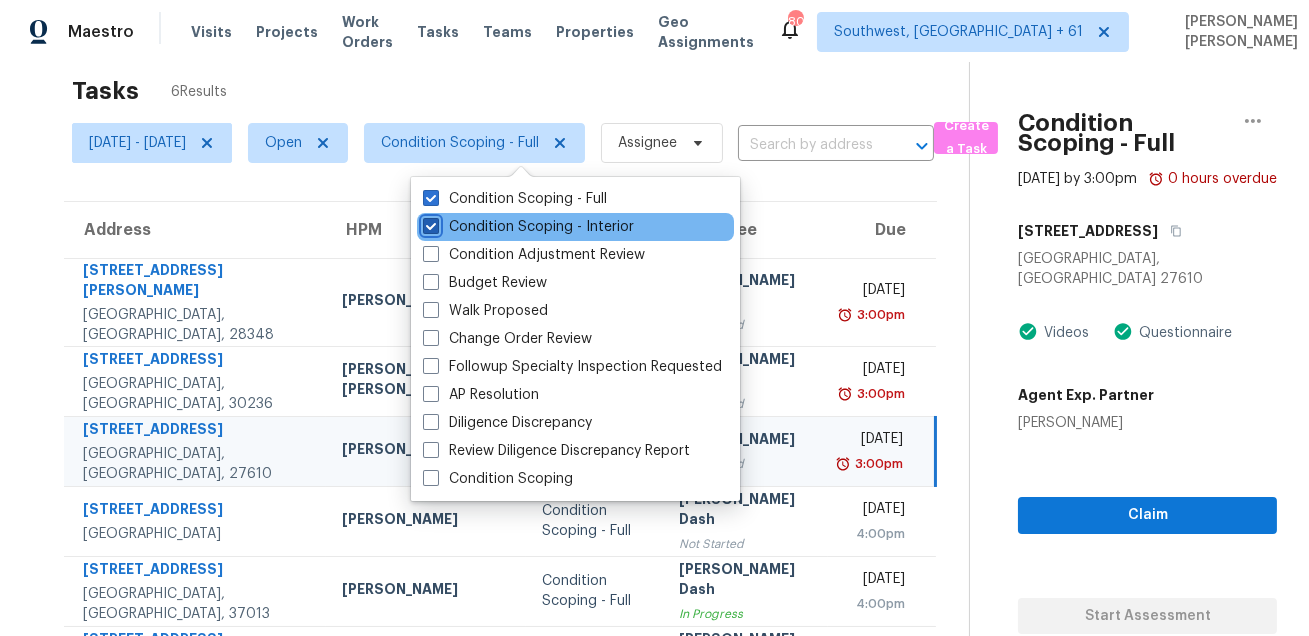 checkbox on "true" 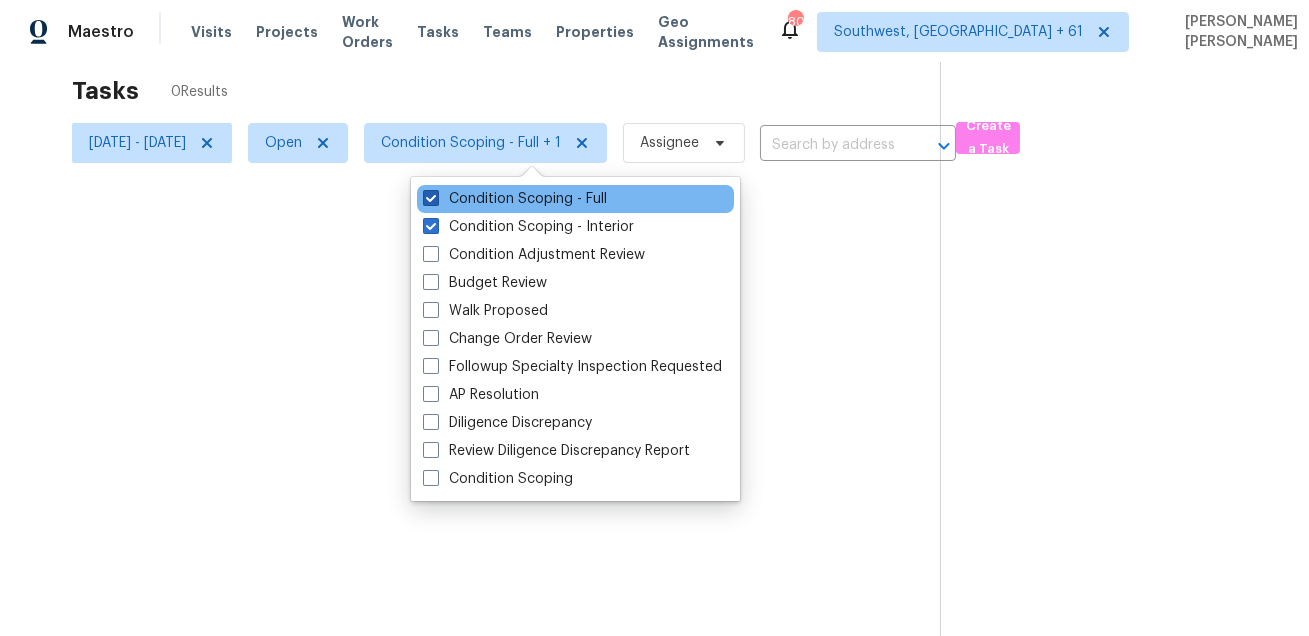 click on "Condition Scoping - Full" at bounding box center [515, 199] 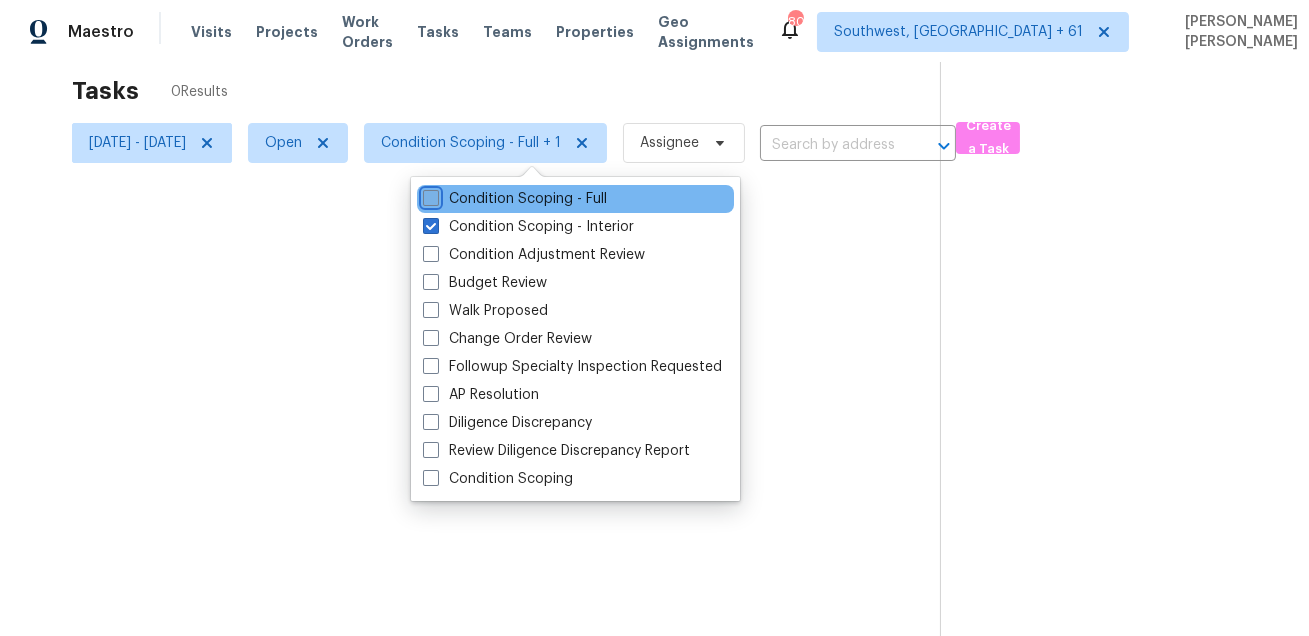 checkbox on "false" 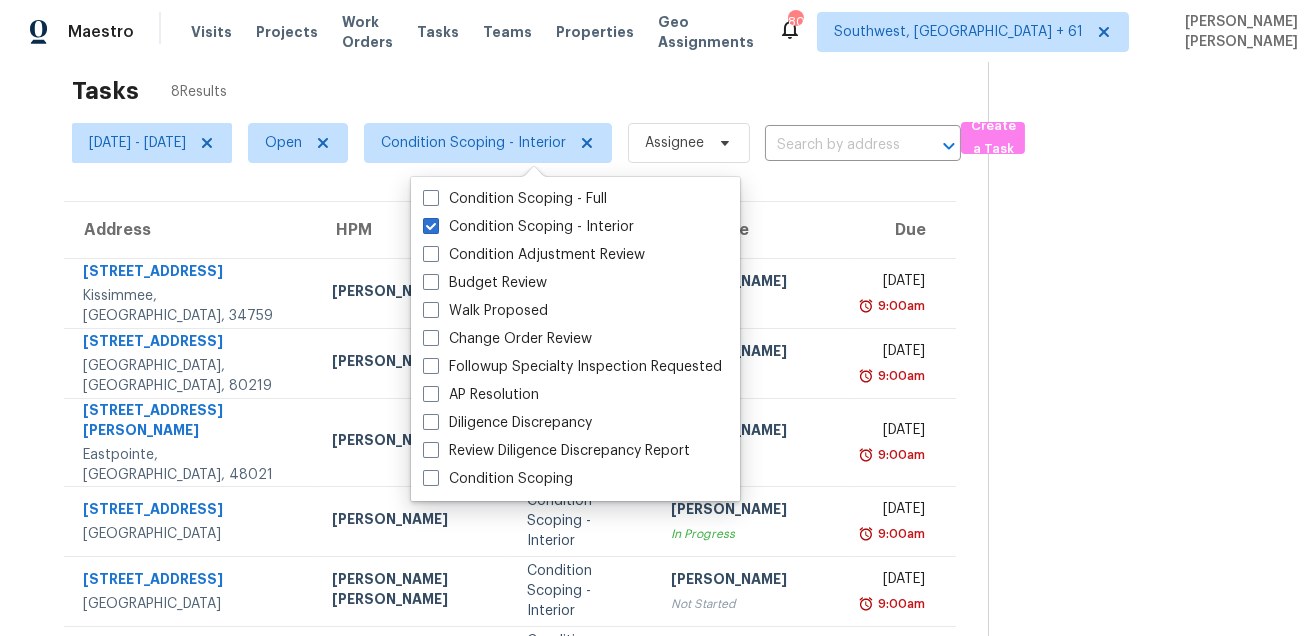 click on "Tasks 8  Results" at bounding box center (530, 91) 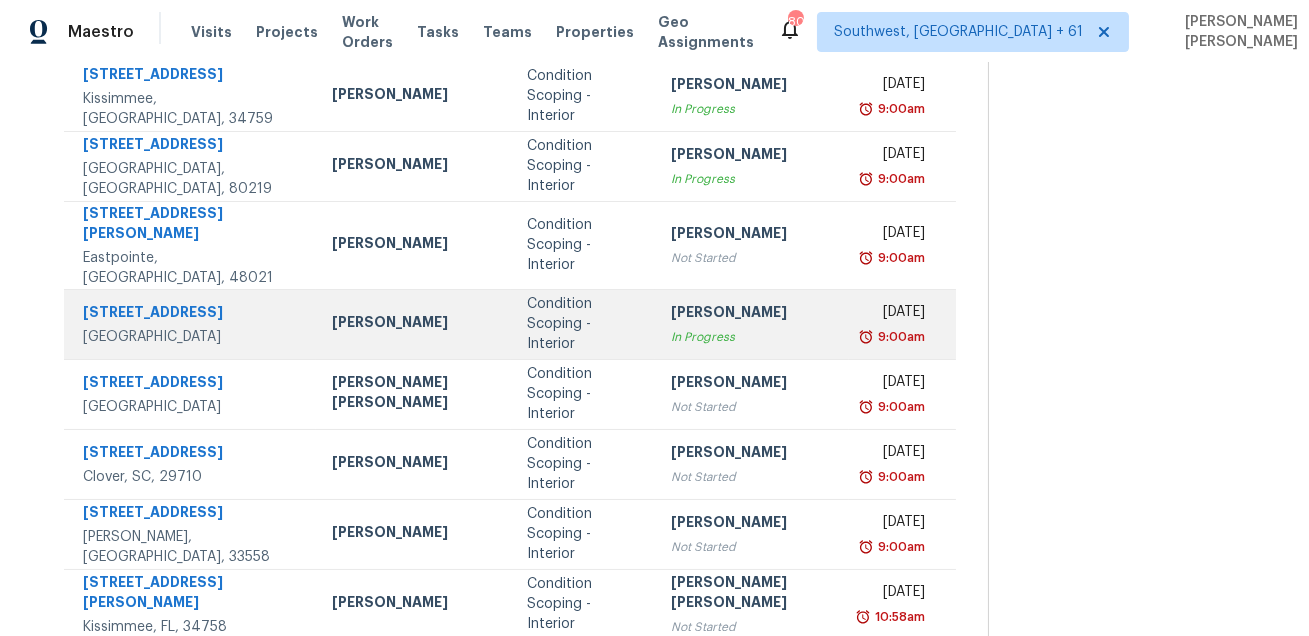 scroll, scrollTop: 0, scrollLeft: 0, axis: both 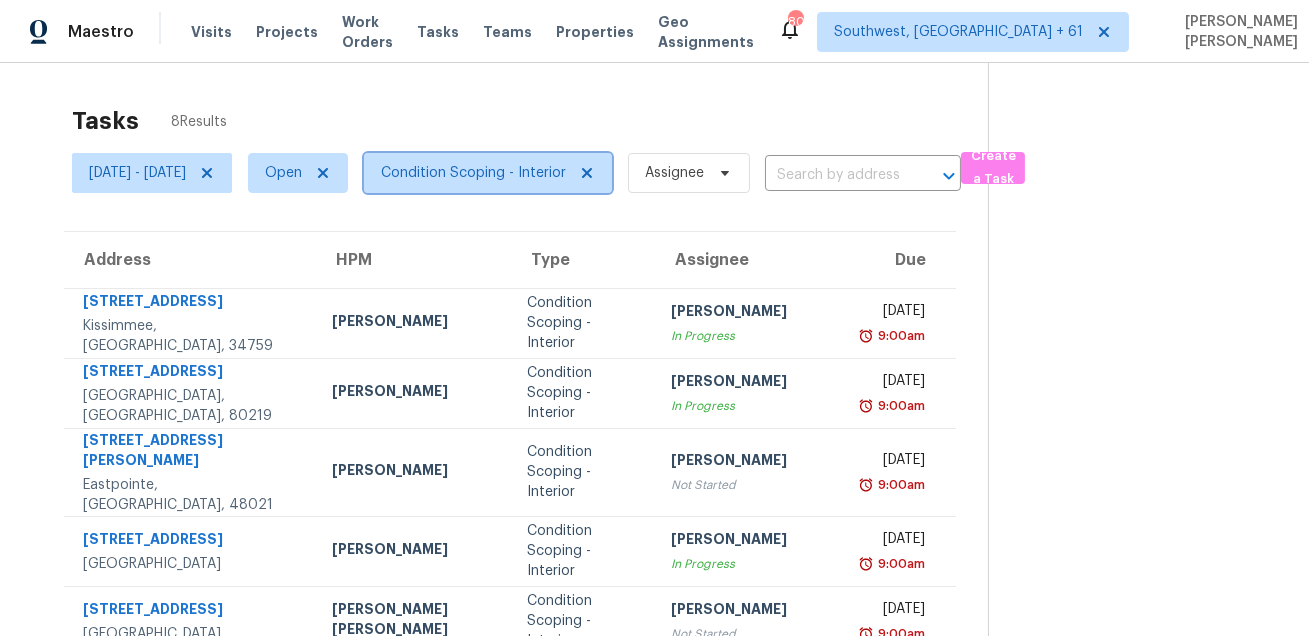 click on "Condition Scoping - Interior" at bounding box center (473, 173) 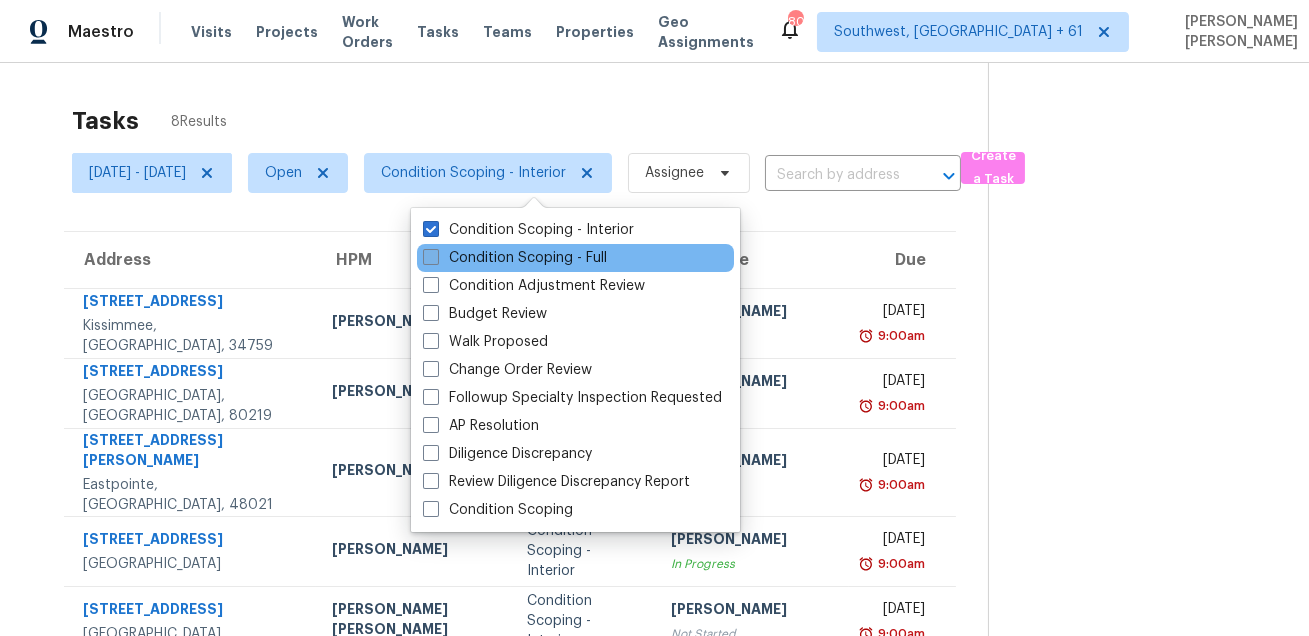click on "Condition Scoping - Full" at bounding box center [515, 258] 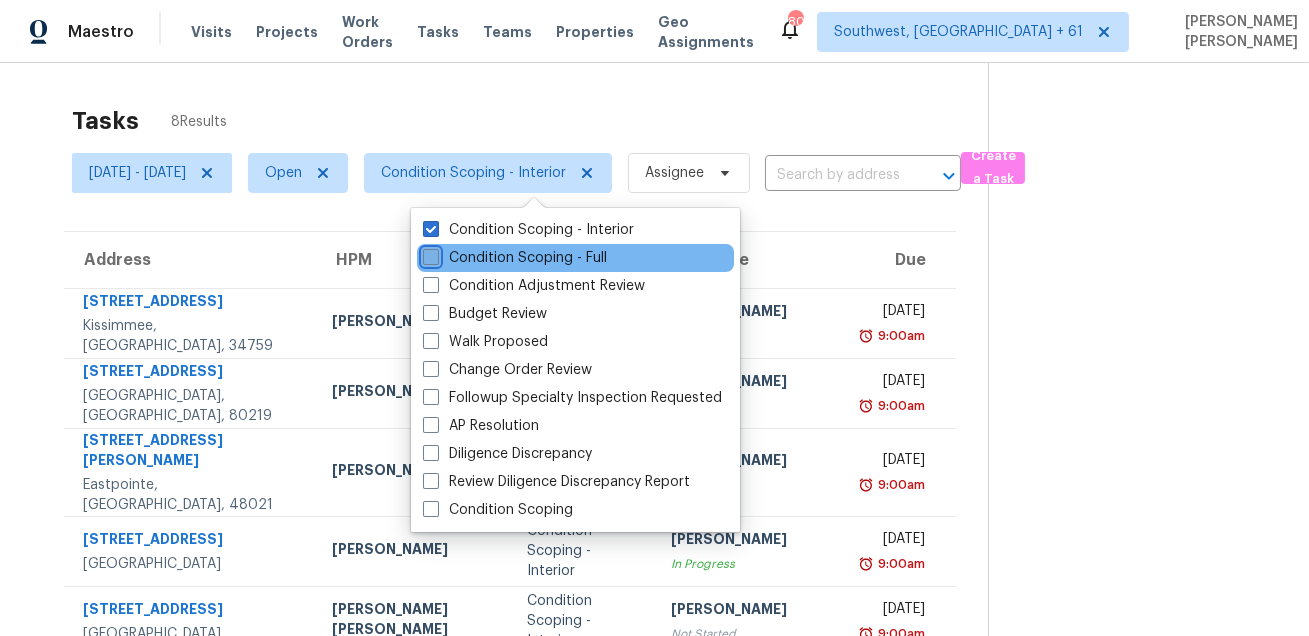 click on "Condition Scoping - Full" at bounding box center [429, 254] 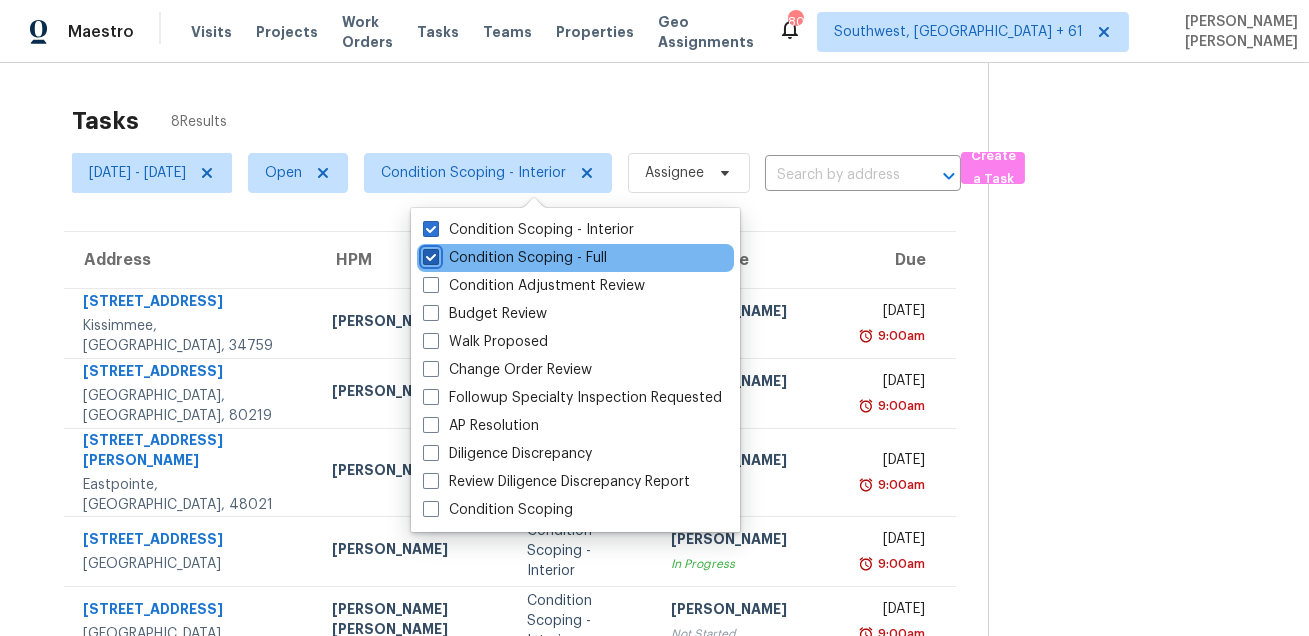 checkbox on "true" 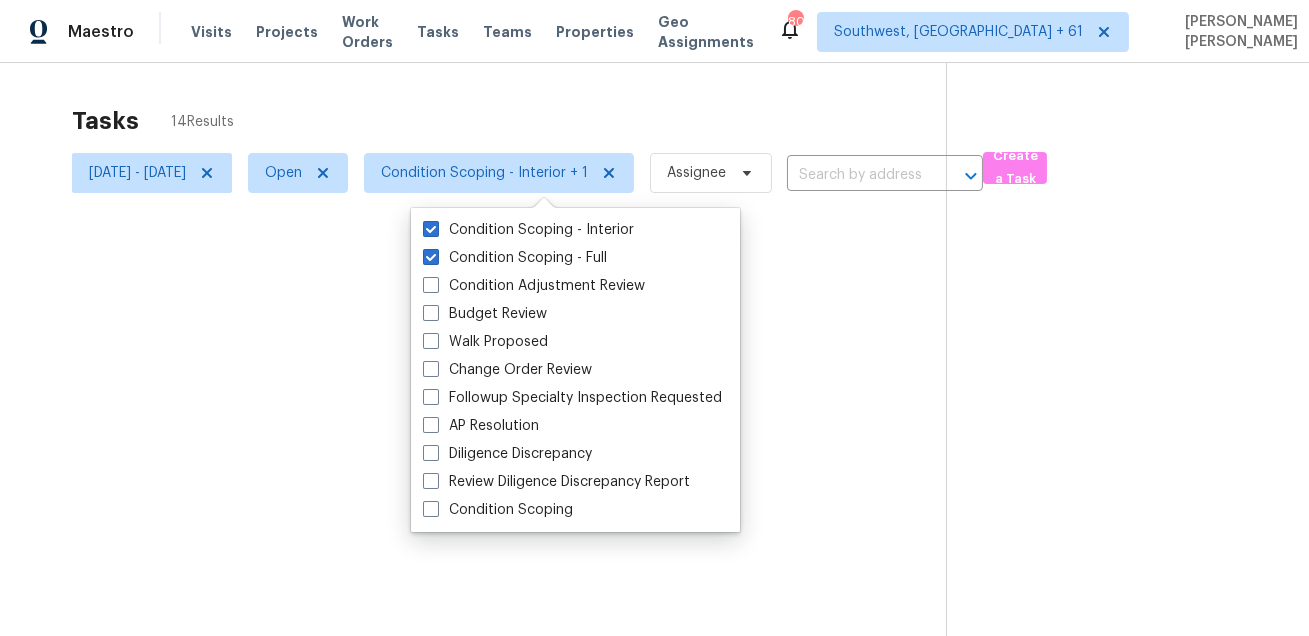 click at bounding box center (654, 318) 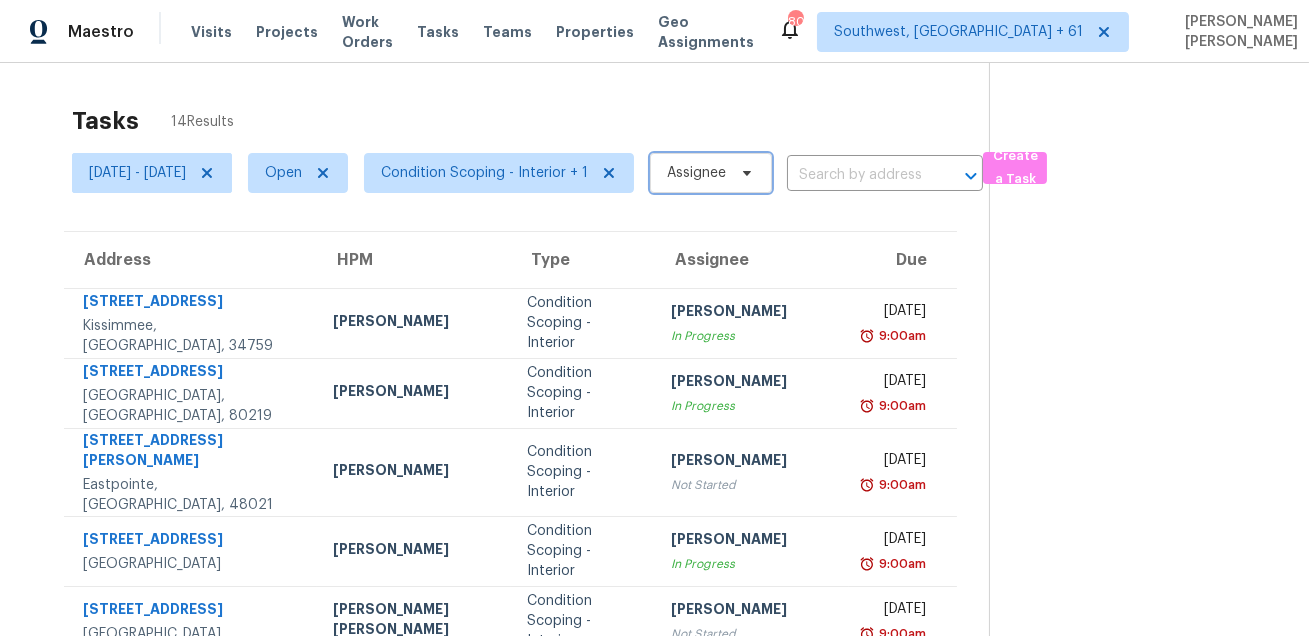 click on "Assignee" at bounding box center [696, 173] 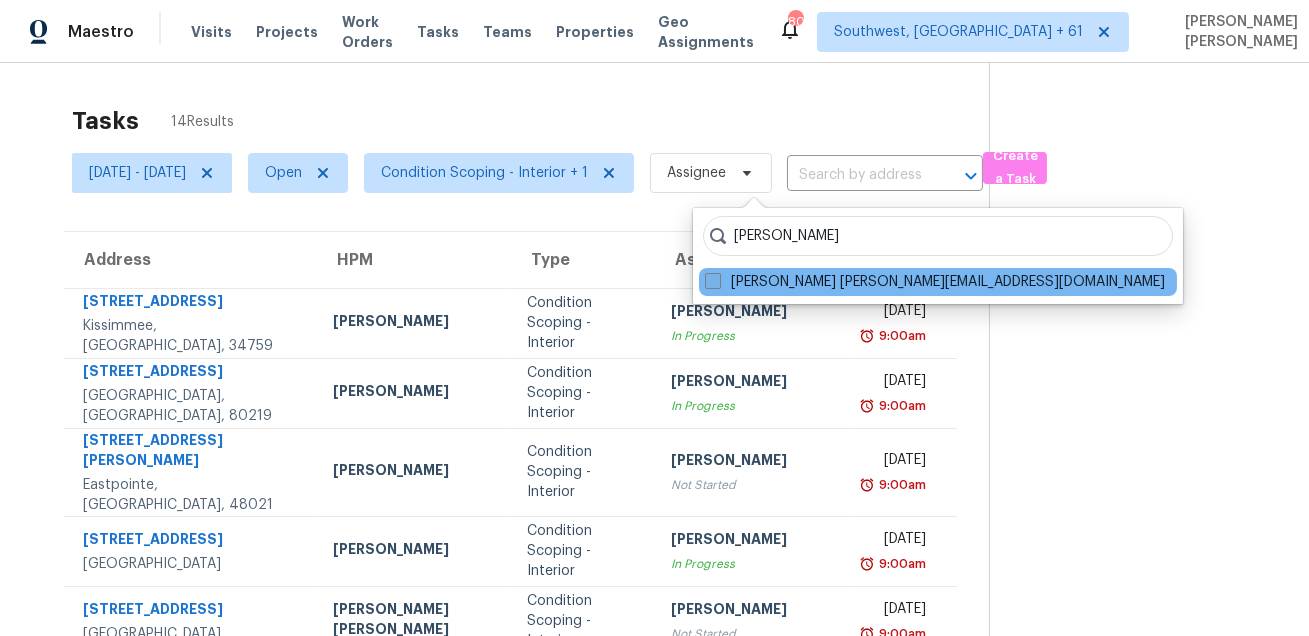 type on "salma ansari" 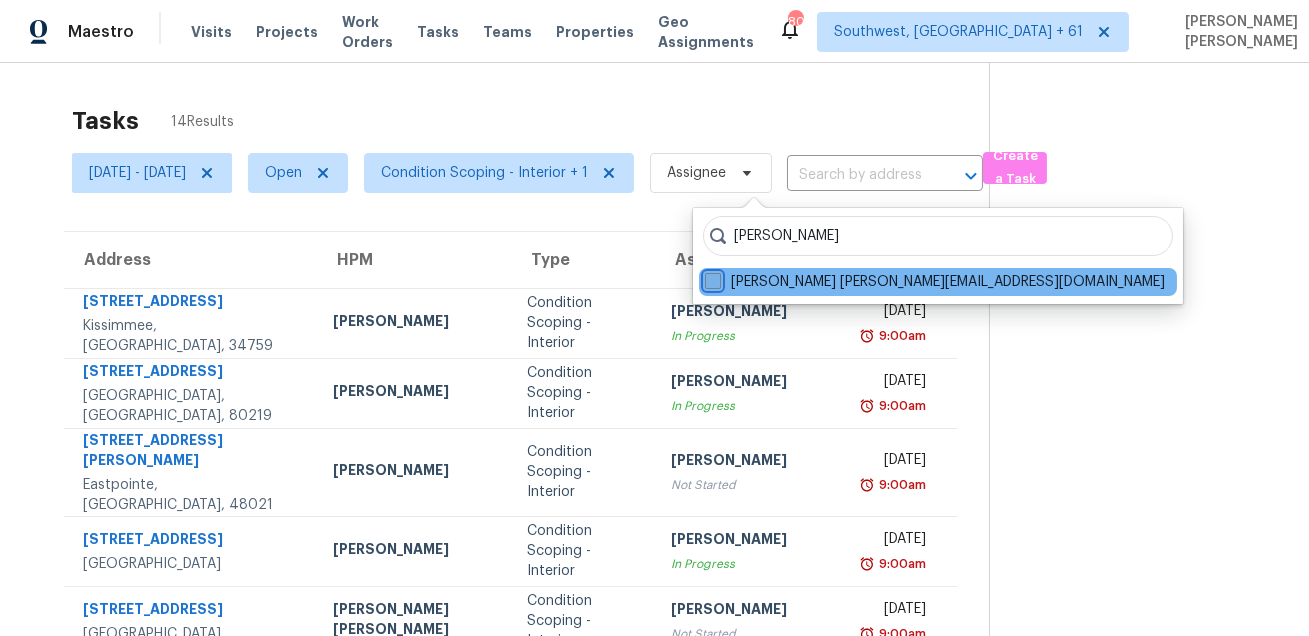 click on "Salma Ansari
salma.ansari@opendoor.com" at bounding box center (711, 278) 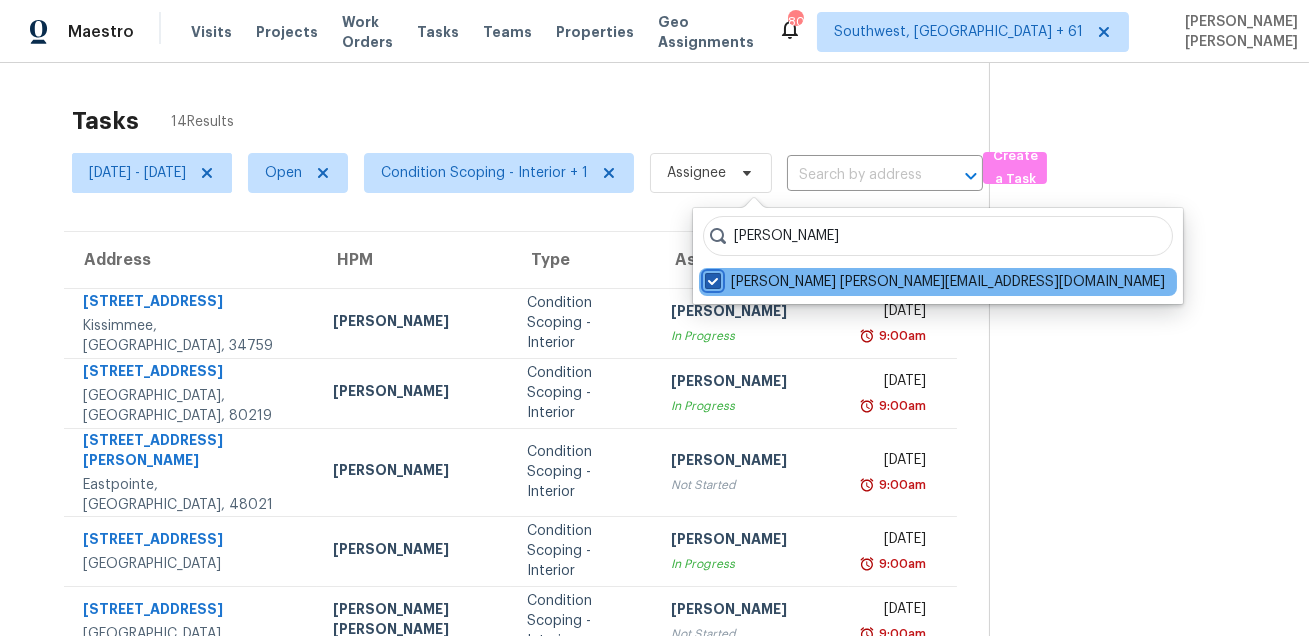 checkbox on "true" 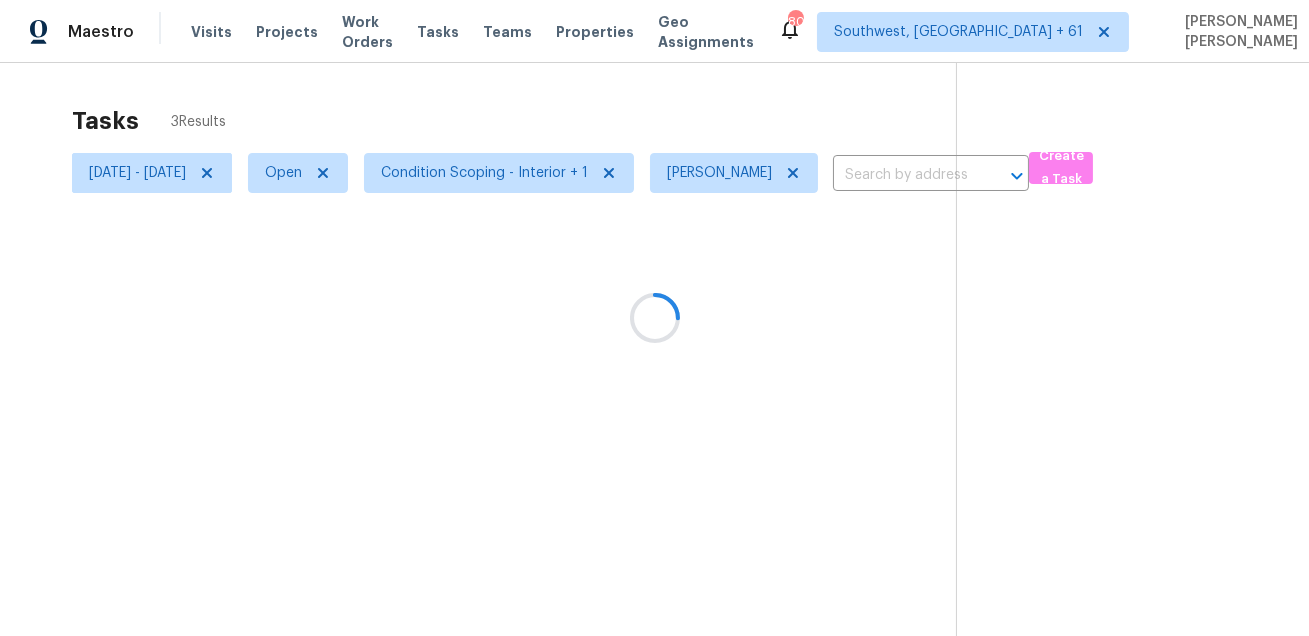 click at bounding box center (654, 318) 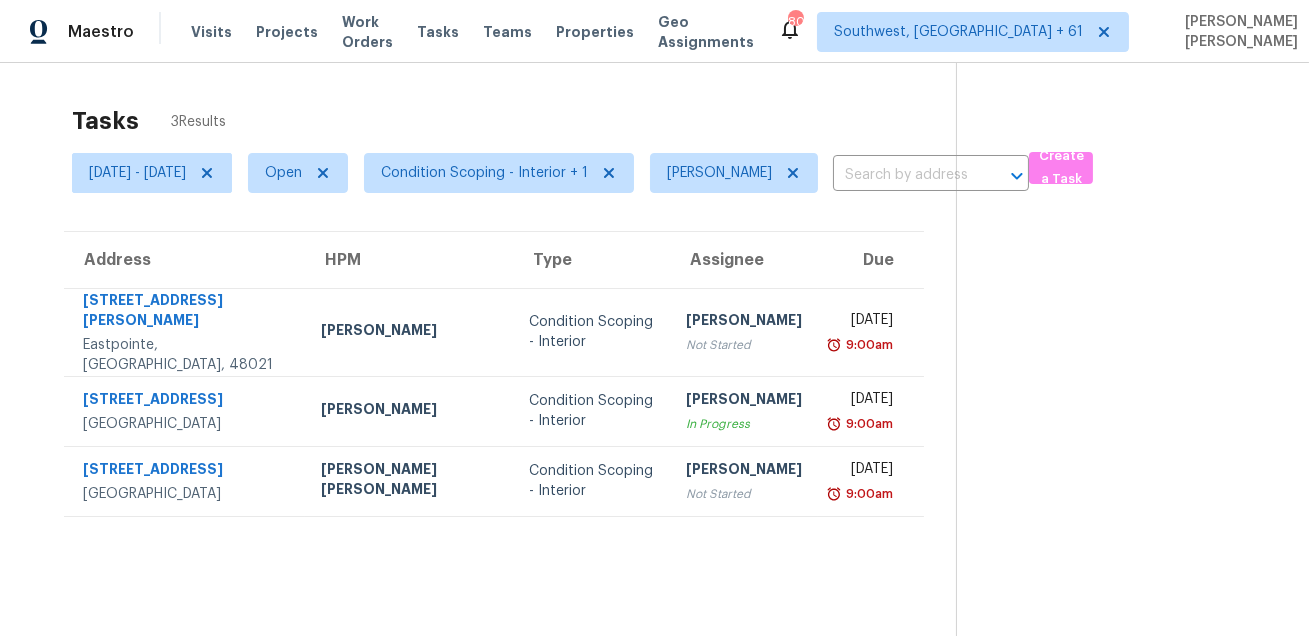 click on "Tasks 3  Results" at bounding box center (514, 121) 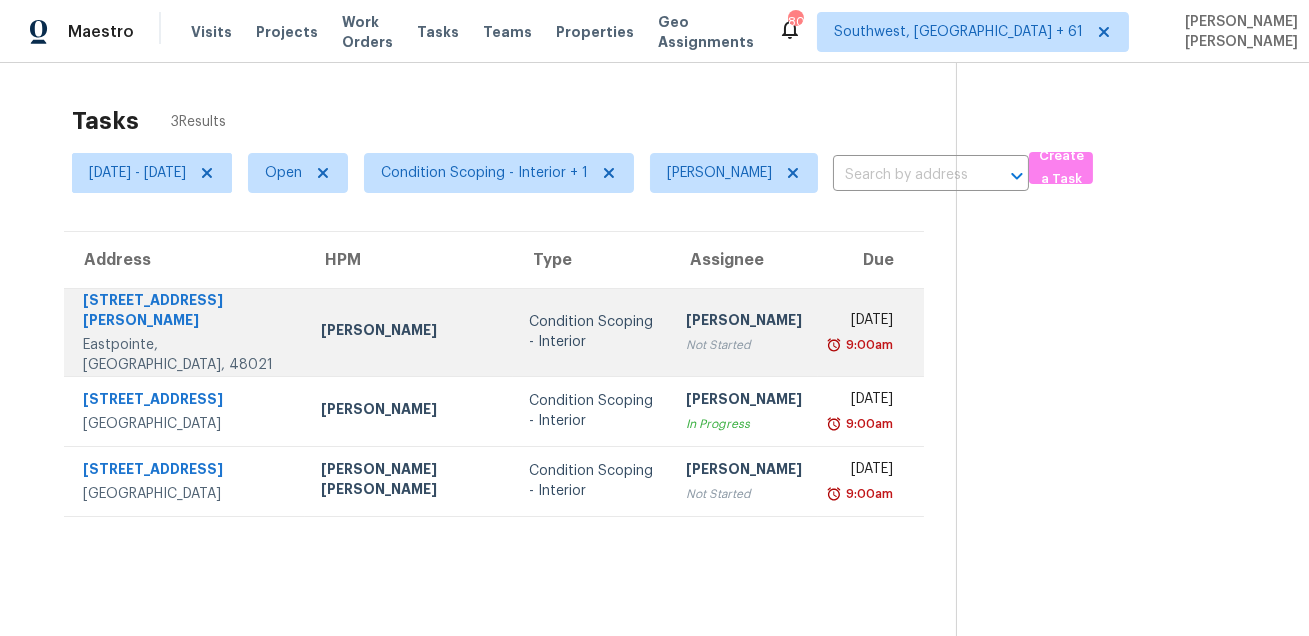 click on "16515 Collinson Ave" at bounding box center (186, 312) 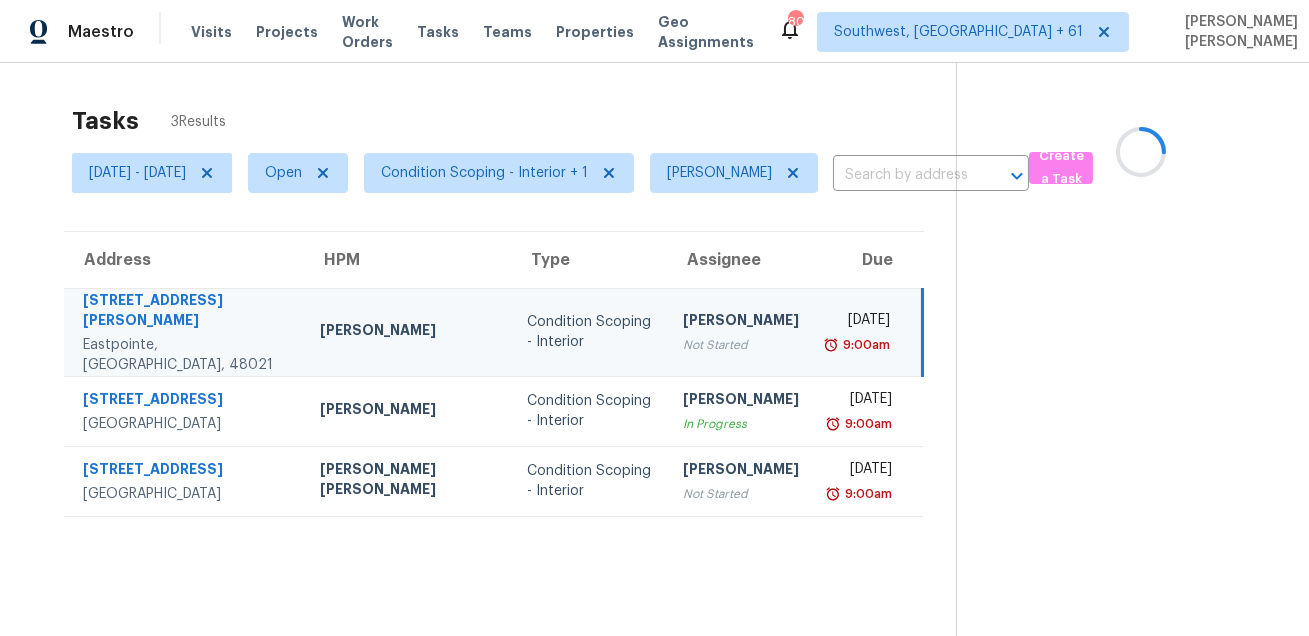 click on "16515 Collinson Ave" at bounding box center [185, 312] 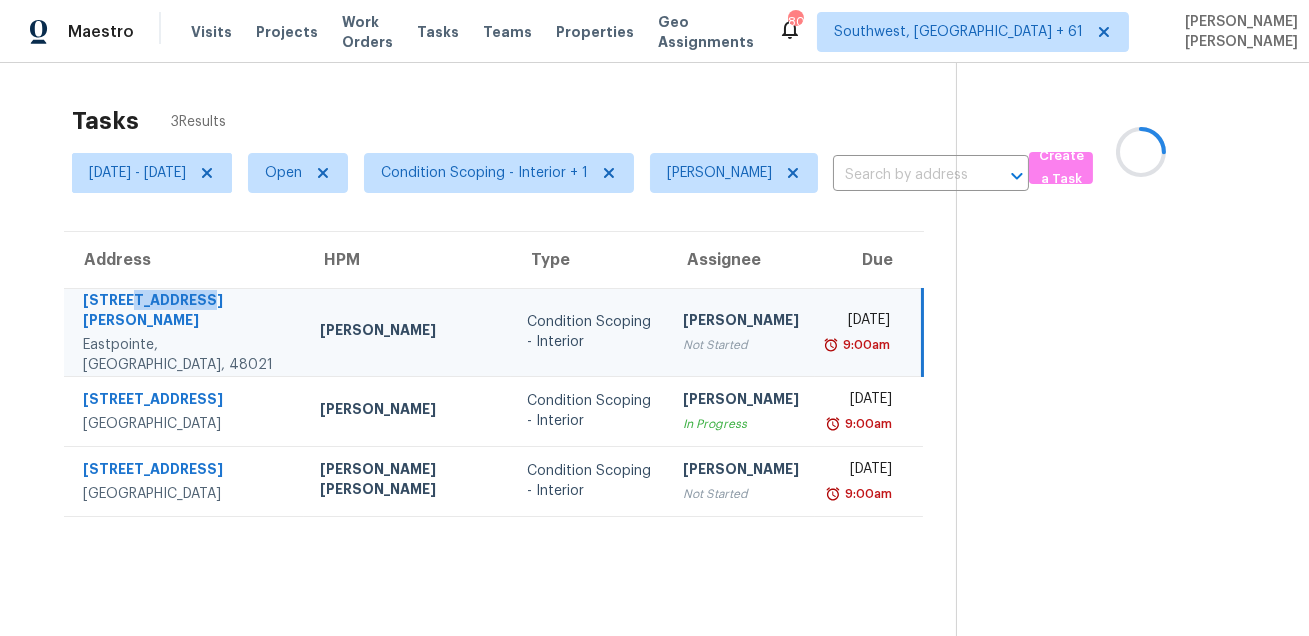 click on "16515 Collinson Ave" at bounding box center [185, 312] 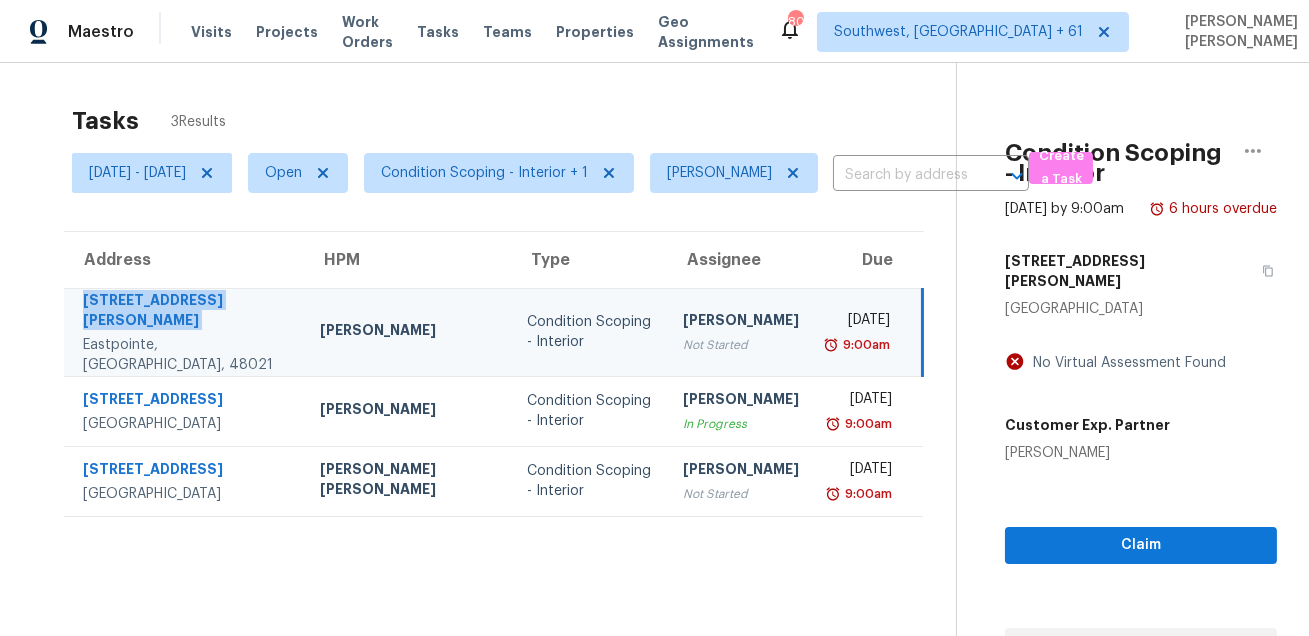 copy on "16515 Collinson Ave" 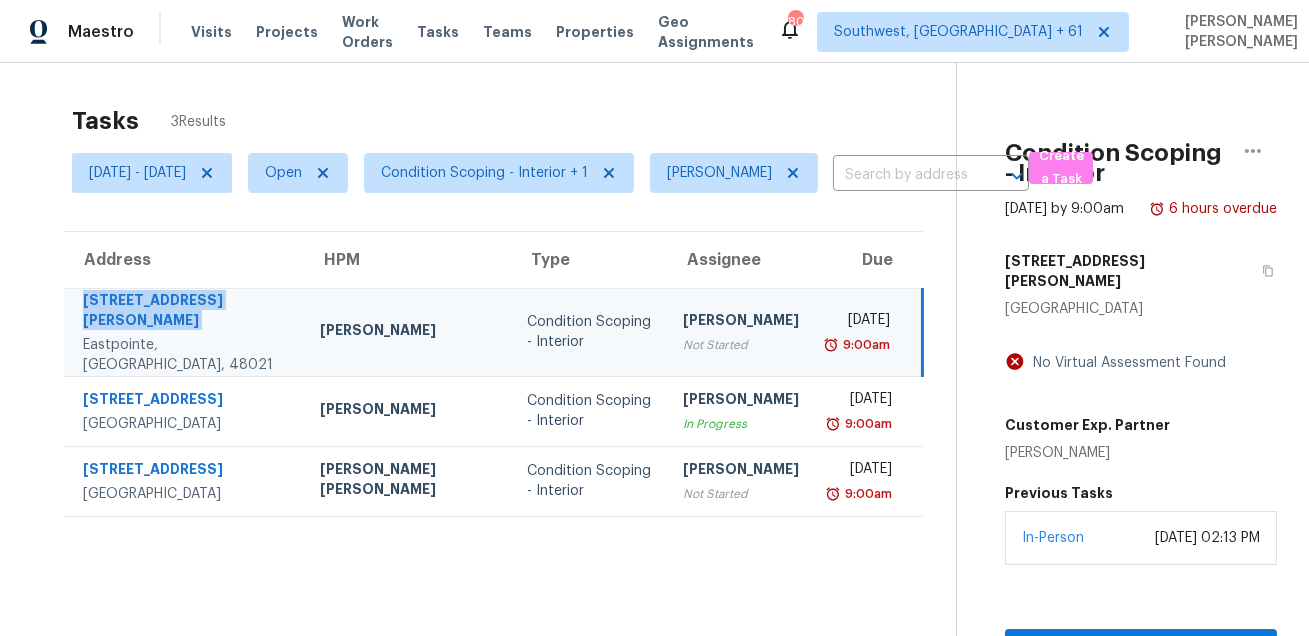 click on "Tasks 3  Results" at bounding box center (514, 121) 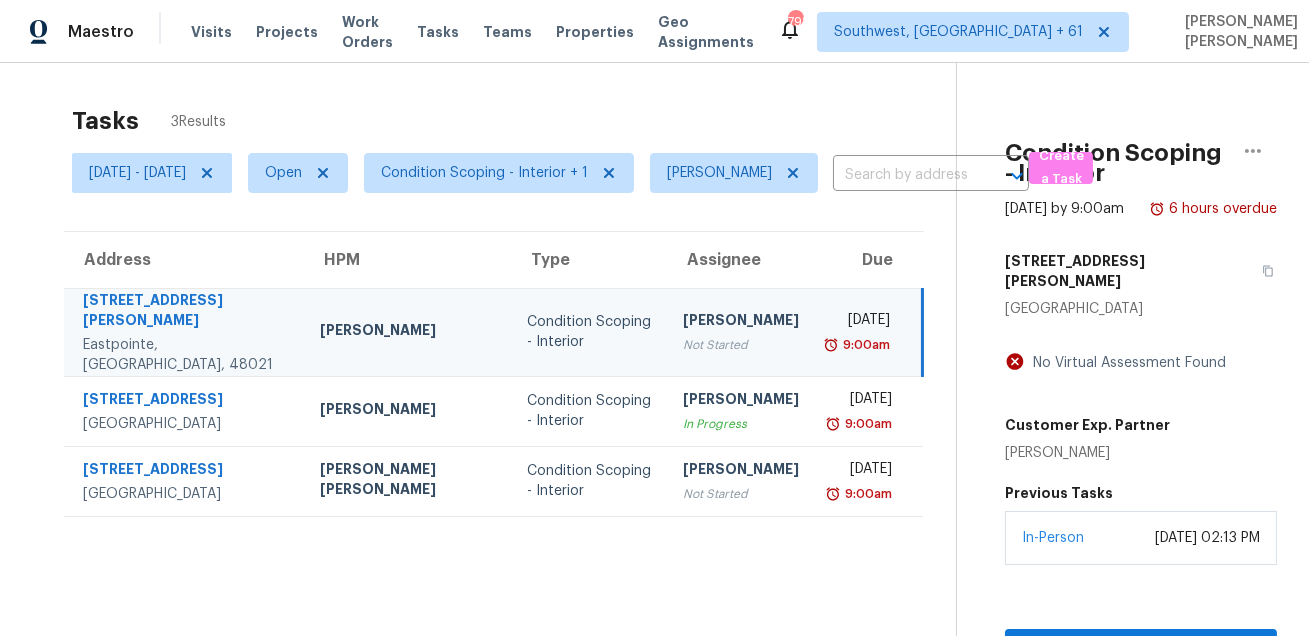 click on "Tasks 3  Results" at bounding box center (514, 121) 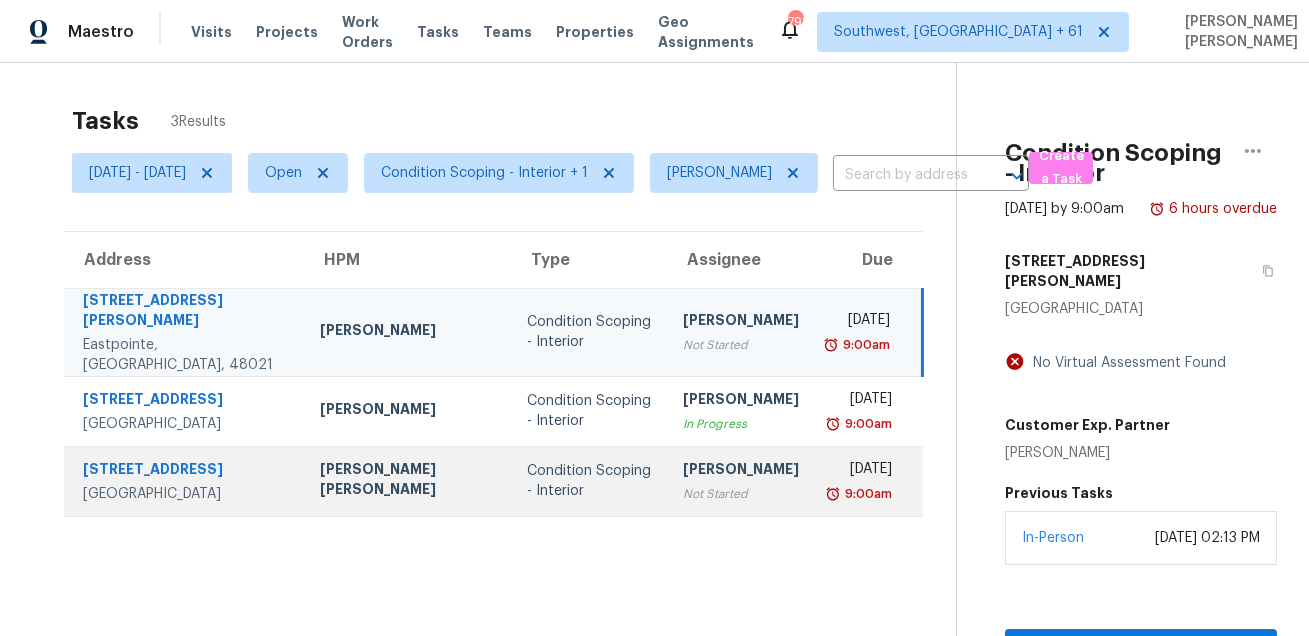 click on "Thu, Jul 17th 2025" at bounding box center (861, 471) 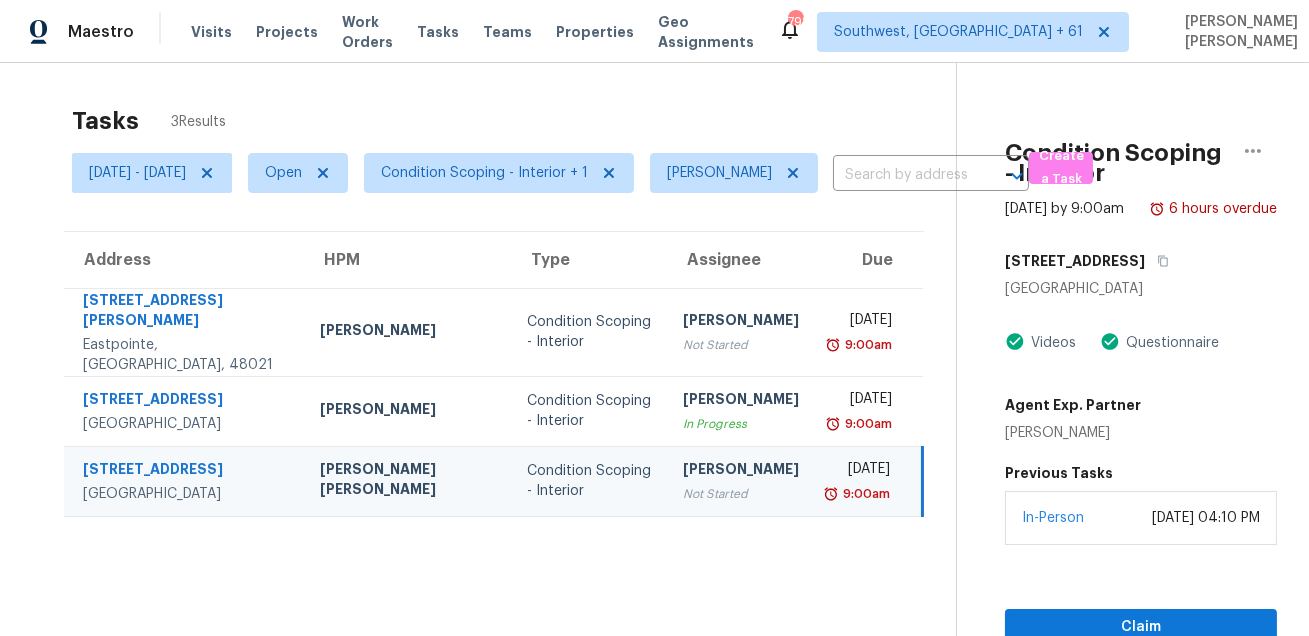 click on "Tasks 3  Results Thu, Jul 17 - Thu, Jul 17 Open Condition Scoping - Interior + 1 Salma Ansari ​ Create a Task Address HPM Type Assignee Due 16515 Collinson Ave   Eastpointe, MI, 48021 Kim Peshek Condition Scoping - Interior Salma Ansari Not Started Thu, Jul 17th 2025 9:00am 2521 80th Ave   Oakland, CA, 94605 Erwin Alberty Condition Scoping - Interior Salma Ansari In Progress Thu, Jul 17th 2025 9:00am 623 Shadowmoore Dr   Riverdale, GA, 30274 Marcos Ricardo Resendiz Condition Scoping - Interior Salma Ansari Not Started Thu, Jul 17th 2025 9:00am" at bounding box center [494, 420] 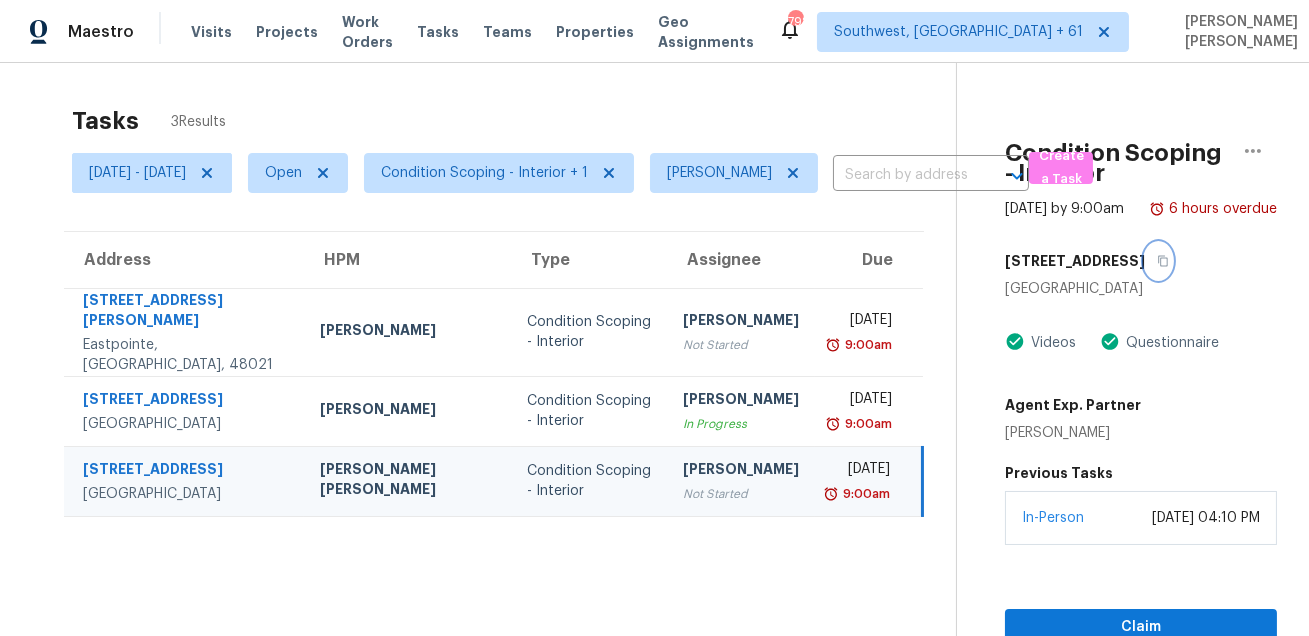 click 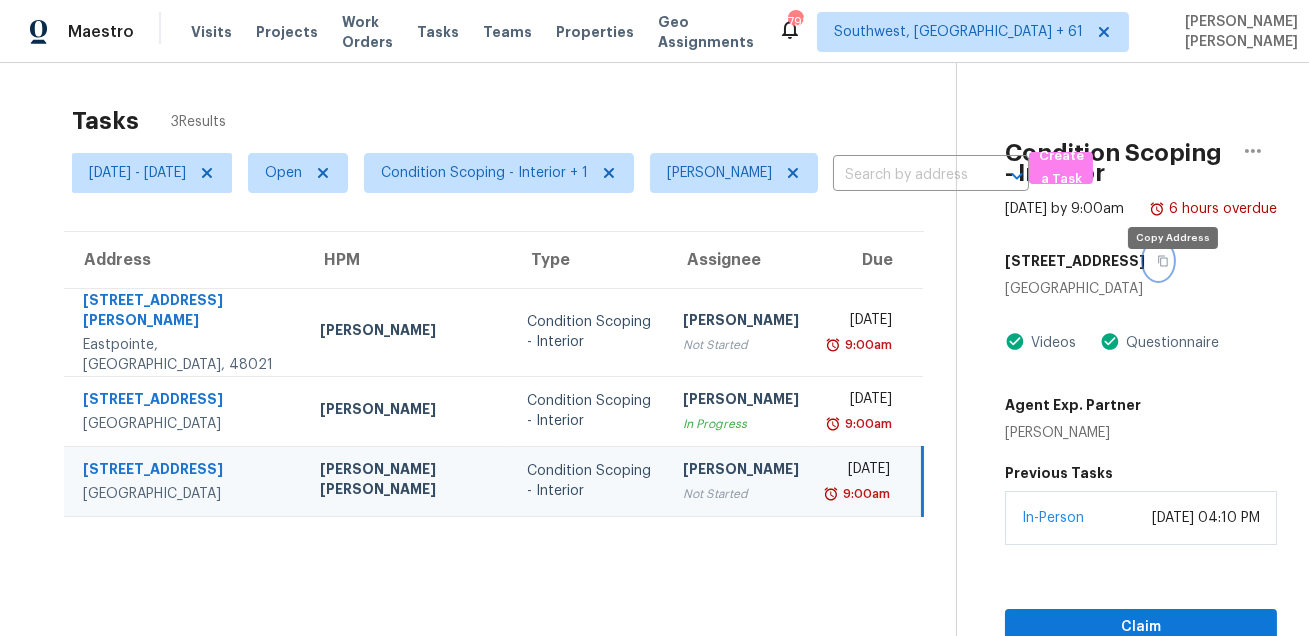 click 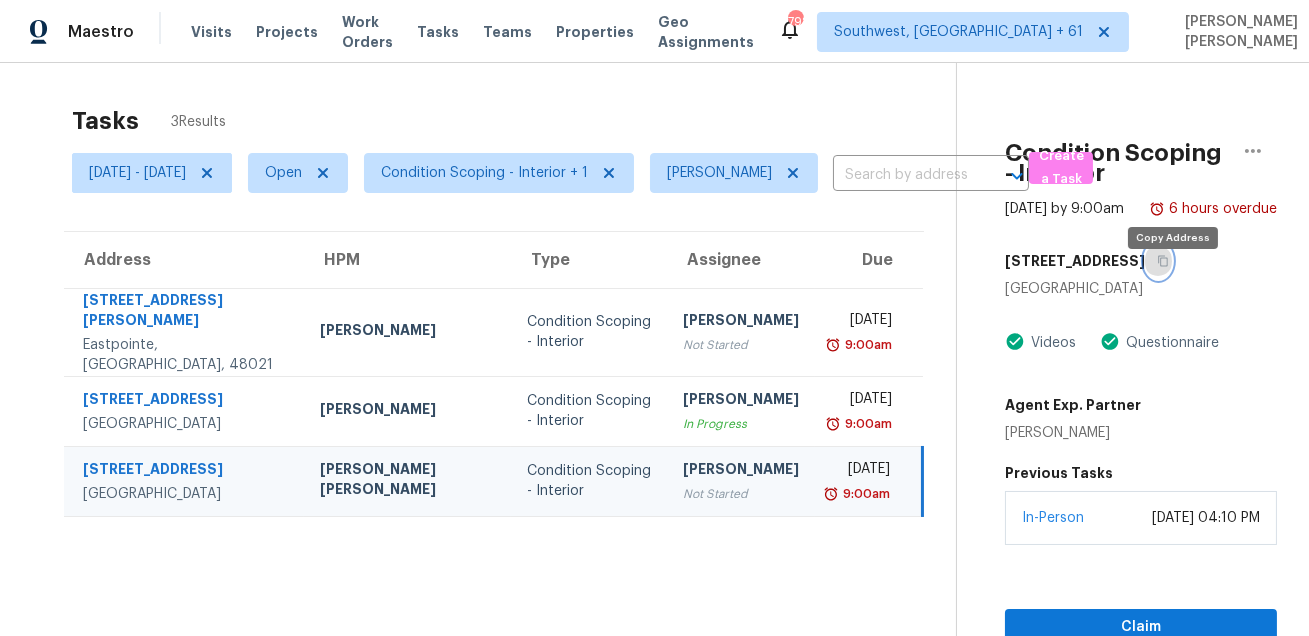 click 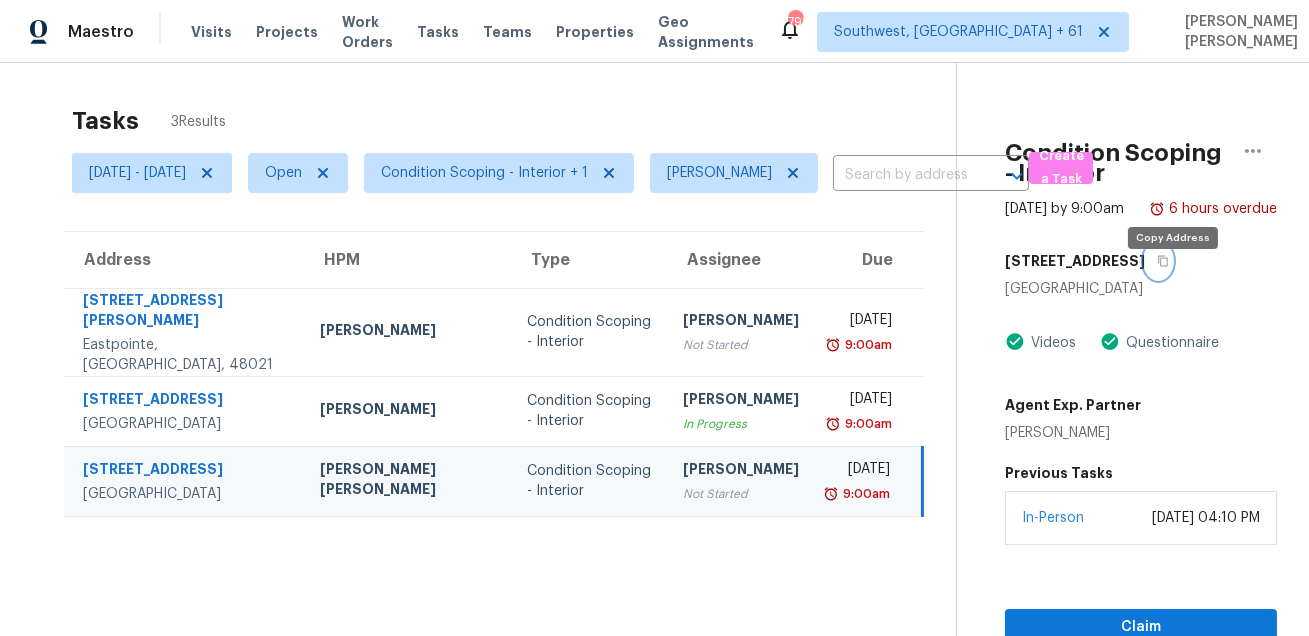 click 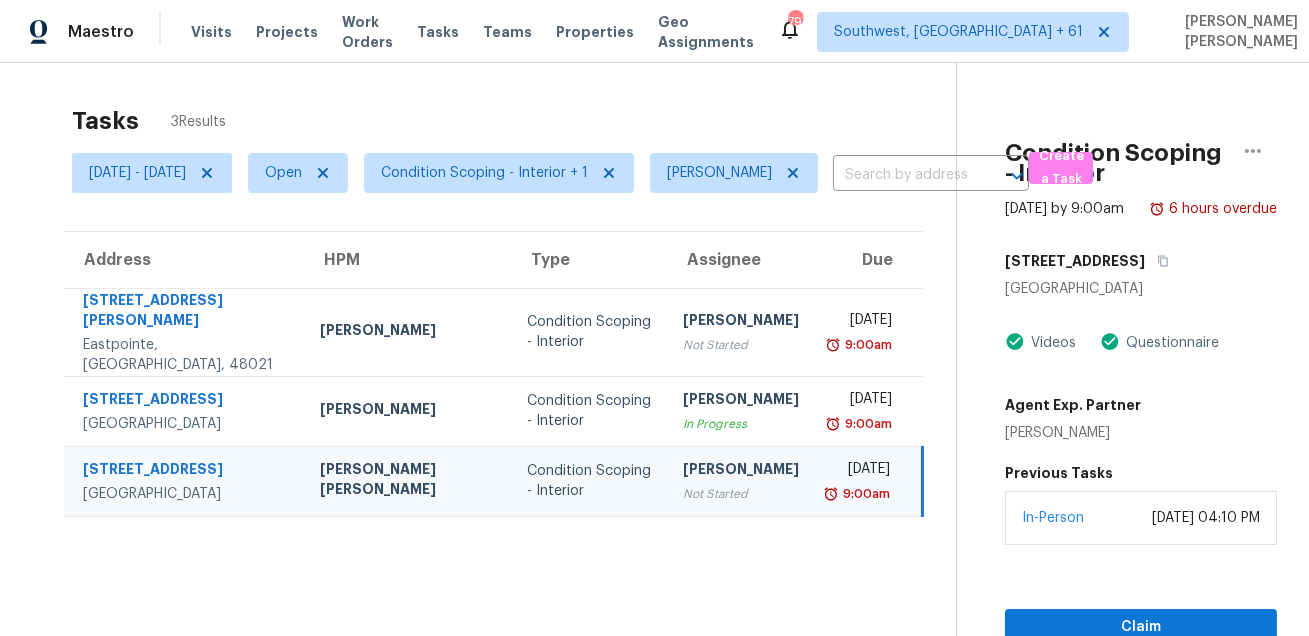 click on "Tasks 3  Results Thu, Jul 17 - Thu, Jul 17 Open Condition Scoping - Interior + 1 Salma Ansari ​ Create a Task Address HPM Type Assignee Due 16515 Collinson Ave   Eastpointe, MI, 48021 Kim Peshek Condition Scoping - Interior Salma Ansari Not Started Thu, Jul 17th 2025 9:00am 2521 80th Ave   Oakland, CA, 94605 Erwin Alberty Condition Scoping - Interior Salma Ansari In Progress Thu, Jul 17th 2025 9:00am 623 Shadowmoore Dr   Riverdale, GA, 30274 Marcos Ricardo Resendiz Condition Scoping - Interior Salma Ansari Not Started Thu, Jul 17th 2025 9:00am Condition Scoping - Interior Jul 17th 2025 by 9:00am 6 hours overdue 623 Shadowmoore Dr Riverdale, GA 30274 Videos Questionnaire Agent Exp. Partner Kim Schloz Previous Tasks In-Person  July 16, 2025 at 04:10 PM Claim Start Assessment" at bounding box center [654, 404] 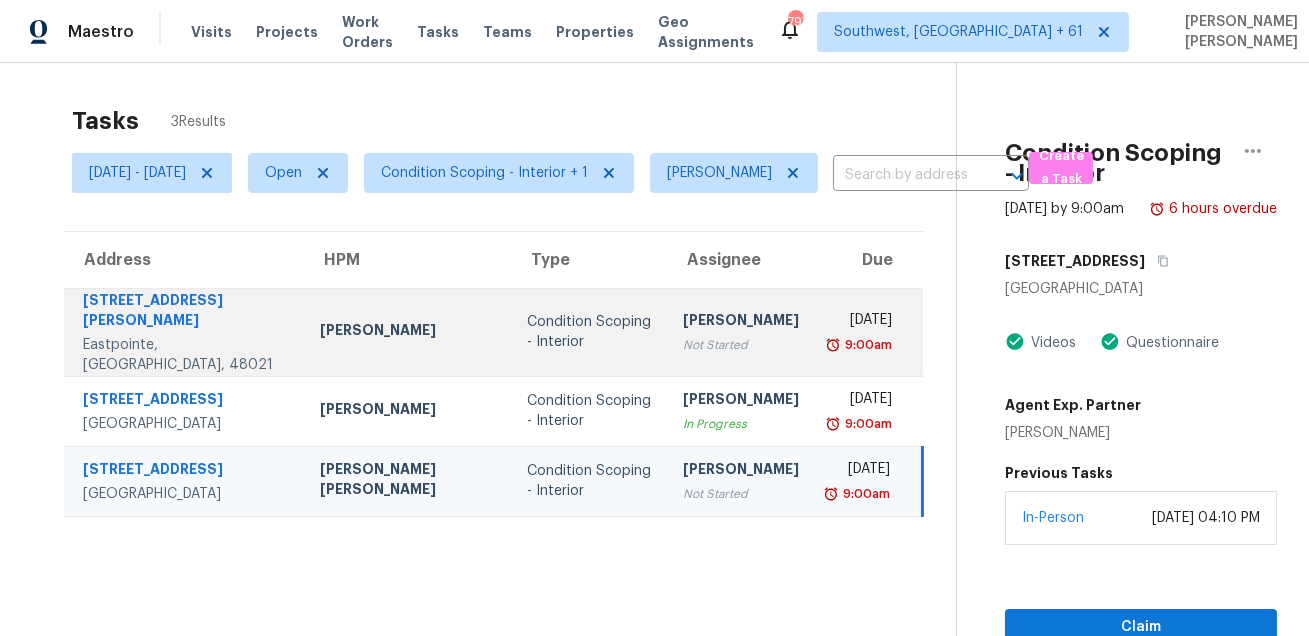 click on "Thu, Jul 17th 2025" at bounding box center (861, 322) 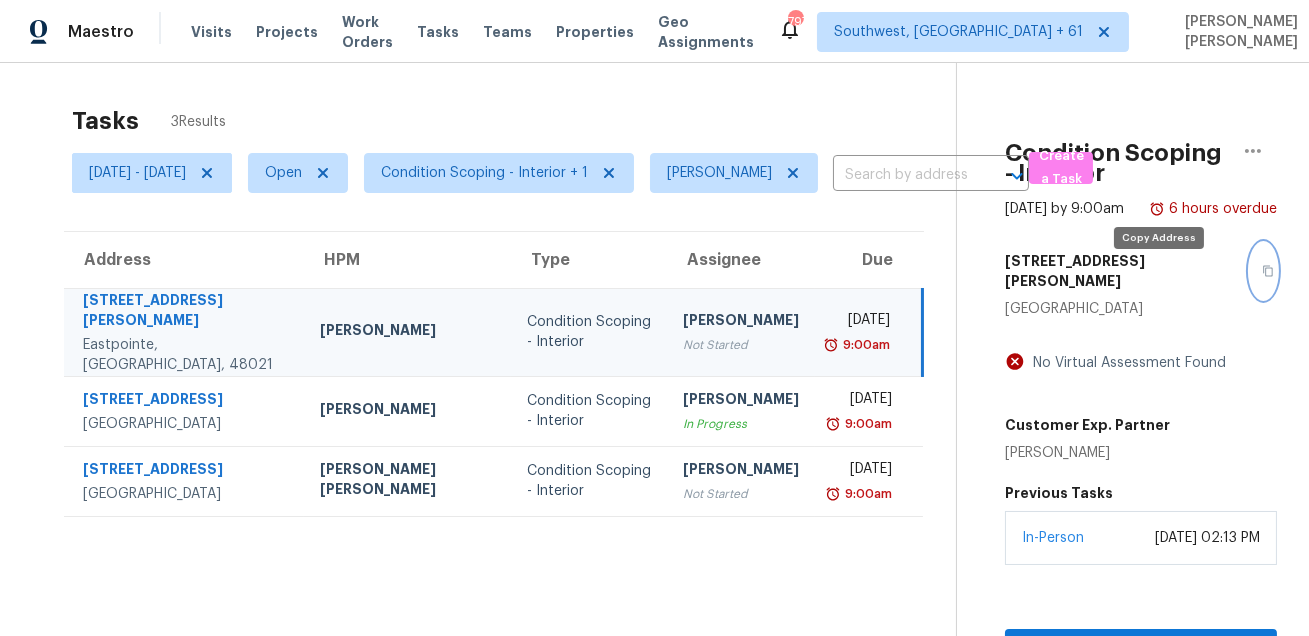 click 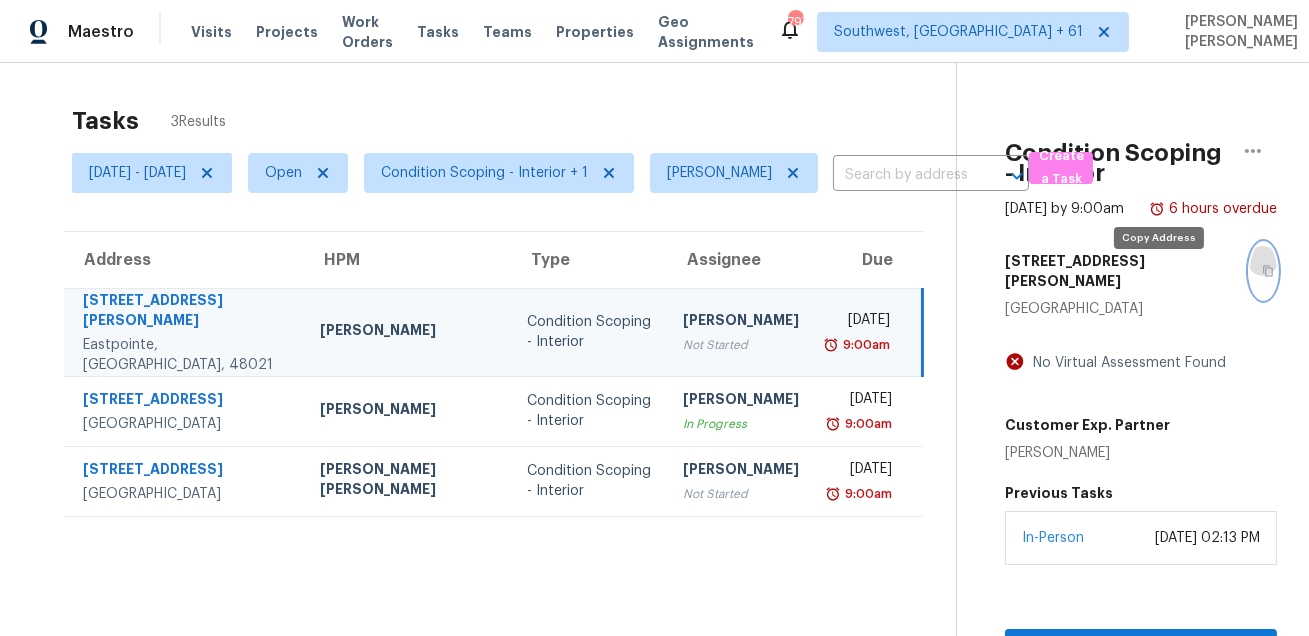 click 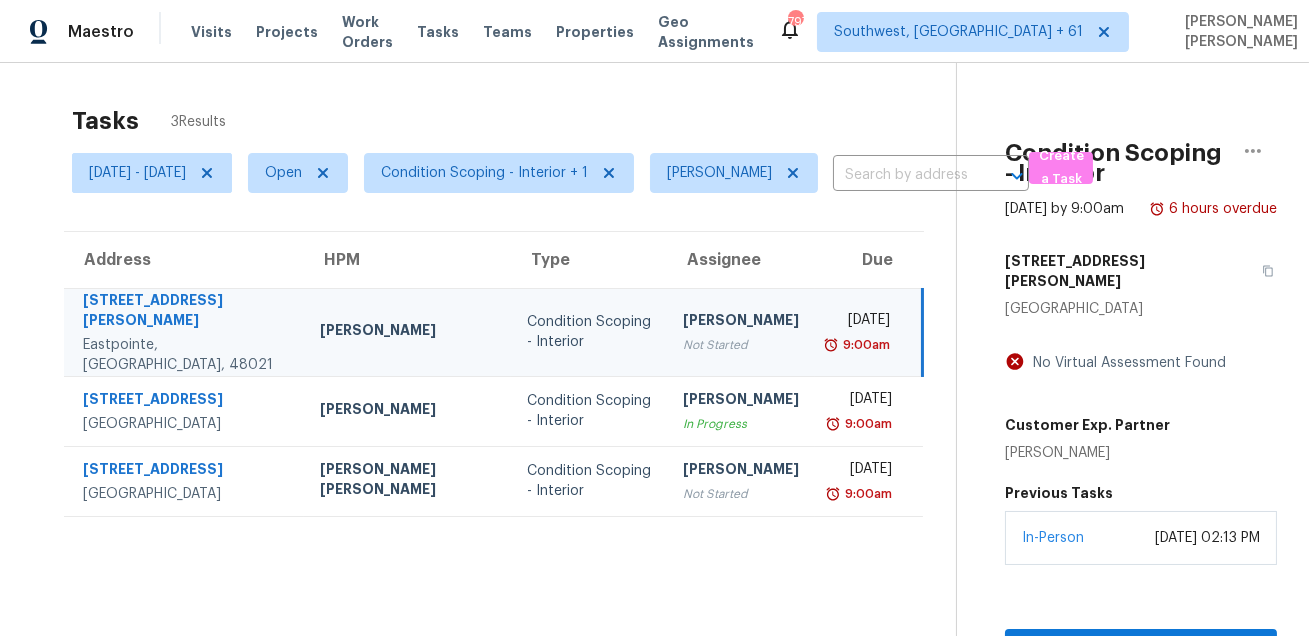 click on "Thu, Jul 17th 2025" at bounding box center [860, 322] 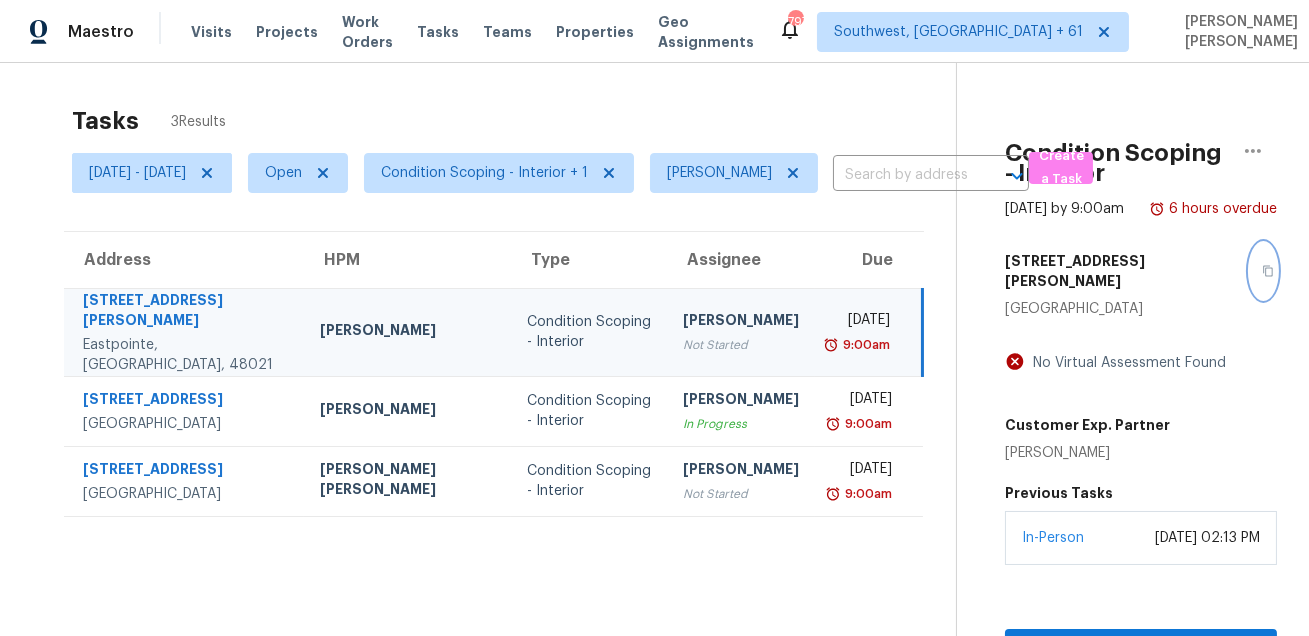 click 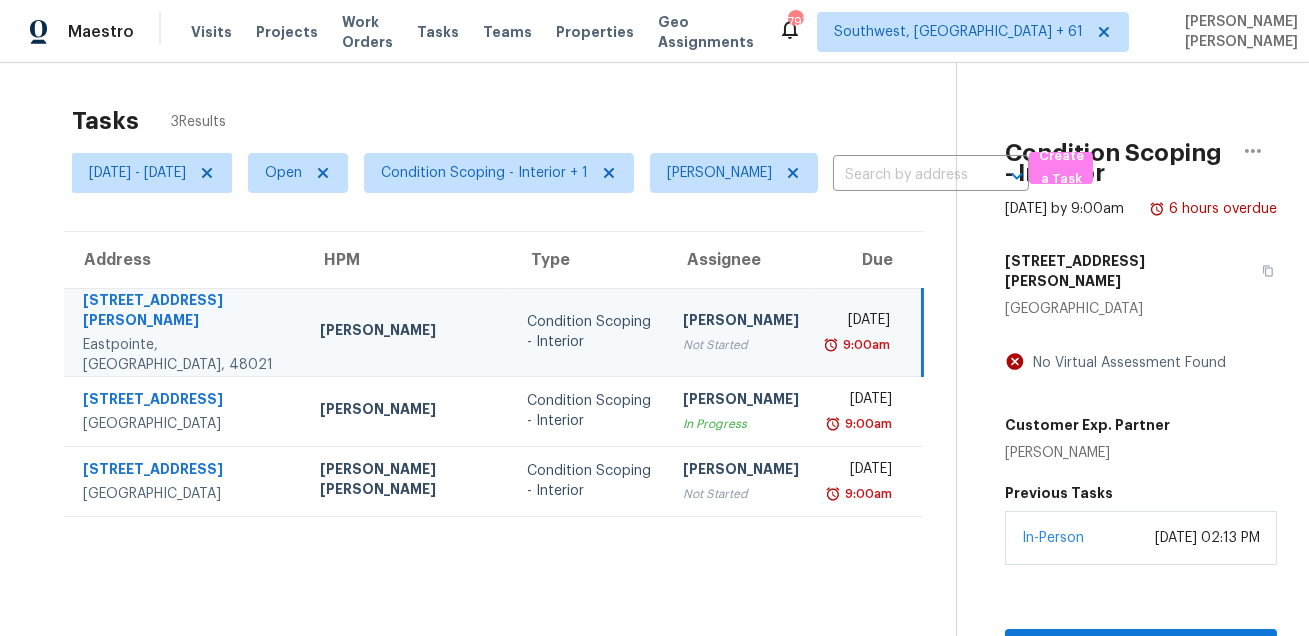 click on "Condition Scoping - Interior" at bounding box center (589, 332) 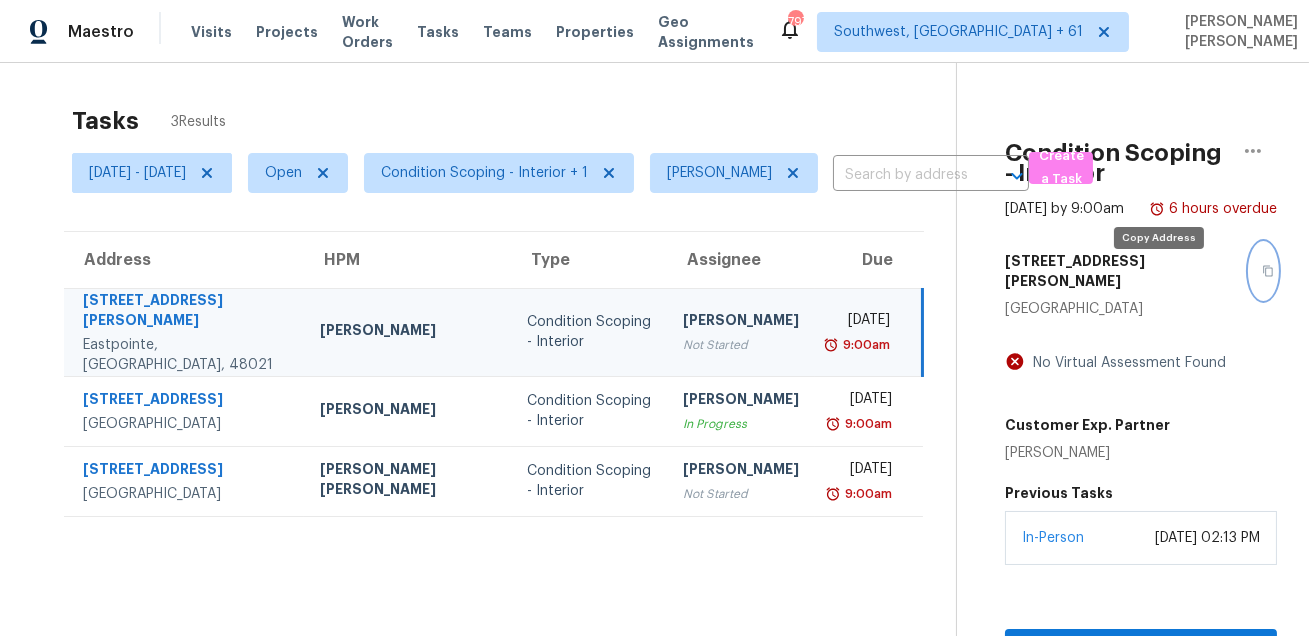 click at bounding box center (1263, 271) 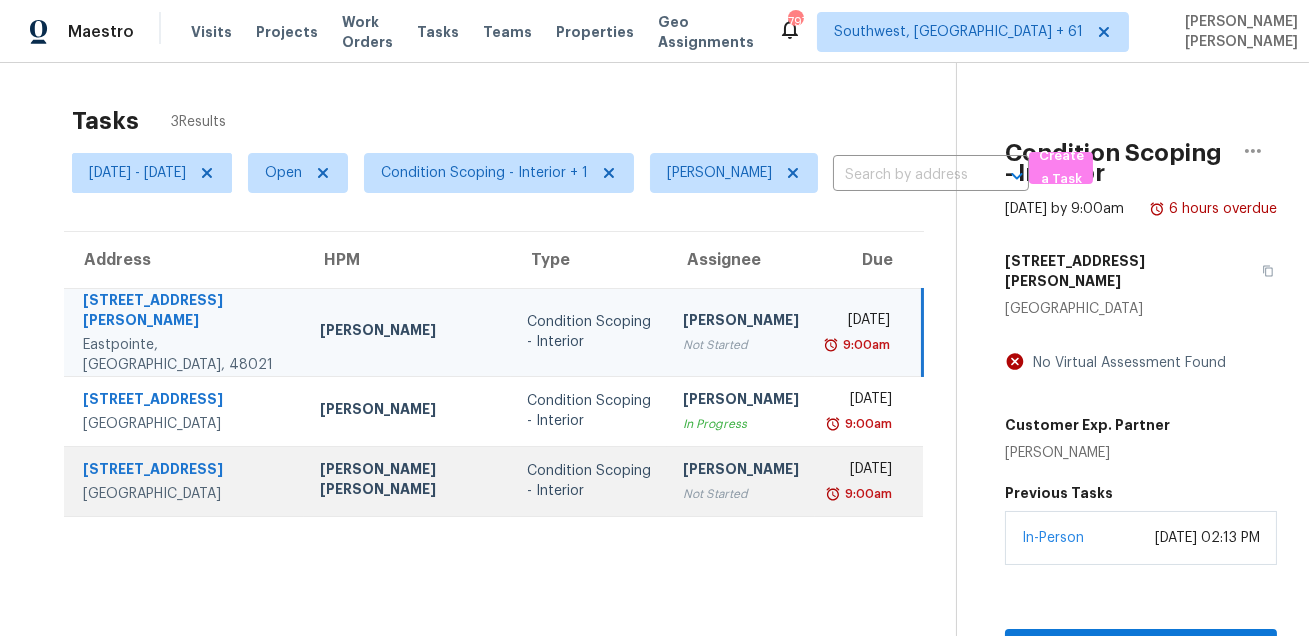 click on "Condition Scoping - Interior" at bounding box center [589, 481] 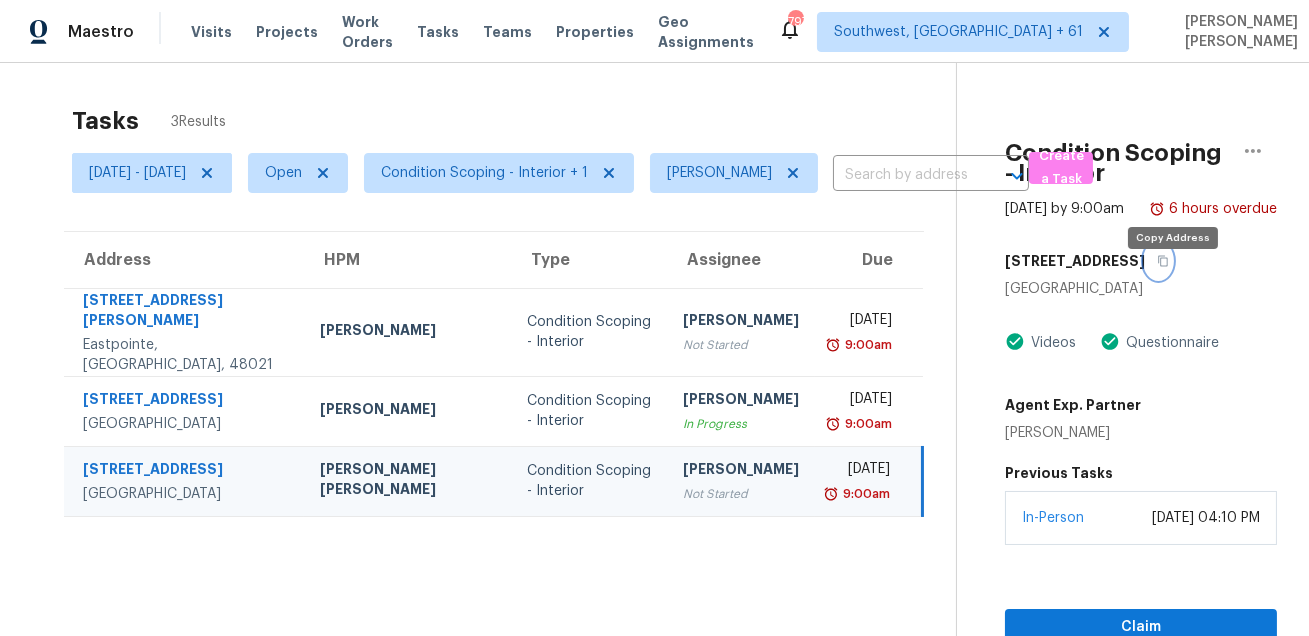click at bounding box center (1158, 261) 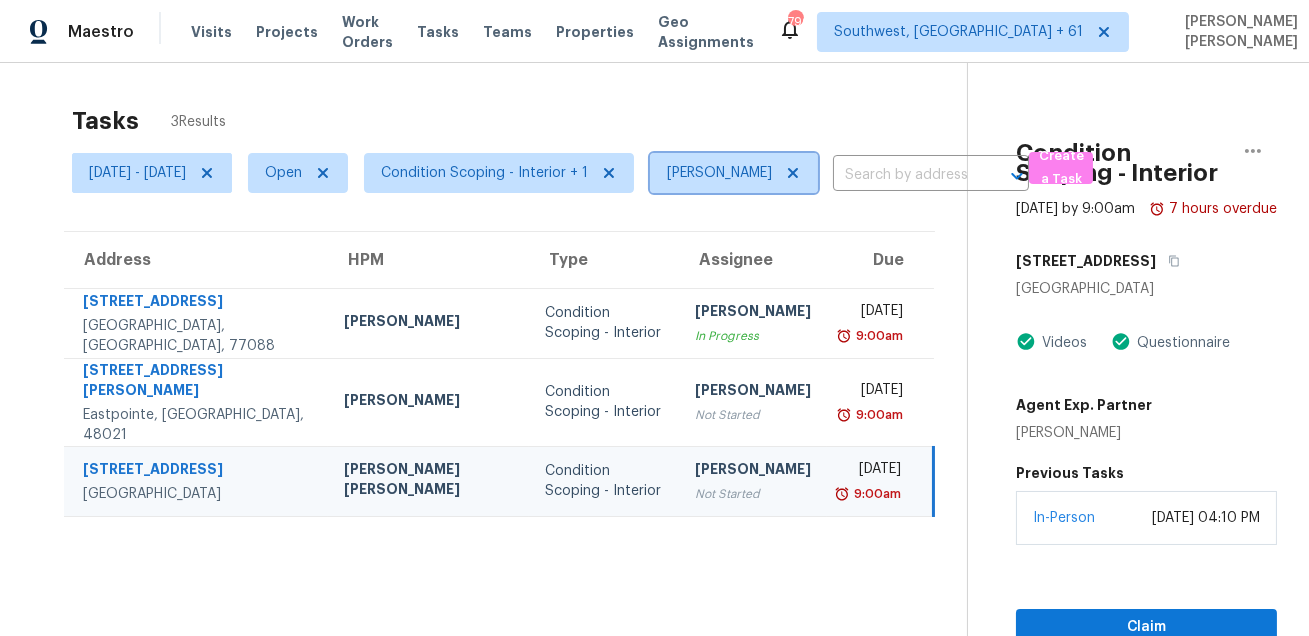 click 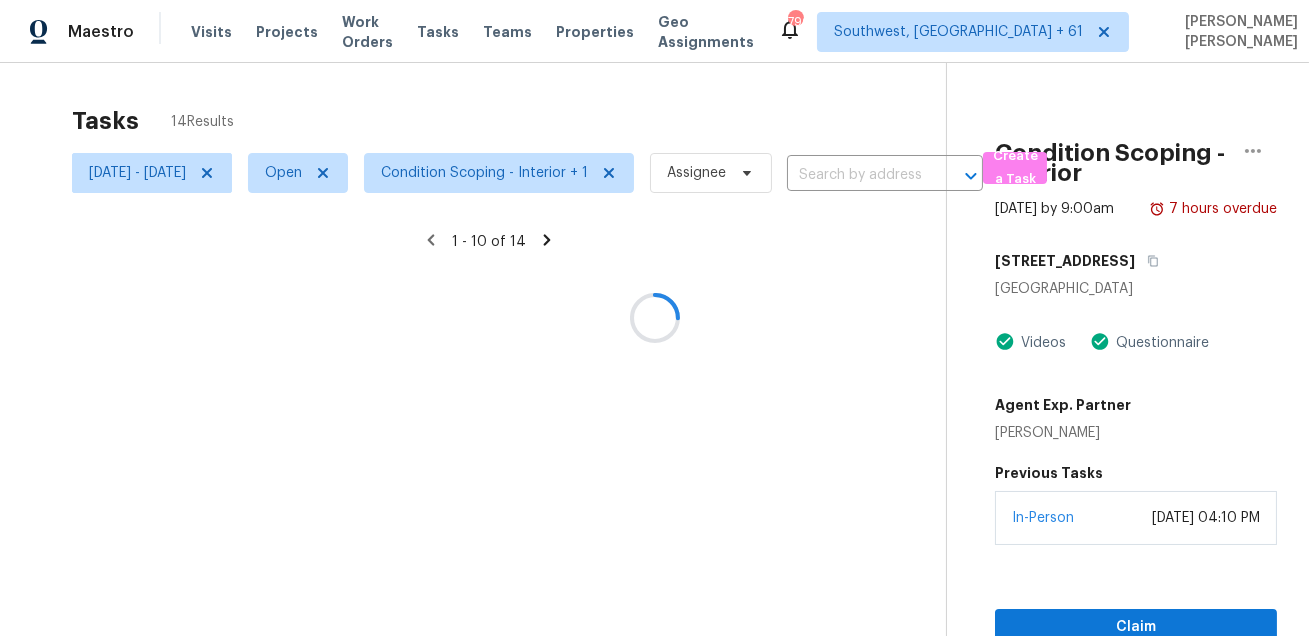 click at bounding box center (654, 318) 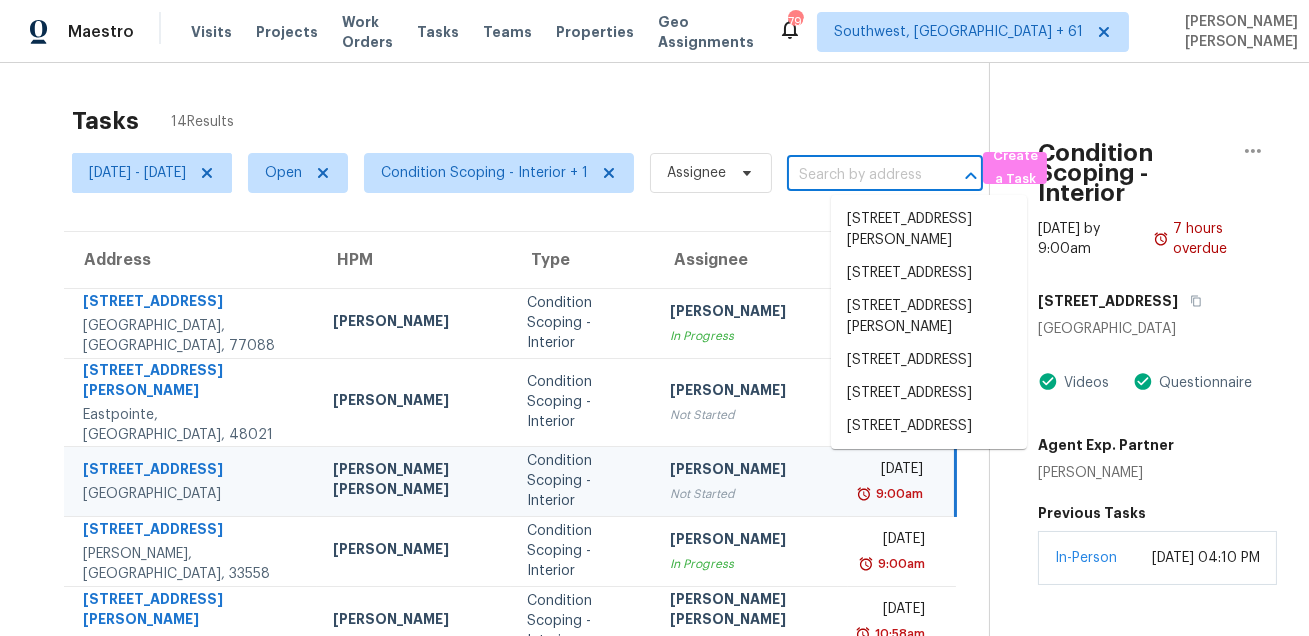 click at bounding box center [857, 175] 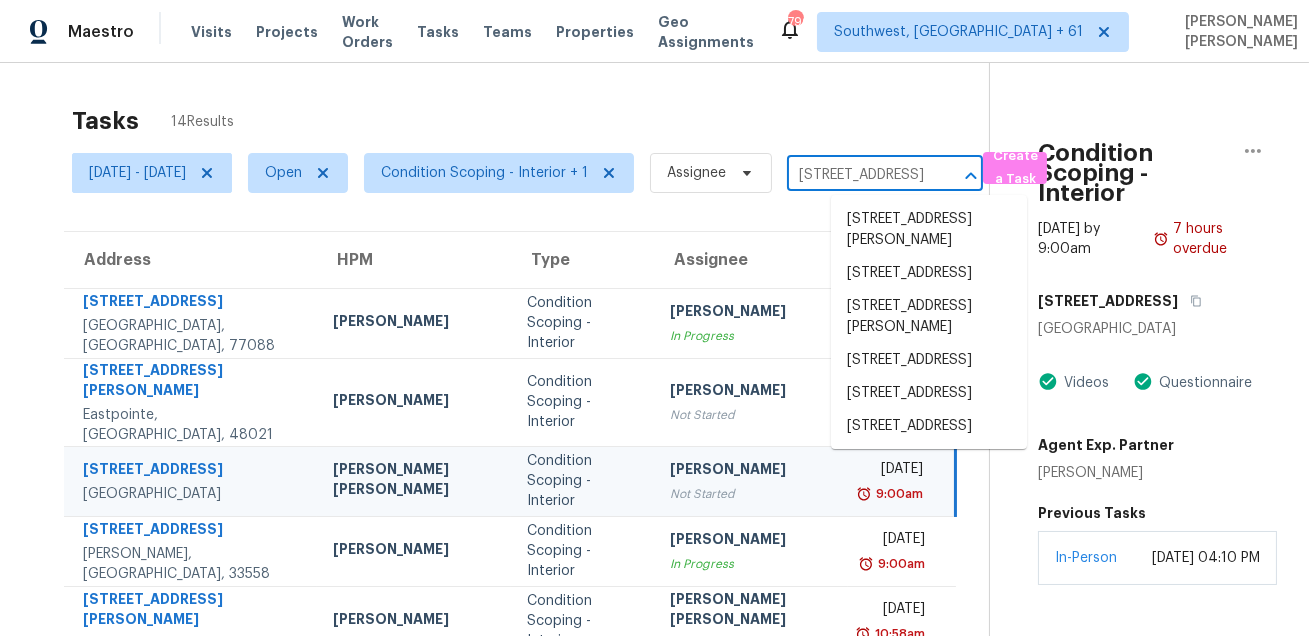 scroll, scrollTop: 0, scrollLeft: 163, axis: horizontal 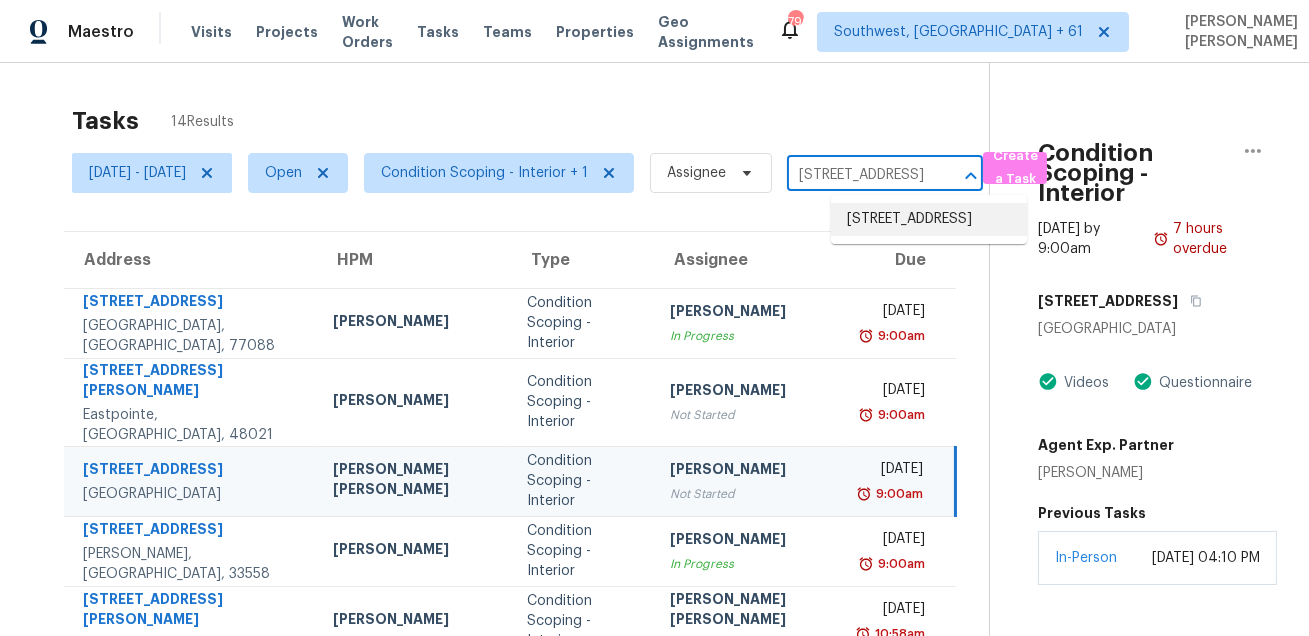 click on "6438 French Chateau Dr, Houston, TX 77088" at bounding box center (929, 219) 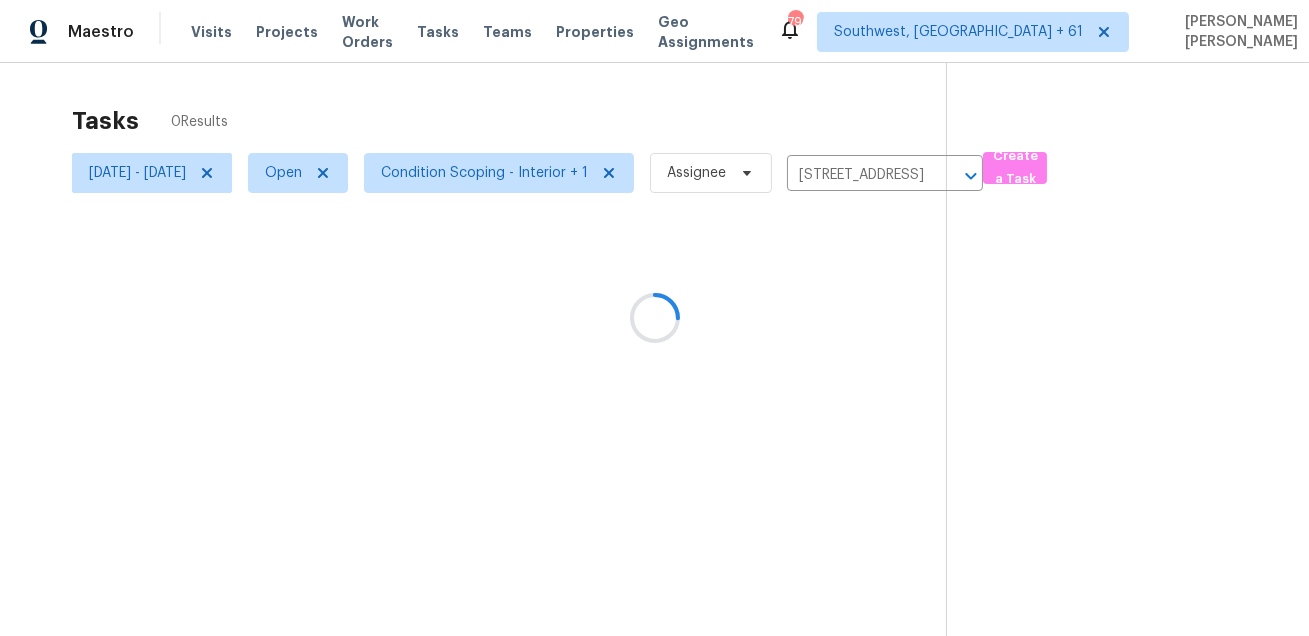 click at bounding box center (654, 318) 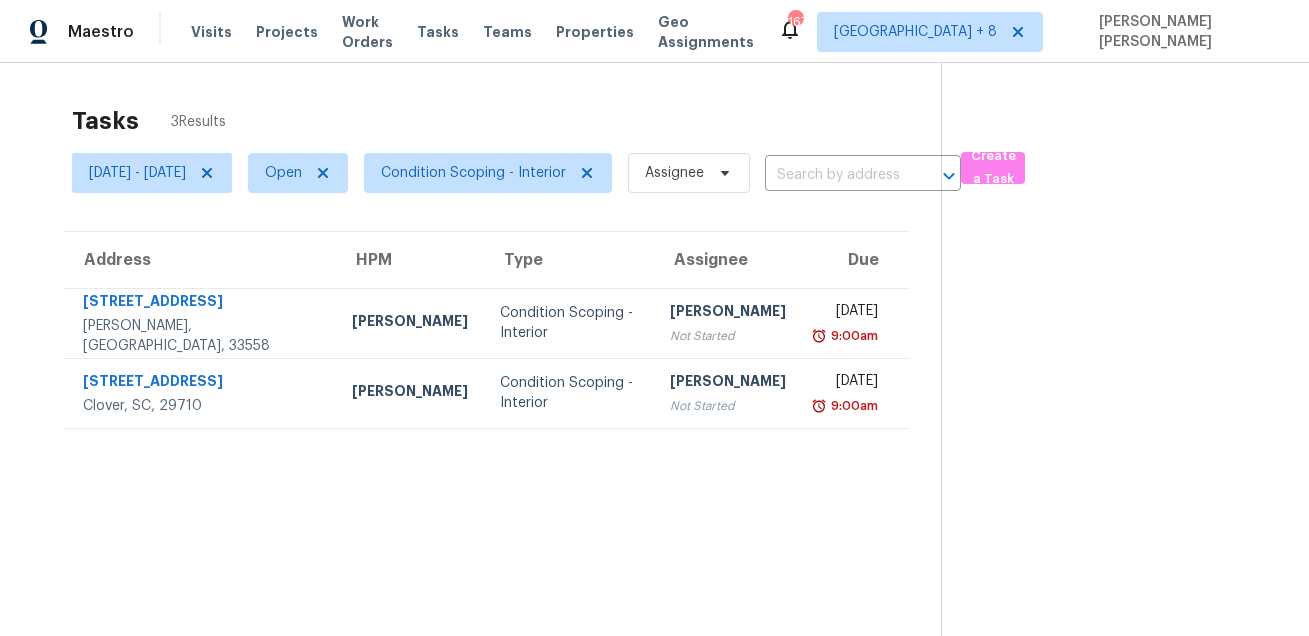 scroll, scrollTop: 0, scrollLeft: 0, axis: both 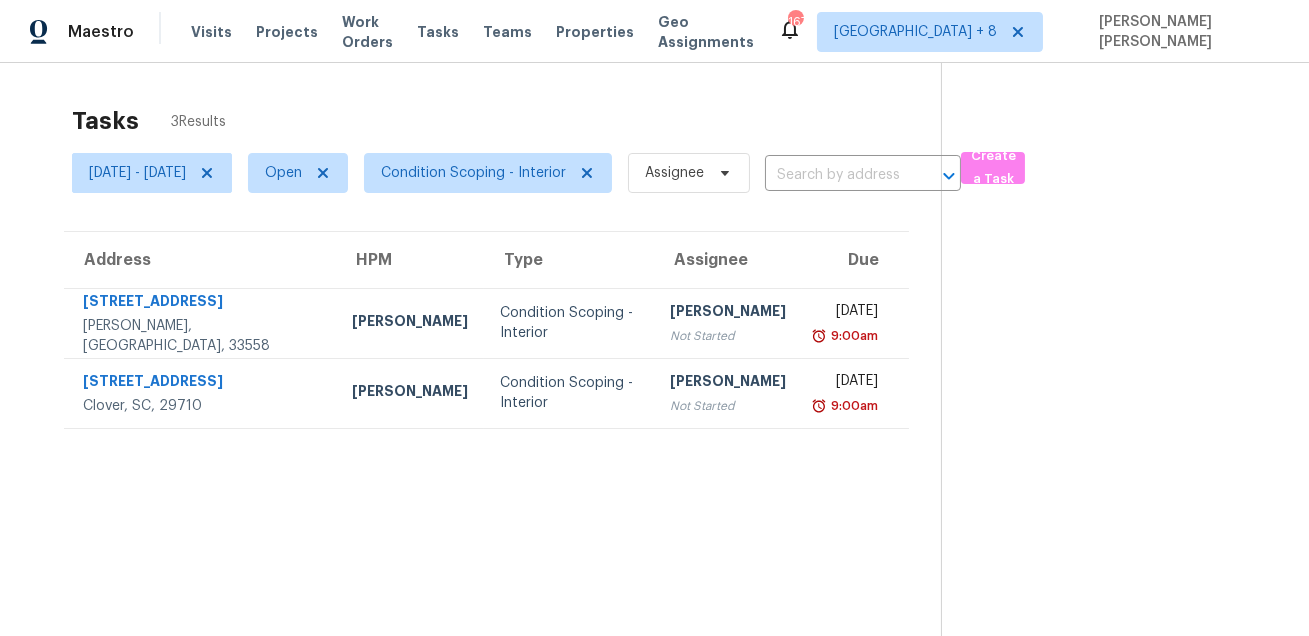 click on "Tasks 3  Results [DATE] - [DATE] Open Condition Scoping - Interior Assignee ​ Create a Task Address HPM Type Assignee Due [STREET_ADDRESS][PERSON_NAME] [PERSON_NAME] Condition Scoping - Interior [PERSON_NAME] P Not Started [DATE] 9:00am [STREET_ADDRESS] [PERSON_NAME] Condition Scoping - Interior [PERSON_NAME] P Not Started [DATE] 9:00am" at bounding box center [654, 381] 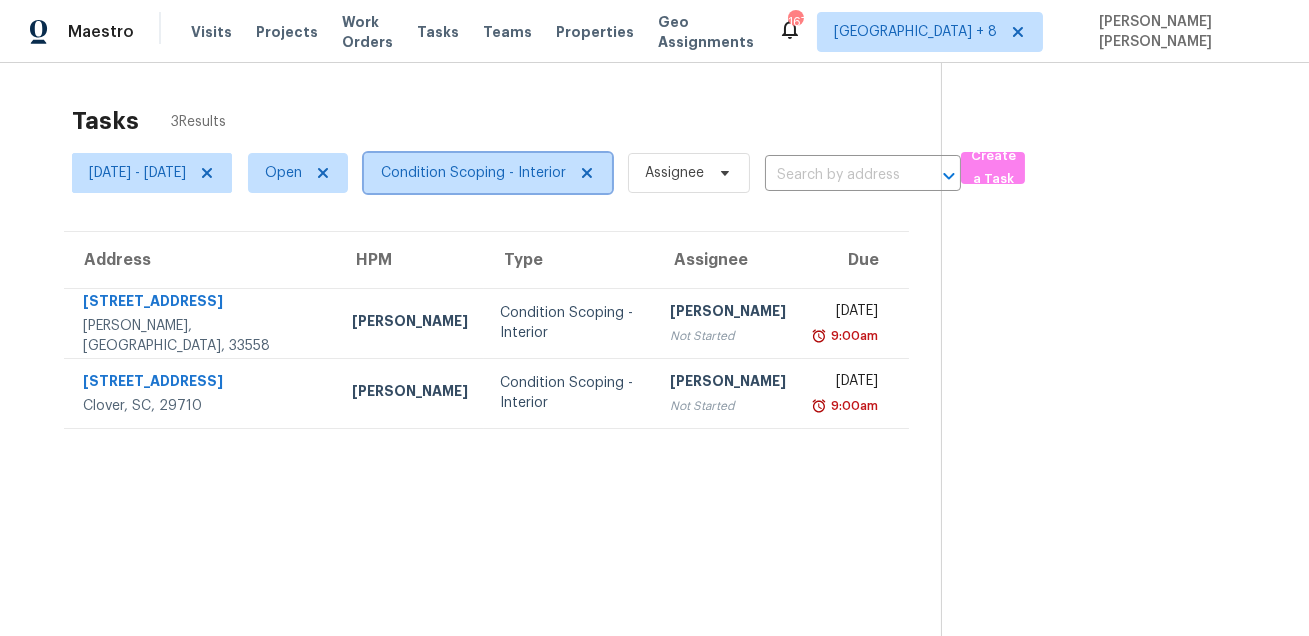 click on "Condition Scoping - Interior" at bounding box center (473, 173) 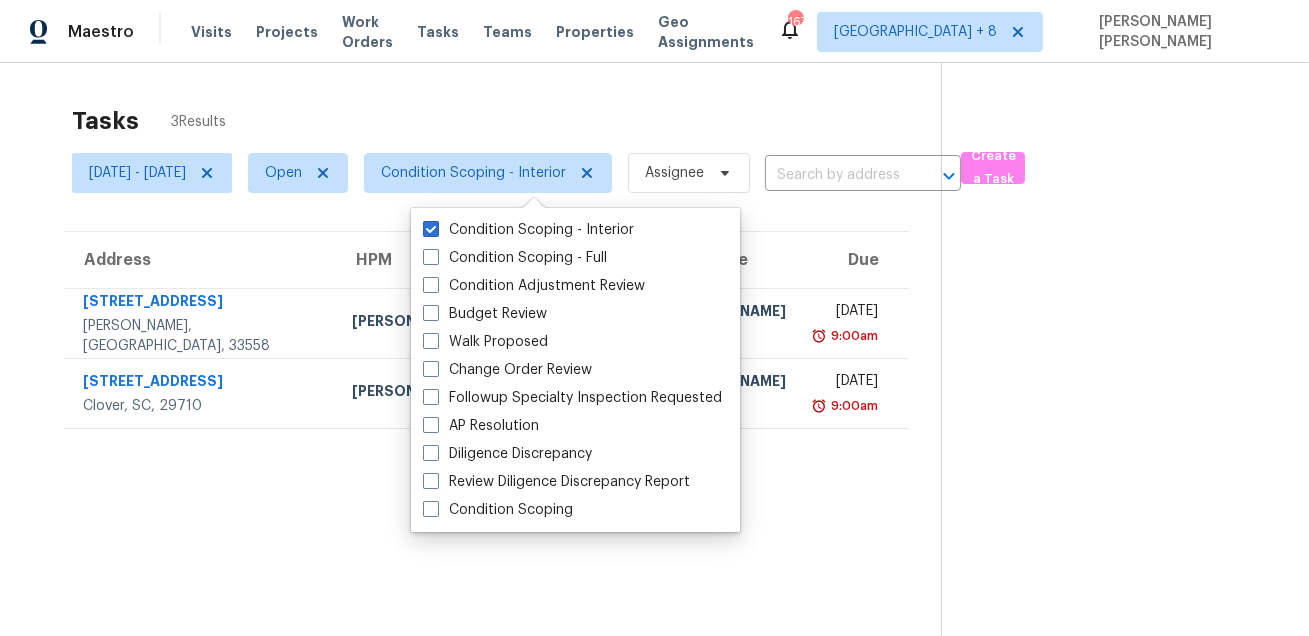 click on "Tasks 3  Results Thu, Jul 17 - Thu, Jul 17 Open Condition Scoping - Interior Assignee ​ Create a Task Address HPM Type Assignee Due 19324 Aqua Springs Dr   Lutz, FL, 33558 Bobby Fortin Condition Scoping - Interior Ranjith Kumar P Not Started Thu, Jul 17th 2025 9:00am 1234 Winding Path Rd   Clover, SC, 29710 Alex Baum Condition Scoping - Interior Ranjith Kumar P Not Started Thu, Jul 17th 2025 9:00am" at bounding box center [654, 381] 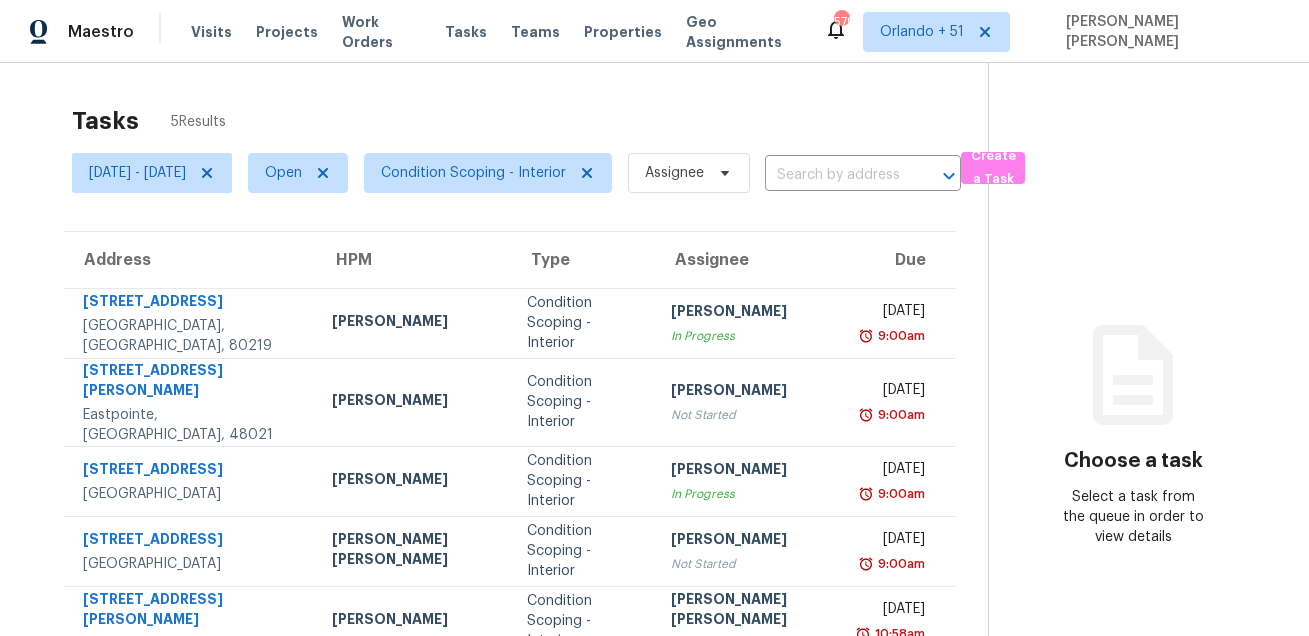 scroll, scrollTop: 0, scrollLeft: 0, axis: both 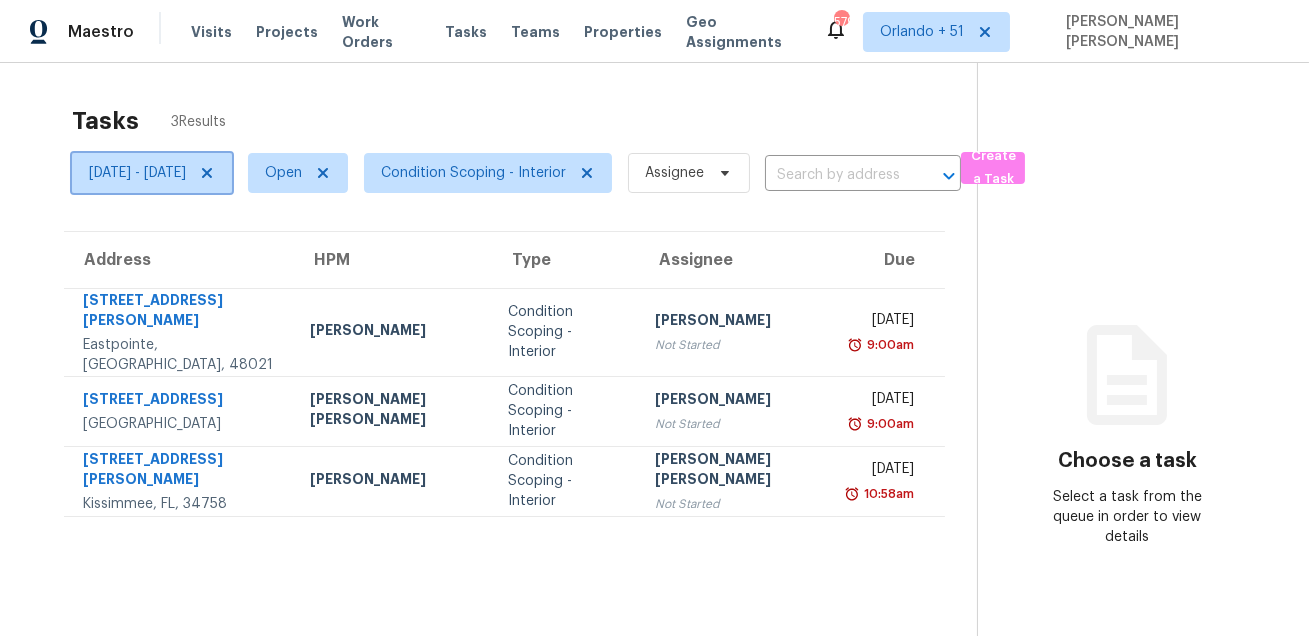 click on "Thu, Jul 17 - Thu, Jul 17" at bounding box center (137, 173) 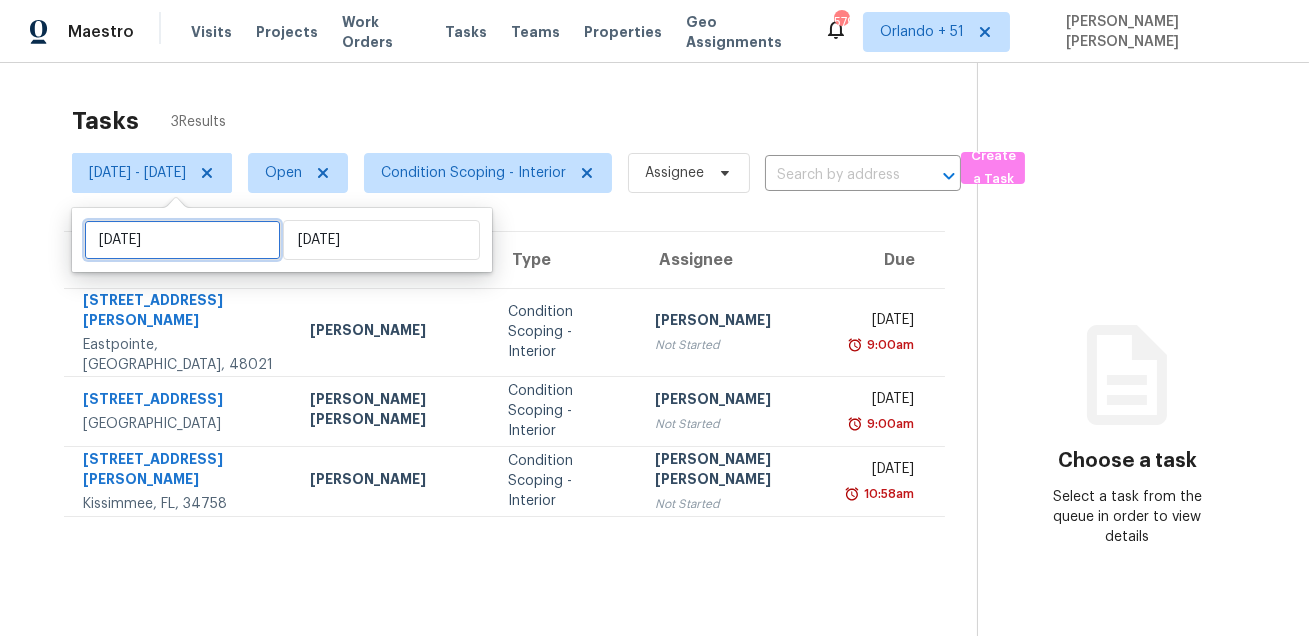 click on "Thu, Jul 17" at bounding box center [182, 240] 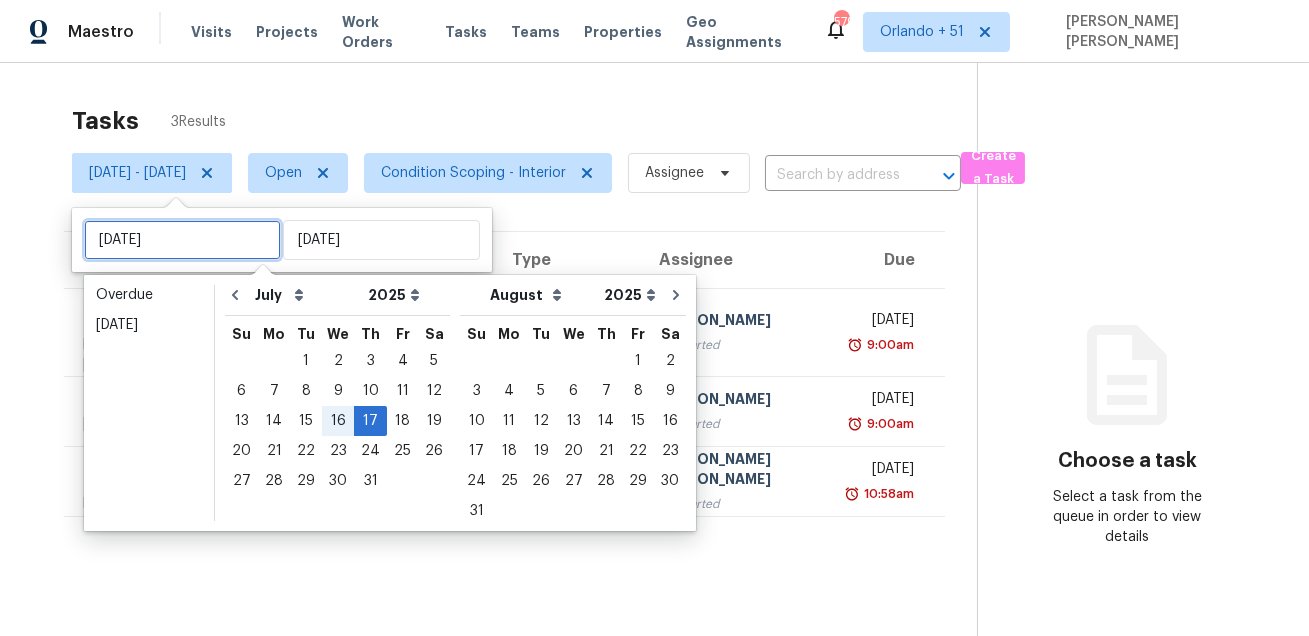 type on "[DATE]" 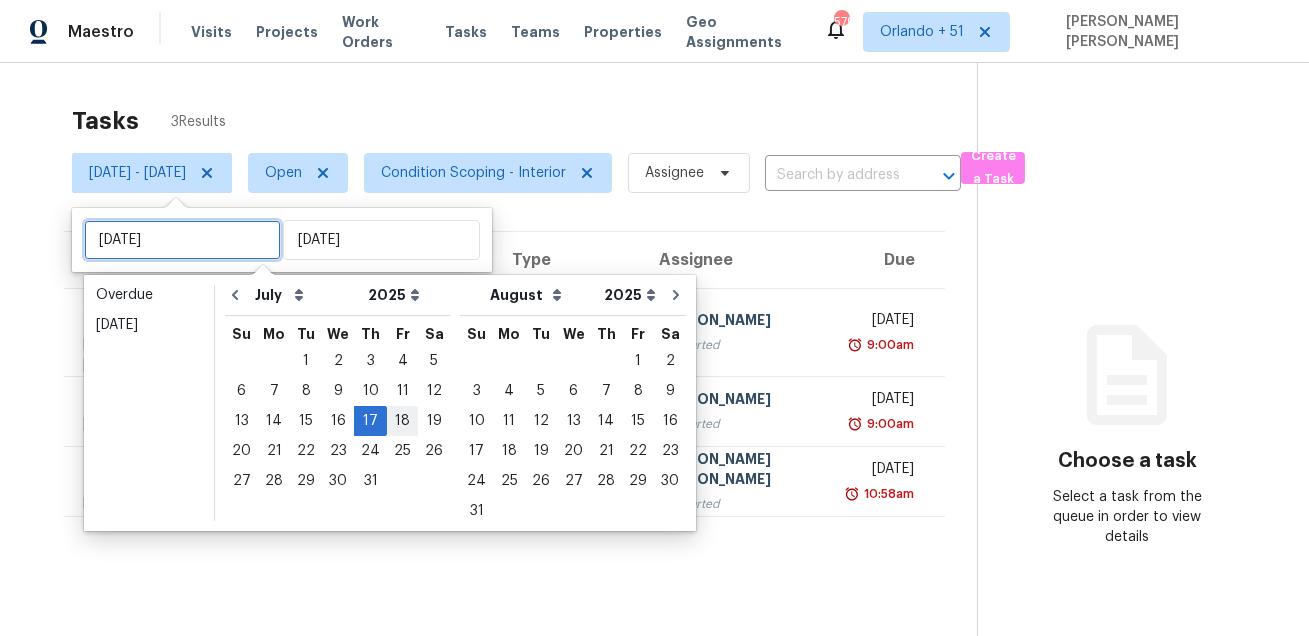type 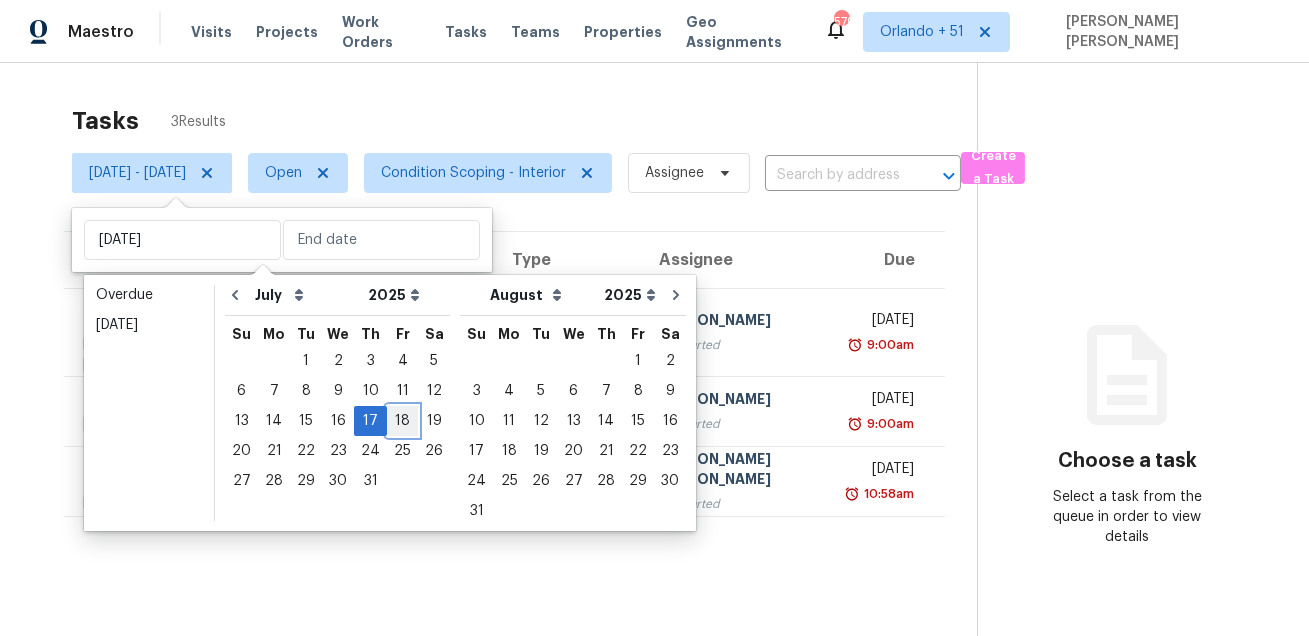 click on "18" at bounding box center (402, 421) 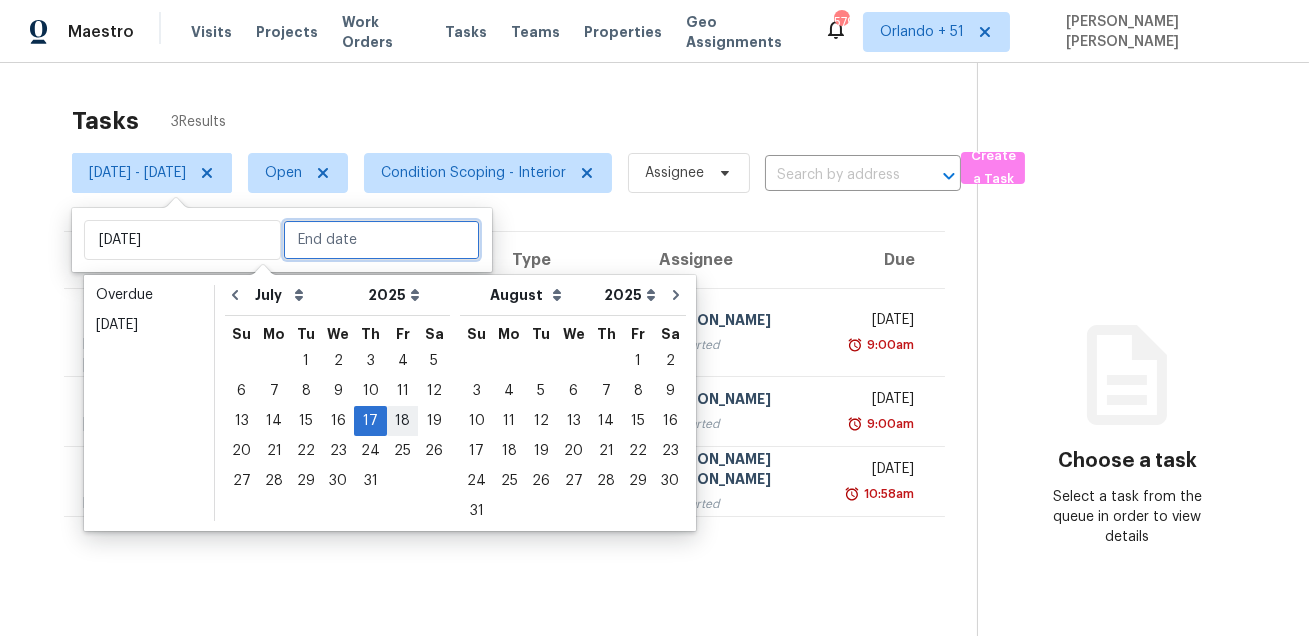 type on "Fri, Jul 18" 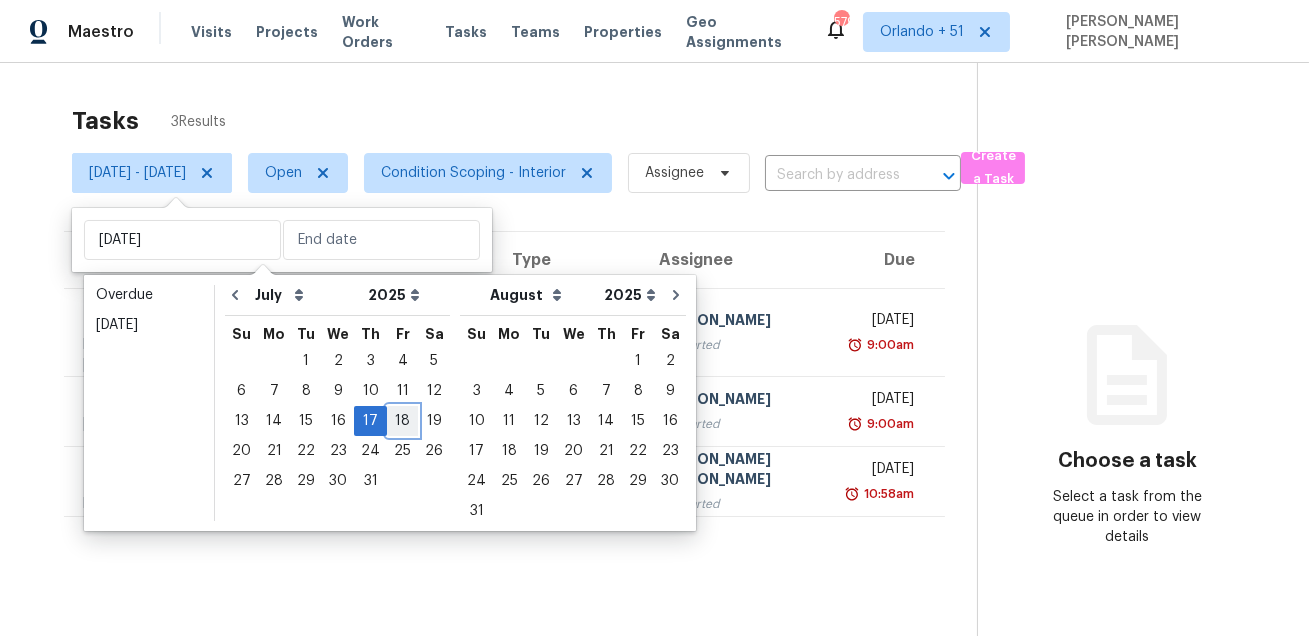 click on "18" at bounding box center (402, 421) 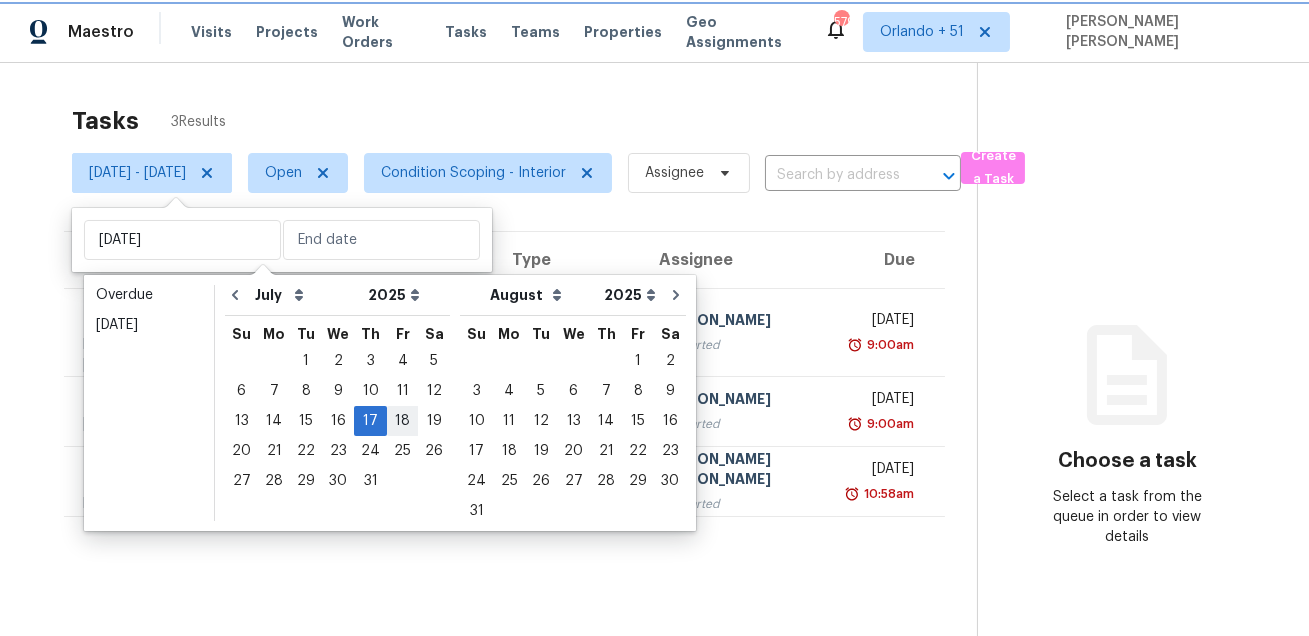 type on "Fri, Jul 18" 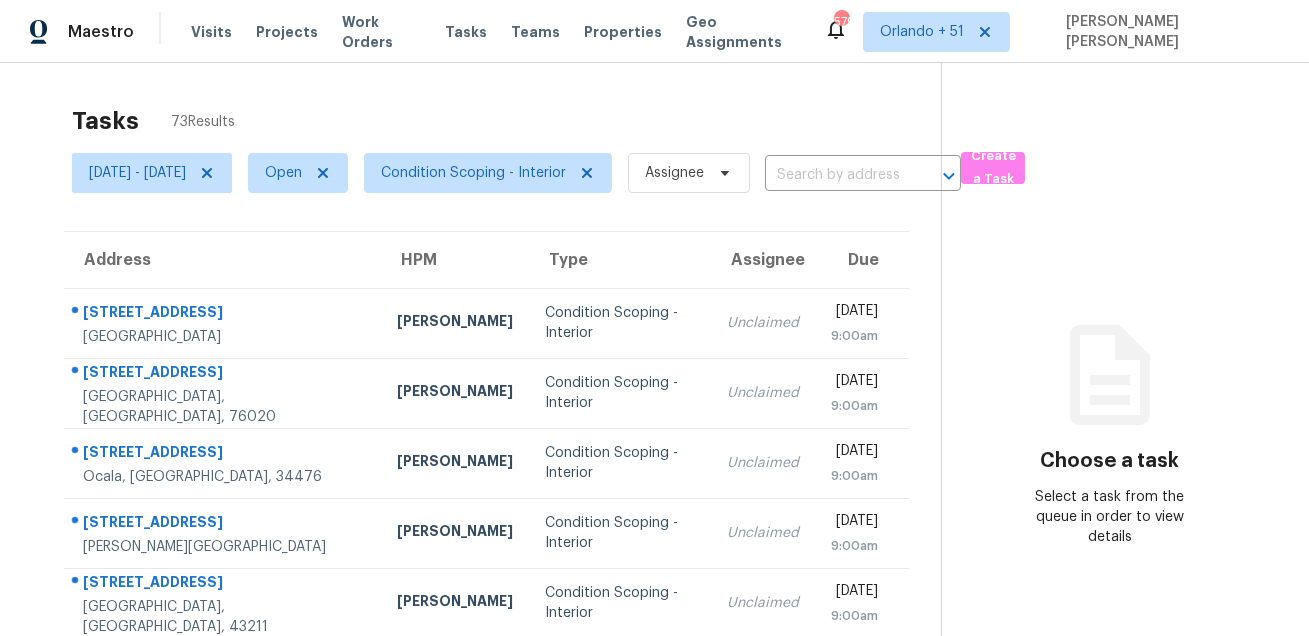 click on "Tasks 73  Results" at bounding box center (506, 121) 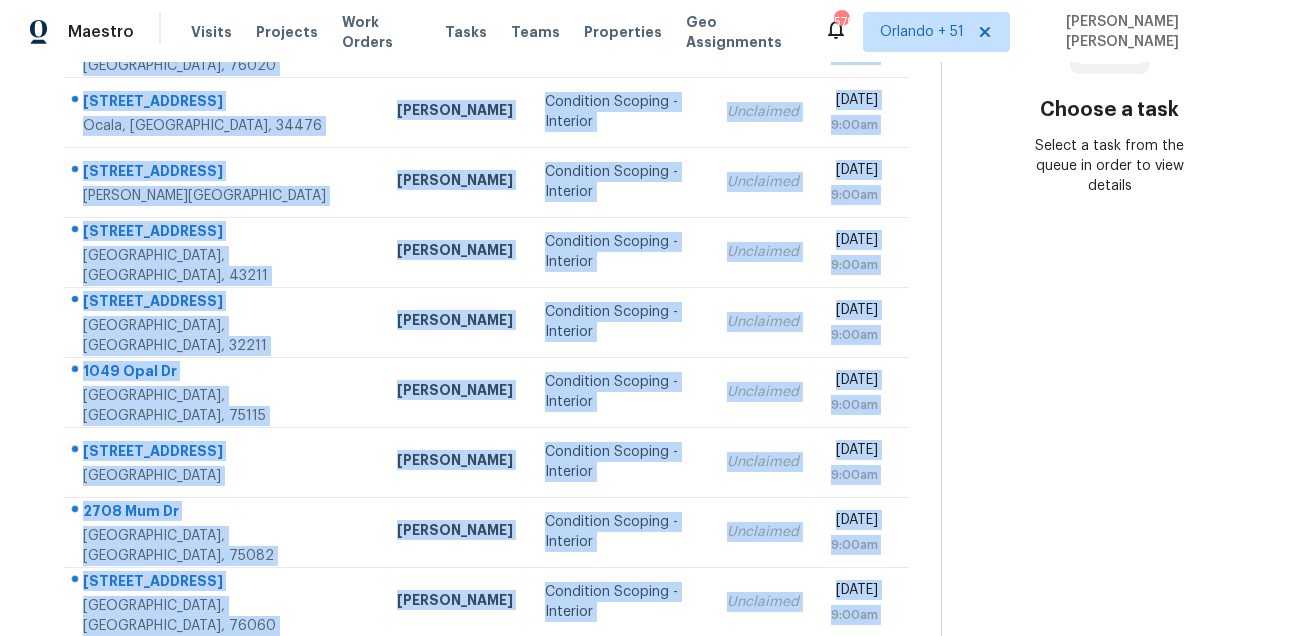 scroll, scrollTop: 405, scrollLeft: 0, axis: vertical 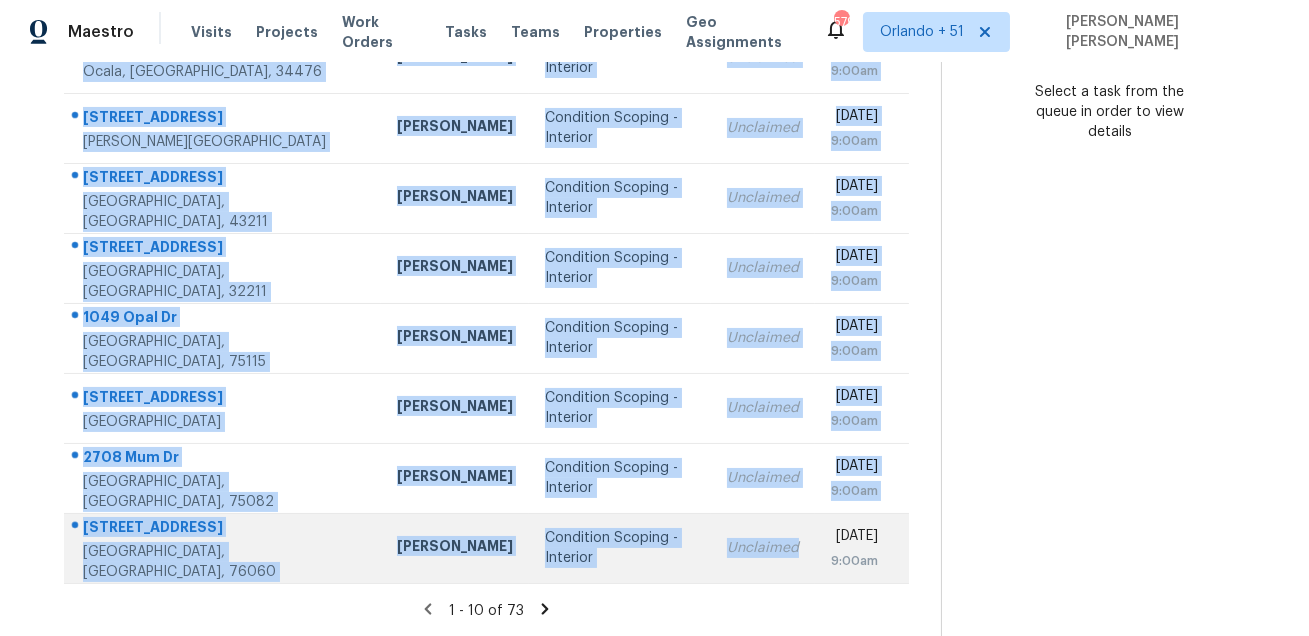 drag, startPoint x: 69, startPoint y: 299, endPoint x: 747, endPoint y: 567, distance: 729.04596 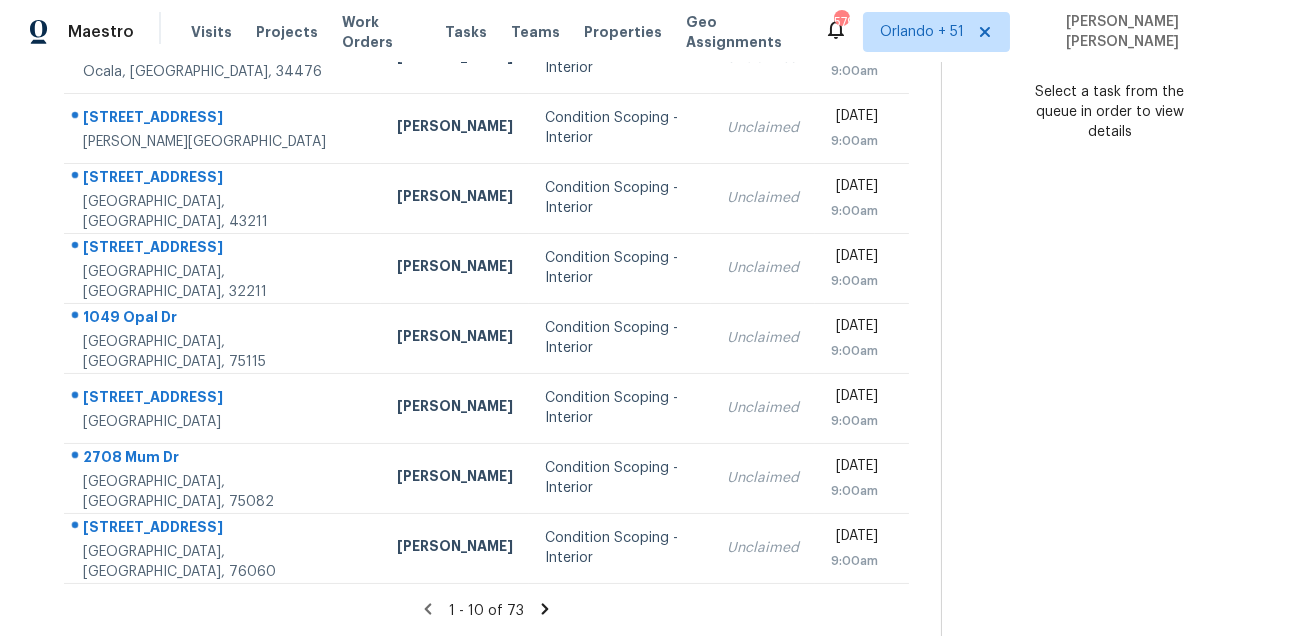 click 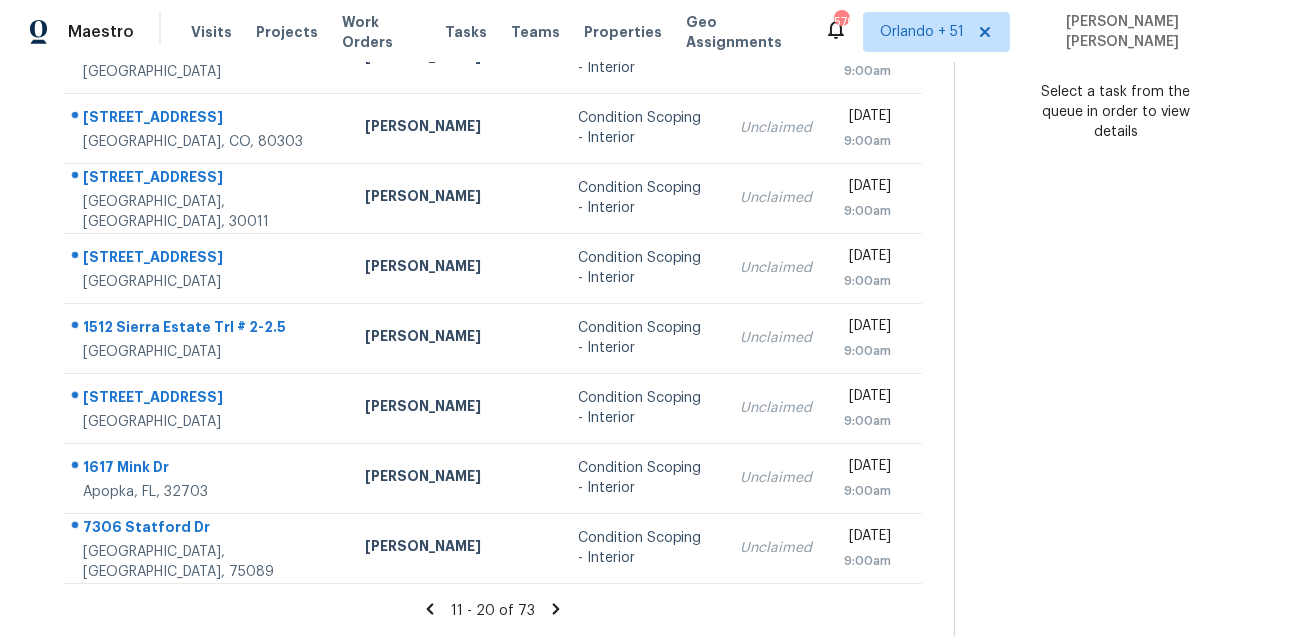 scroll, scrollTop: 0, scrollLeft: 0, axis: both 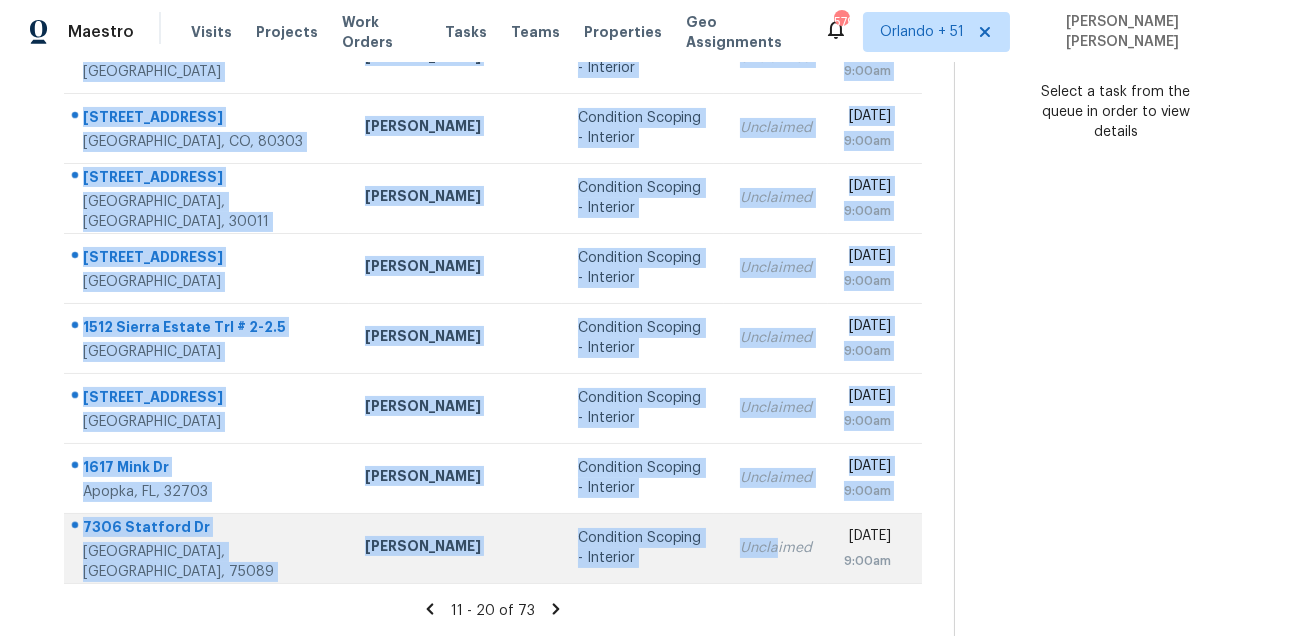 drag, startPoint x: 82, startPoint y: 300, endPoint x: 719, endPoint y: 553, distance: 685.4035 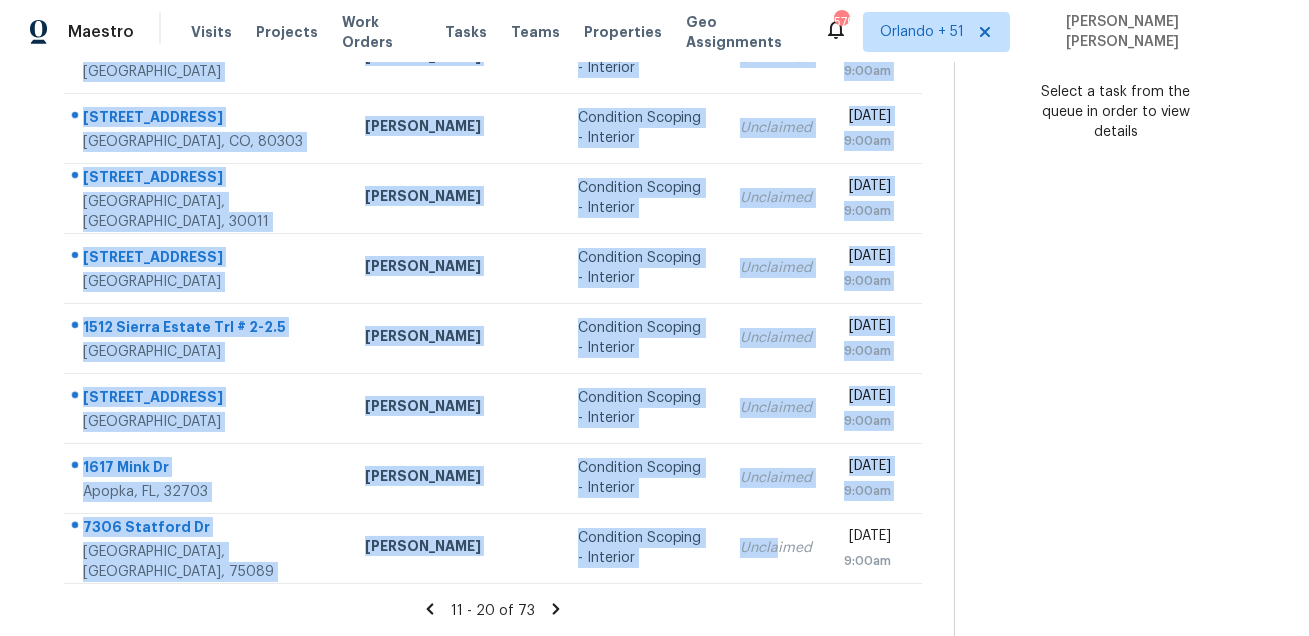 click 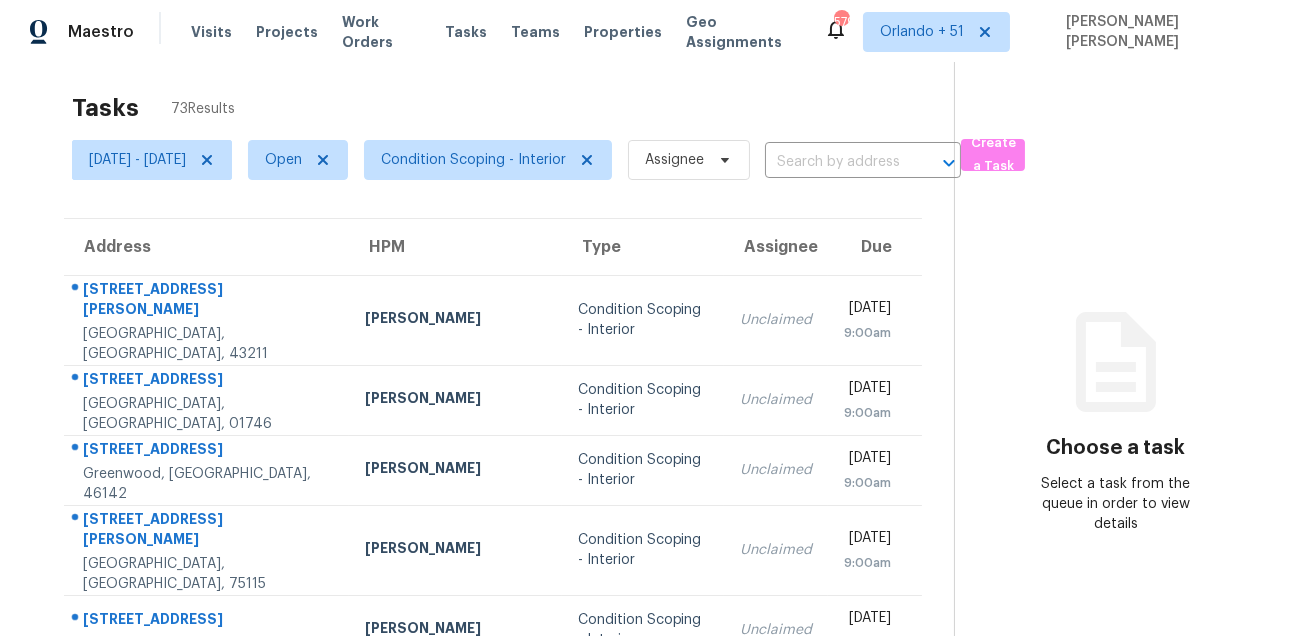 scroll, scrollTop: 0, scrollLeft: 0, axis: both 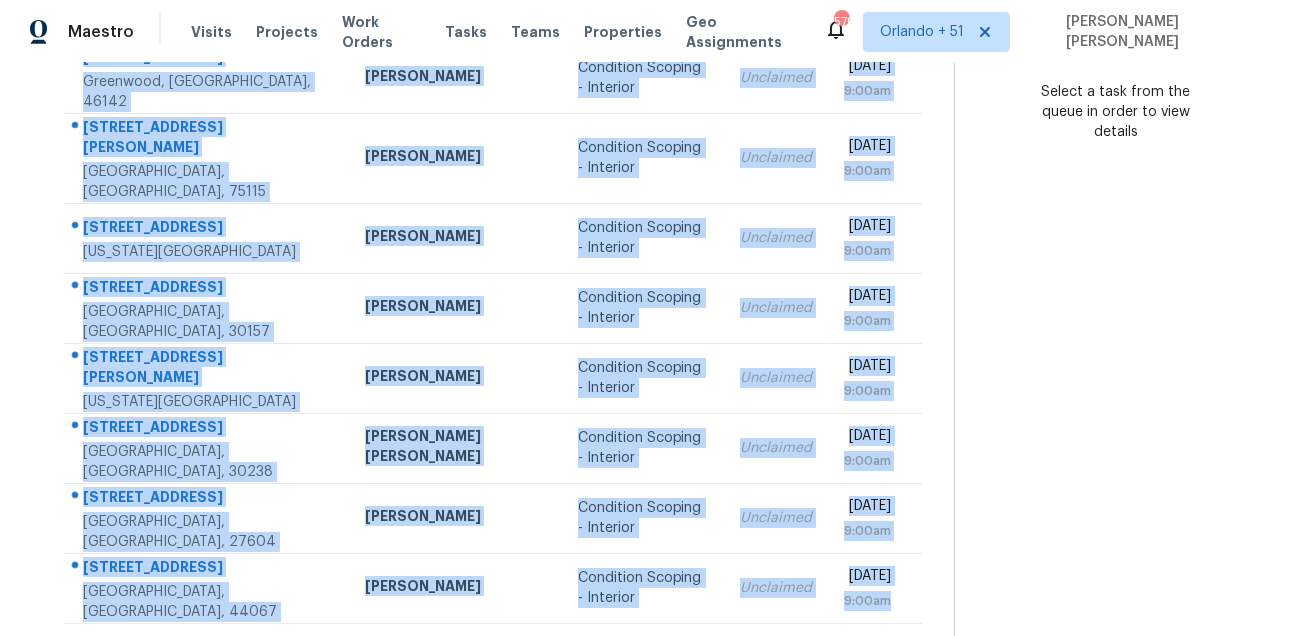 drag, startPoint x: 77, startPoint y: 303, endPoint x: 734, endPoint y: 586, distance: 715.35864 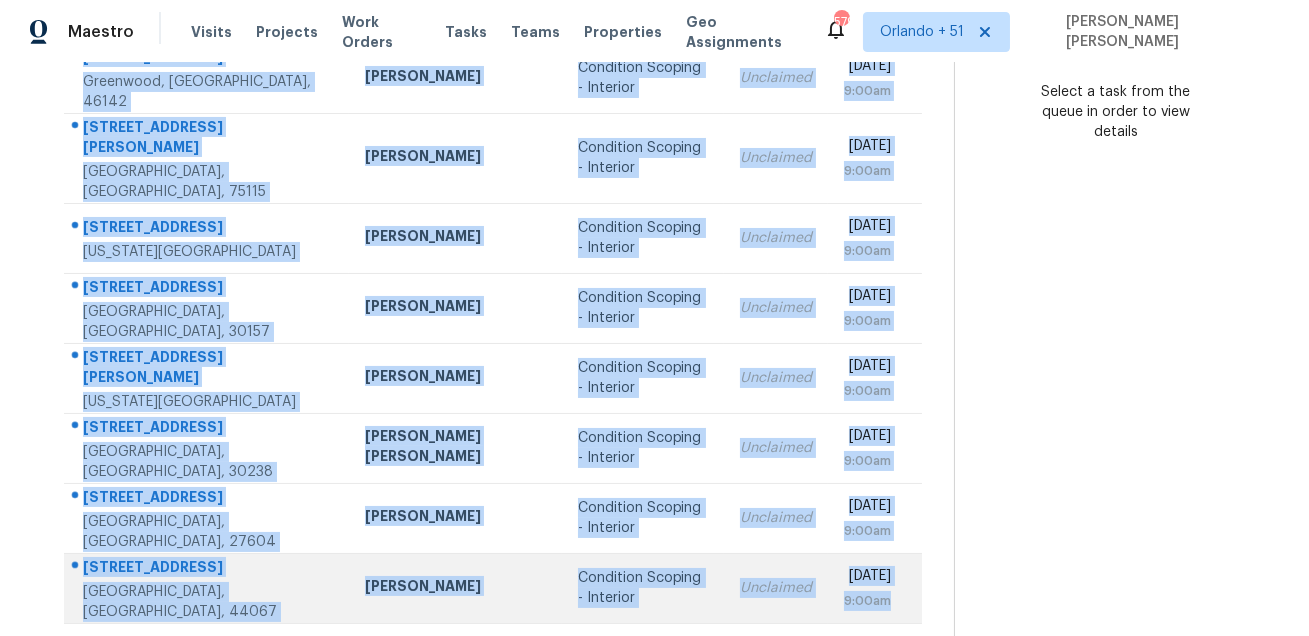 copy on "1400 E Maynard Ave   Columbus, OH, 43211 Kim Peshek Condition Scoping - Interior Unclaimed Fri, Jul 18th 2025 9:00am 134 Bogastow Brook Rd   Holliston, MA, 01746 Brian Mothes Condition Scoping - Interior Unclaimed Fri, Jul 18th 2025 9:00am 981 W County Line Rd   Greenwood, IN, 46142 Dodd Drayer Condition Scoping - Interior Unclaimed Fri, Jul 18th 2025 9:00am 516 Whetstone St   Desoto, TX, 75115 Francisco Balcazar Serrato Condition Scoping - Interior Unclaimed Fri, Jul 18th 2025 9:00am 5341 Fiesta Ln   Colorado Springs, CO, 80918 Chris Thomas Condition Scoping - Interior Unclaimed Fri, Jul 18th 2025 9:00am 419 Wiscasset Ln NW   Dallas, GA, 30157 Mirsad Srna Condition Scoping - Interior Unclaimed Fri, Jul 18th 2025 9:00am 332 Longfellow Dr   Colorado Springs, CO, 80910 Chris Thomas Condition Scoping - Interior Unclaimed Fri, Jul 18th 2025 9:00am 810 River Valley Dr   Jonesboro, GA, 30238 Marcos Ricardo Resendiz Condition Scoping - Interior Unclaimed Fri, Jul 18th 2025 9:00am 5321 Cog Hill Ct   Raleigh, NC, 2..." 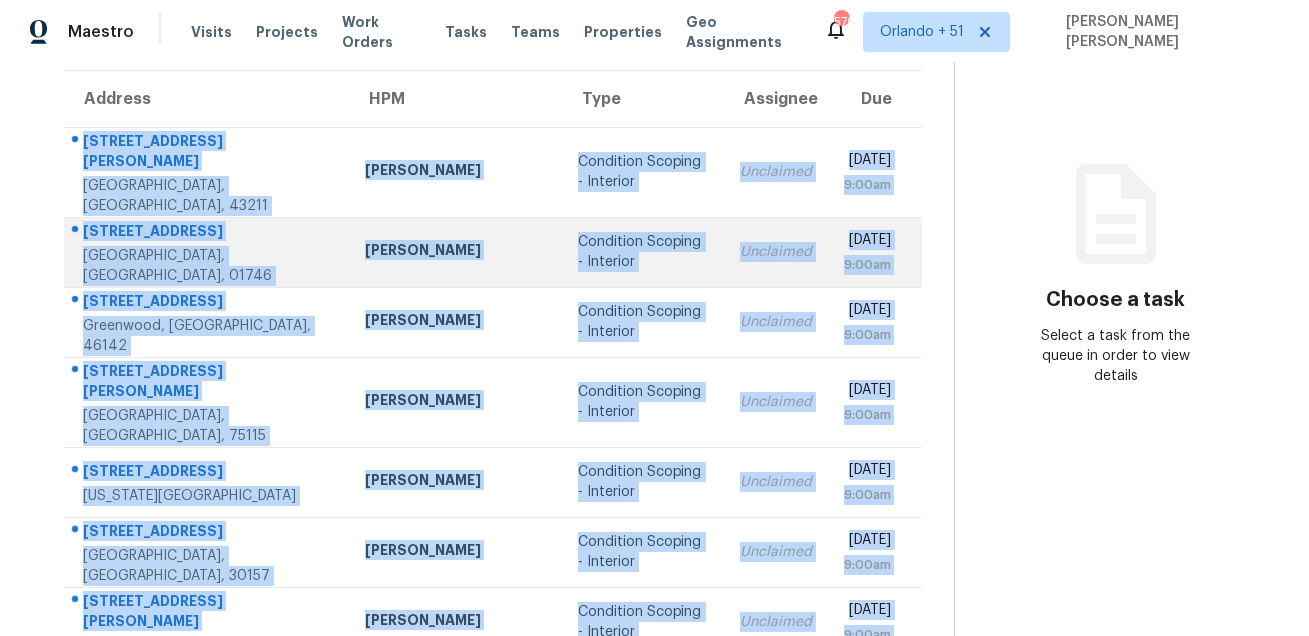 scroll, scrollTop: 405, scrollLeft: 0, axis: vertical 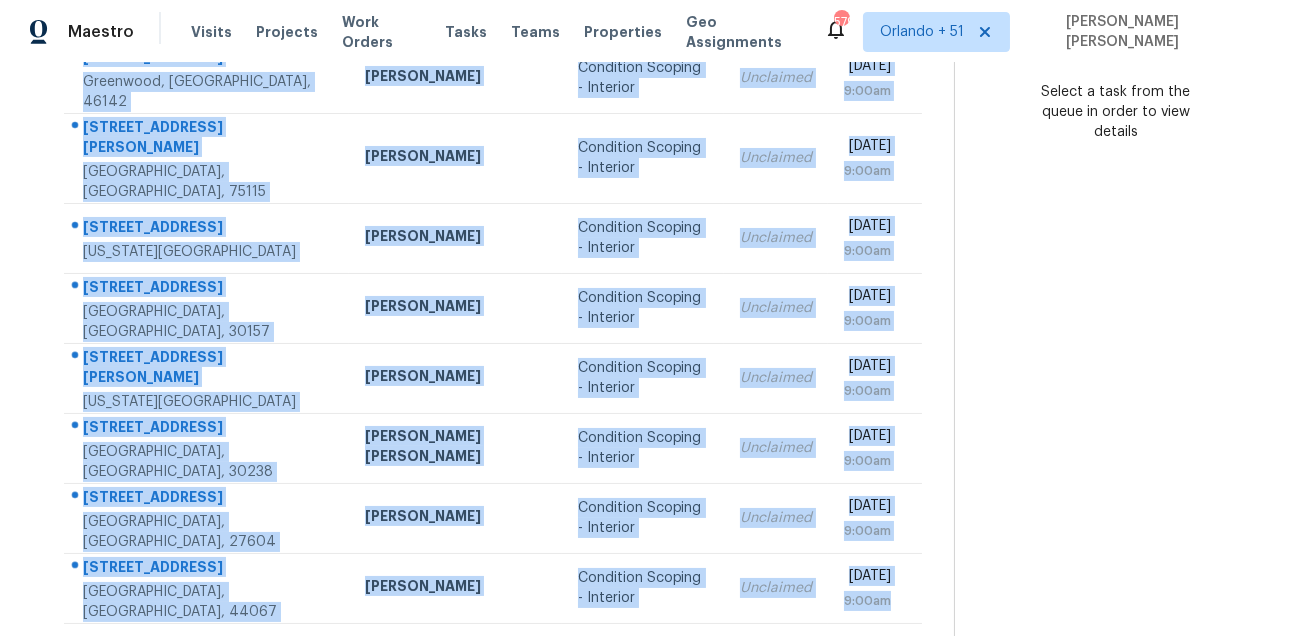 click 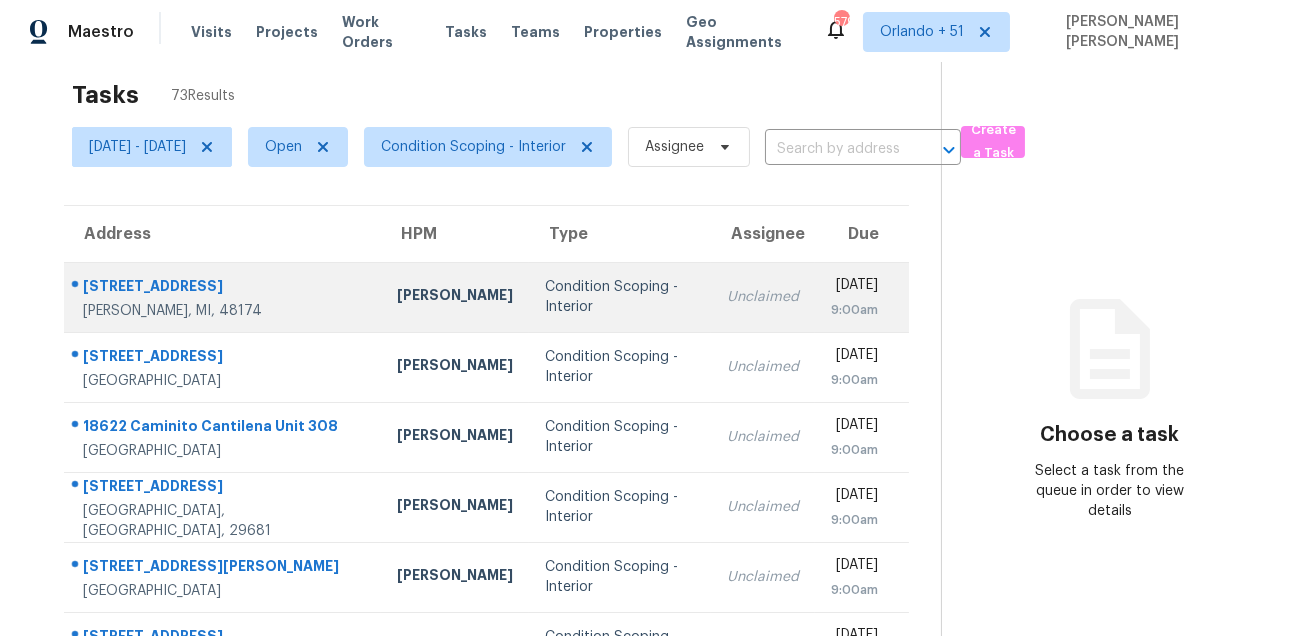 scroll, scrollTop: 0, scrollLeft: 0, axis: both 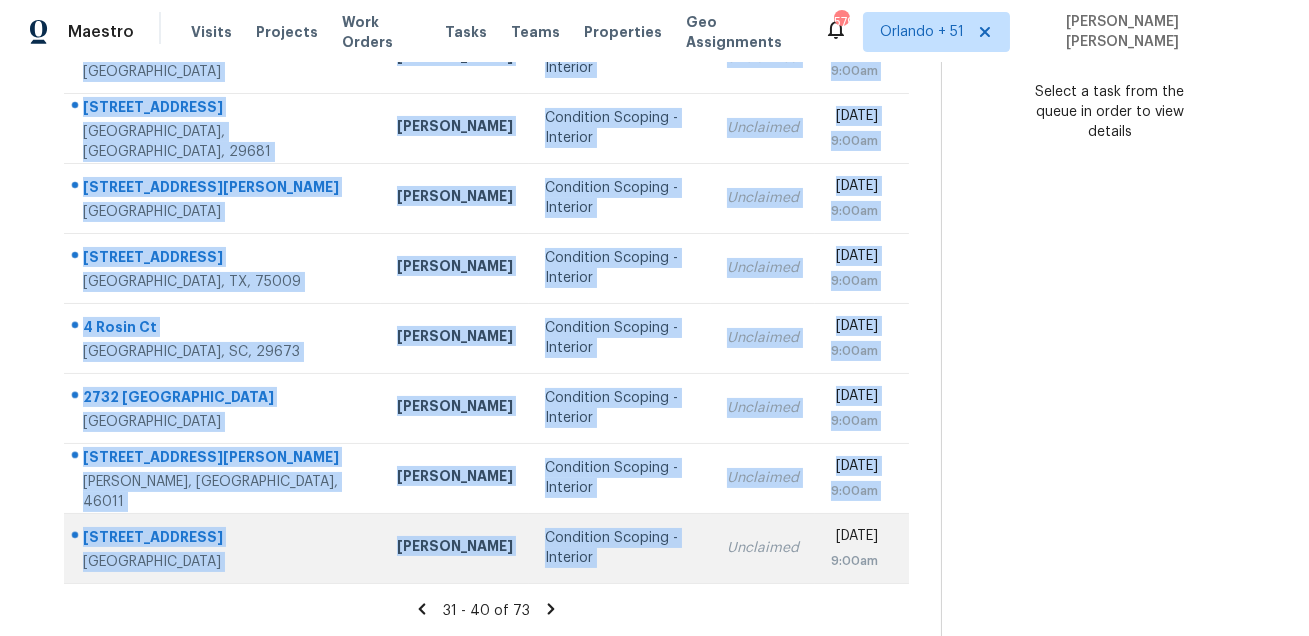 drag, startPoint x: 82, startPoint y: 300, endPoint x: 760, endPoint y: 530, distance: 715.9497 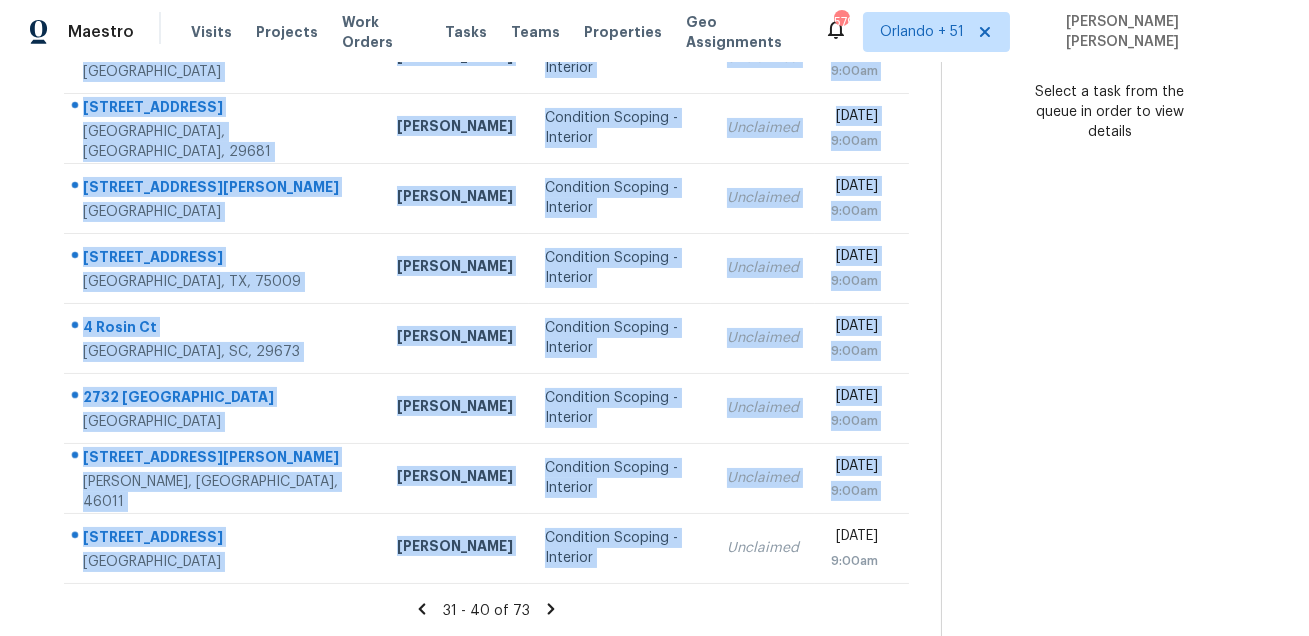 click 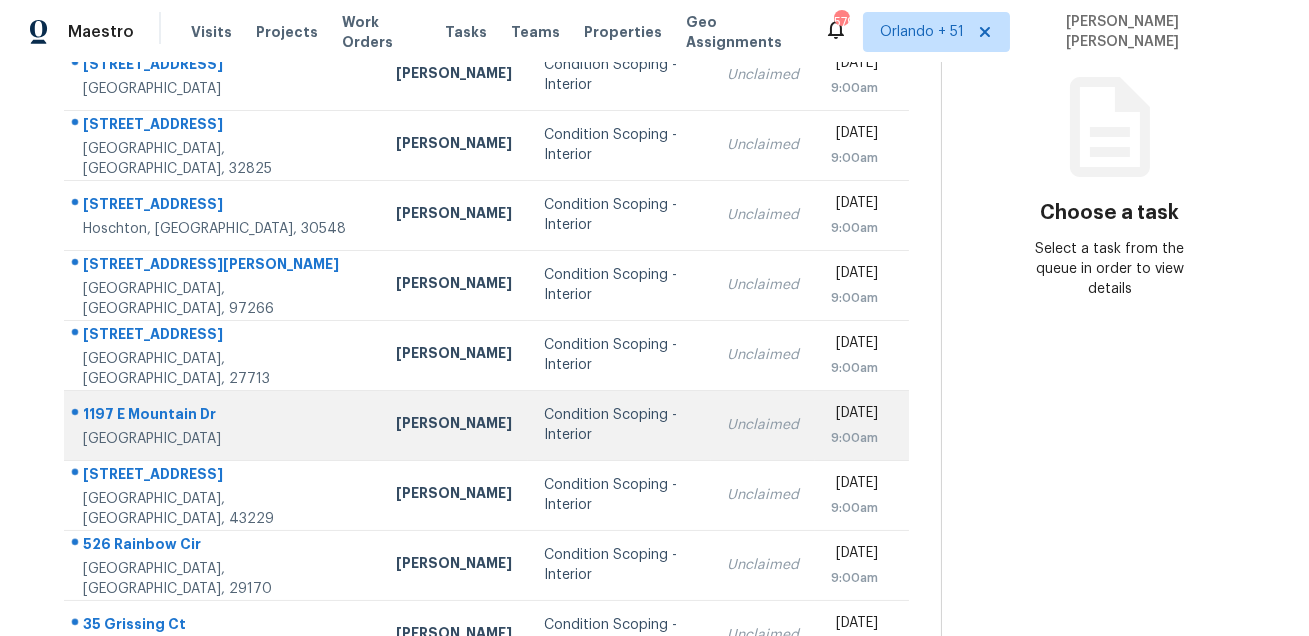 scroll, scrollTop: 0, scrollLeft: 0, axis: both 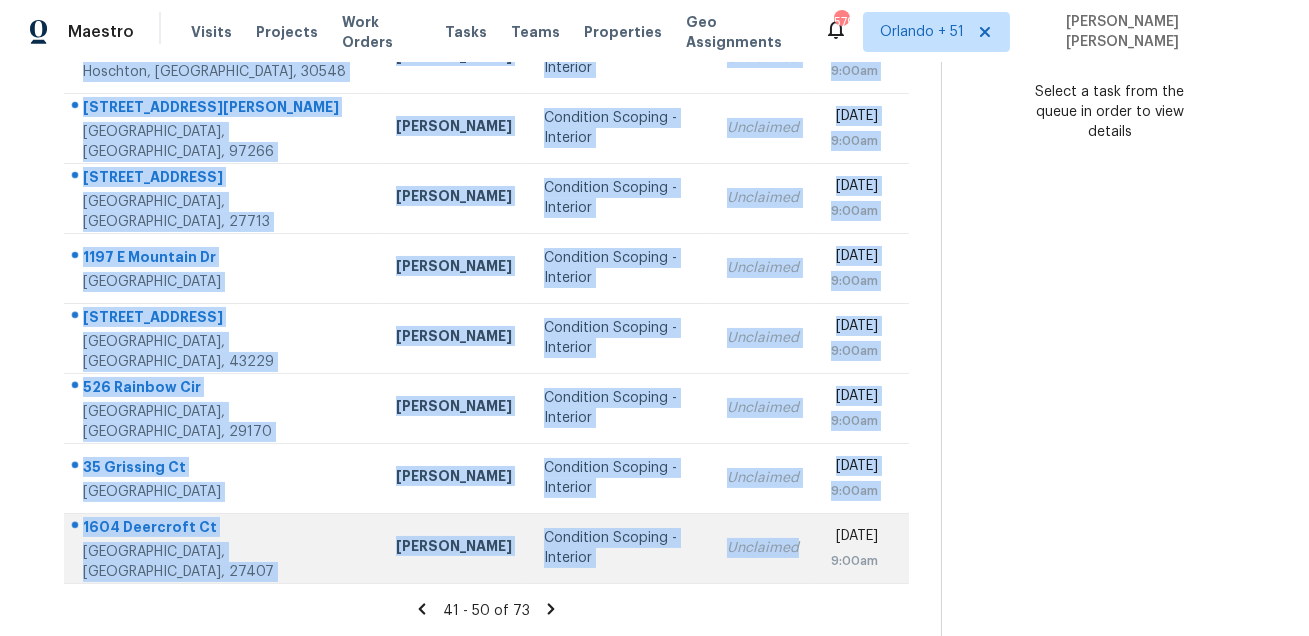 drag, startPoint x: 72, startPoint y: 300, endPoint x: 731, endPoint y: 562, distance: 709.17206 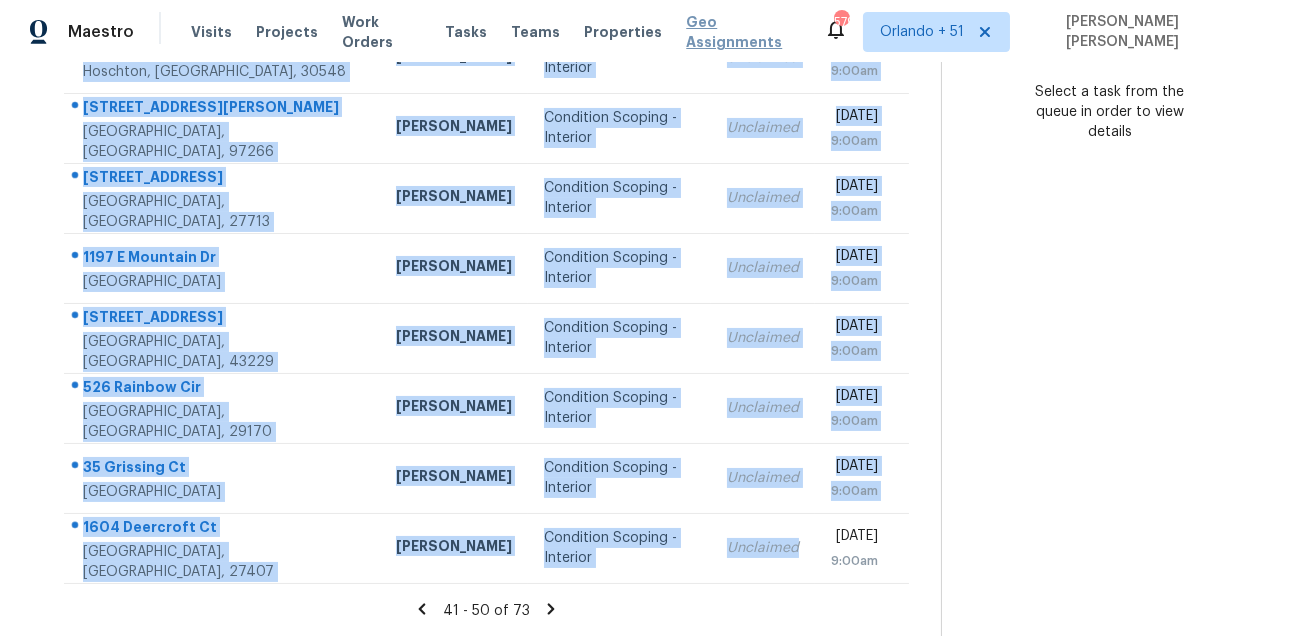 copy on "10244 Carolina Oaks Dr   Dallas, TX, 75227 Francisco Balcazar Serrato Condition Scoping - Interior Unclaimed Fri, Jul 18th 2025 9:00am 9245 Shepton St   Orlando, FL, 32825 Austin Jones Condition Scoping - Interior Unclaimed Fri, Jul 18th 2025 9:00am 1841 Hidden Creek Dr   Hoschton, GA, 30548 Scott Smathers Condition Scoping - Interior Unclaimed Fri, Jul 18th 2025 9:00am 9913 SE Steele St   Portland, OR, 97266 Karen Mattingley Condition Scoping - Interior Unclaimed Fri, Jul 18th 2025 9:00am 906 Larchwood Dr   Durham, NC, 27713 Wayne Putnam Condition Scoping - Interior Unclaimed Fri, Jul 18th 2025 9:00am 1197 E Mountain Dr   West Palm Beach, FL, 33406 Jeff Aniello Condition Scoping - Interior Unclaimed Fri, Jul 18th 2025 9:00am 5421 Ivywood Ln   Columbus, OH, 43229 Kim Peshek Condition Scoping - Interior Unclaimed Fri, Jul 18th 2025 9:00am 526 Rainbow Cir   West Columbia, SC, 29170 Kati Dunn Condition Scoping - Interior Unclaimed Fri, Jul 18th 2025 9:00am 35 Grissing Ct   Cedar Grove, NJ, 07009 Ryan Johnson ..." 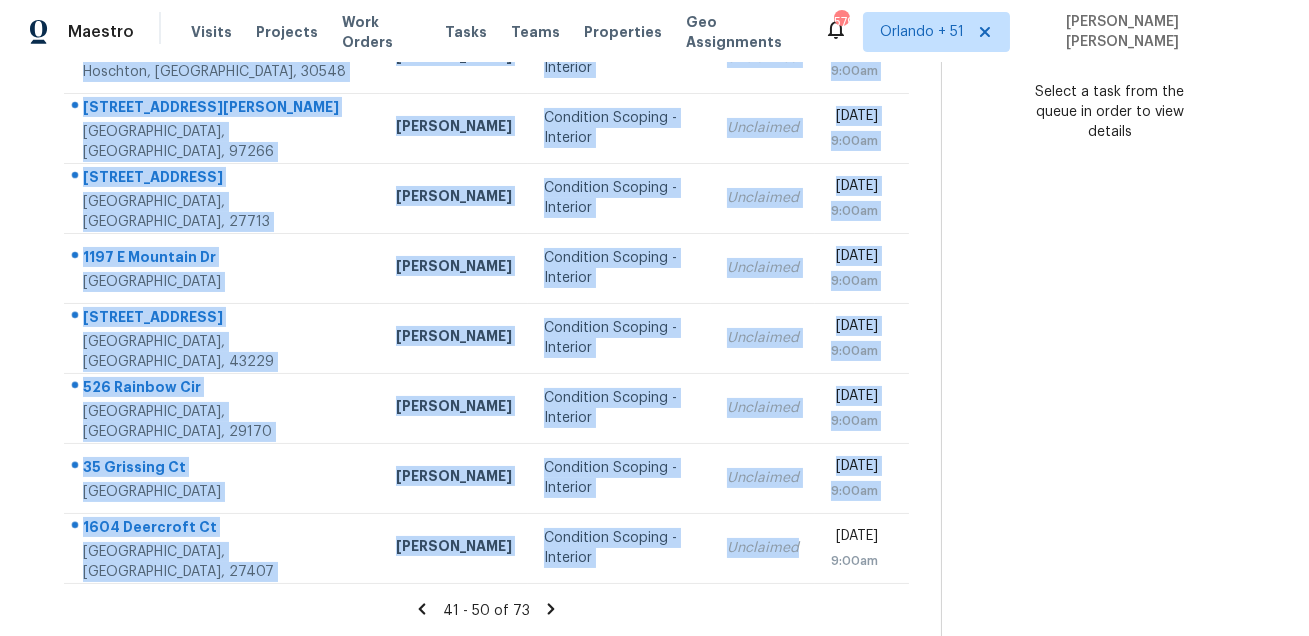 click 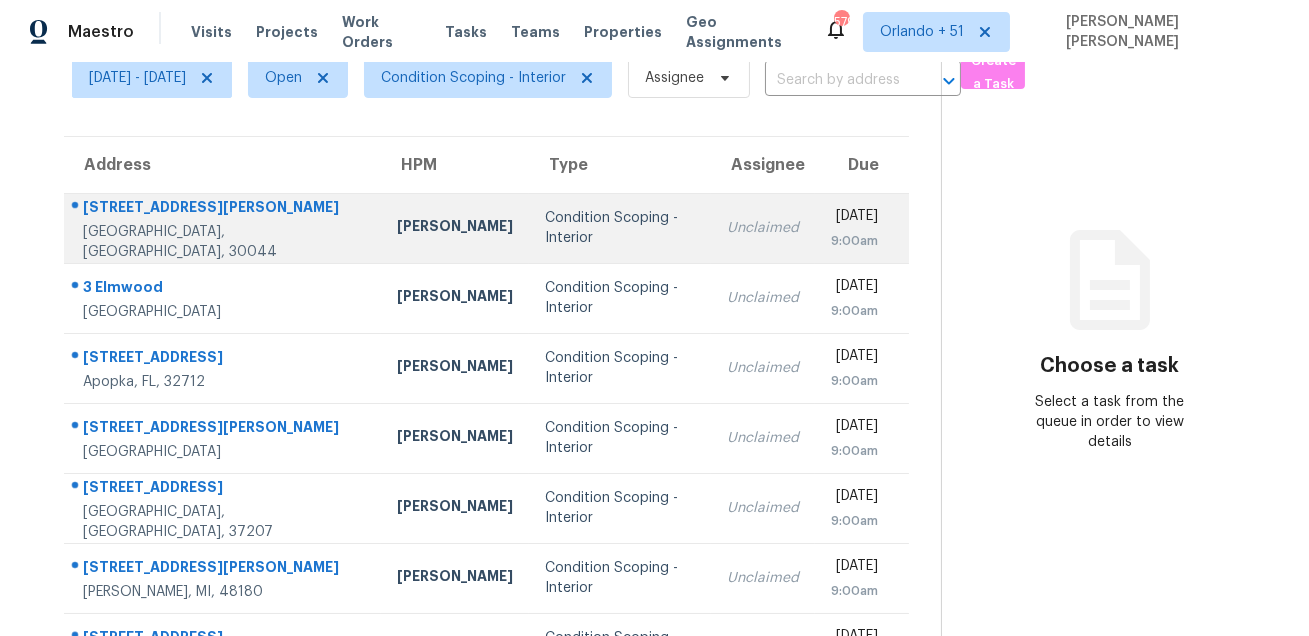 scroll, scrollTop: 49, scrollLeft: 0, axis: vertical 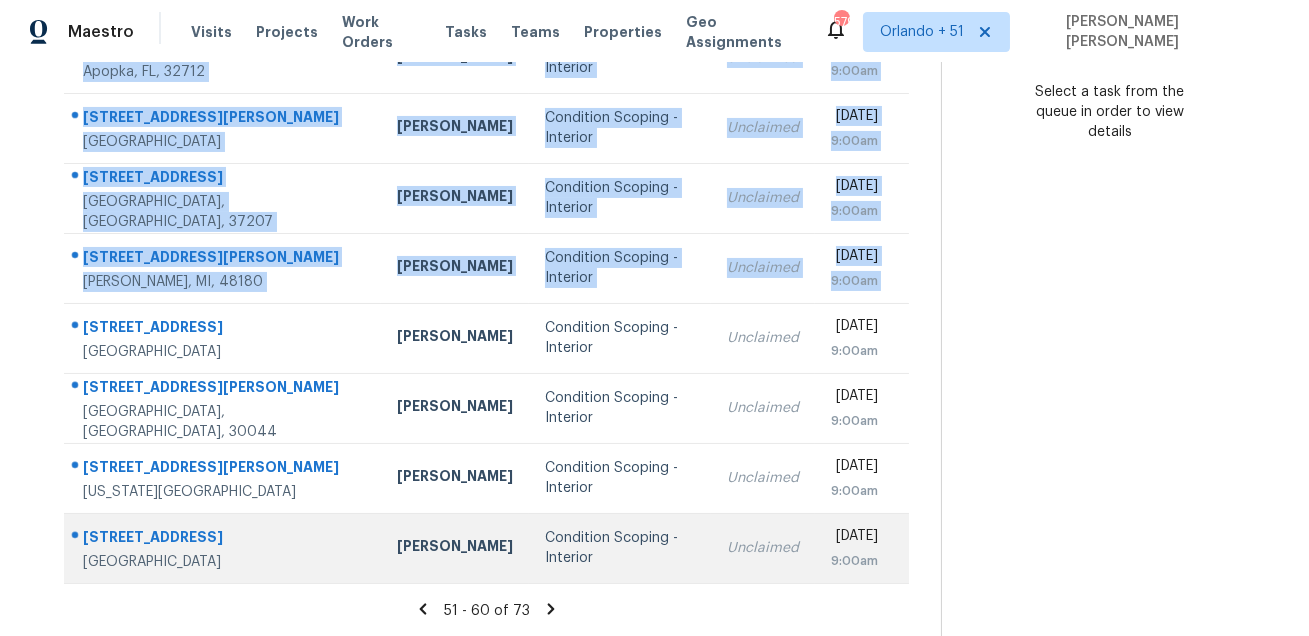 drag, startPoint x: 80, startPoint y: 245, endPoint x: 765, endPoint y: 560, distance: 753.95624 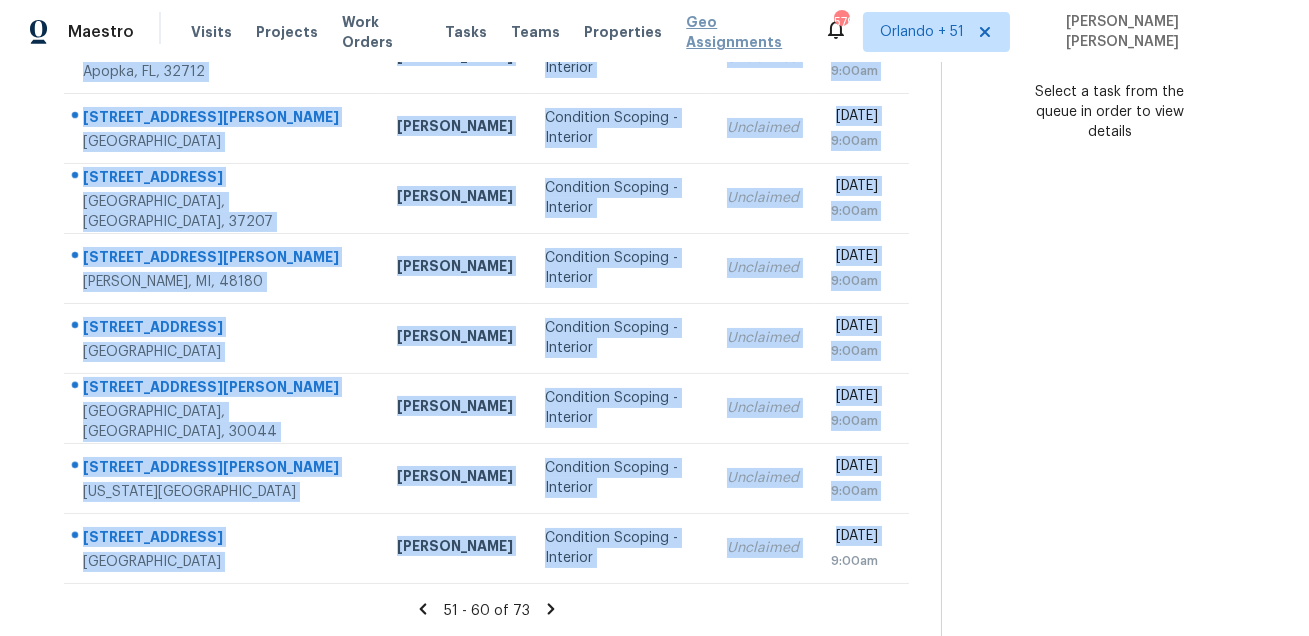 copy on "218 Prince Anthony Dr   Lawrenceville, GA, 30044 Scott Smathers Condition Scoping - Interior Unclaimed Fri, Jul 18th 2025 9:00am 3 Elmwood   Irvine, CA, 92604 Sean Hatfield Condition Scoping - Interior Unclaimed Fri, Jul 18th 2025 9:00am 551 Moonbeam Rd   Apopka, FL, 32712 Carl Biederman Condition Scoping - Interior Unclaimed Fri, Jul 18th 2025 9:00am 307 Dolores Ave   San Antonio, TX, 78228 Felix Ramos Condition Scoping - Interior Unclaimed Fri, Jul 18th 2025 9:00am 3184 Gwynnwood Dr   Nashville, TN, 37207 Lauren Bittler Condition Scoping - Interior Unclaimed Fri, Jul 18th 2025 9:00am 7570 Pardee Rd   Taylor, MI, 48180 Dominic Herron Condition Scoping - Interior Unclaimed Fri, Jul 18th 2025 9:00am 811 College Ave   Fredericksburg, VA, 22401 Christopher Pace Condition Scoping - Interior Unclaimed Fri, Jul 18th 2025 9:00am 2740 Longacre Park Way # 53 Lawrenceville, GA, 30044 Scott Smathers Condition Scoping - Interior Unclaimed Fri, Jul 18th 2025 9:00am 9001 Jarboe St   Kansas City, MO, 64114 Joshua Beatty ..." 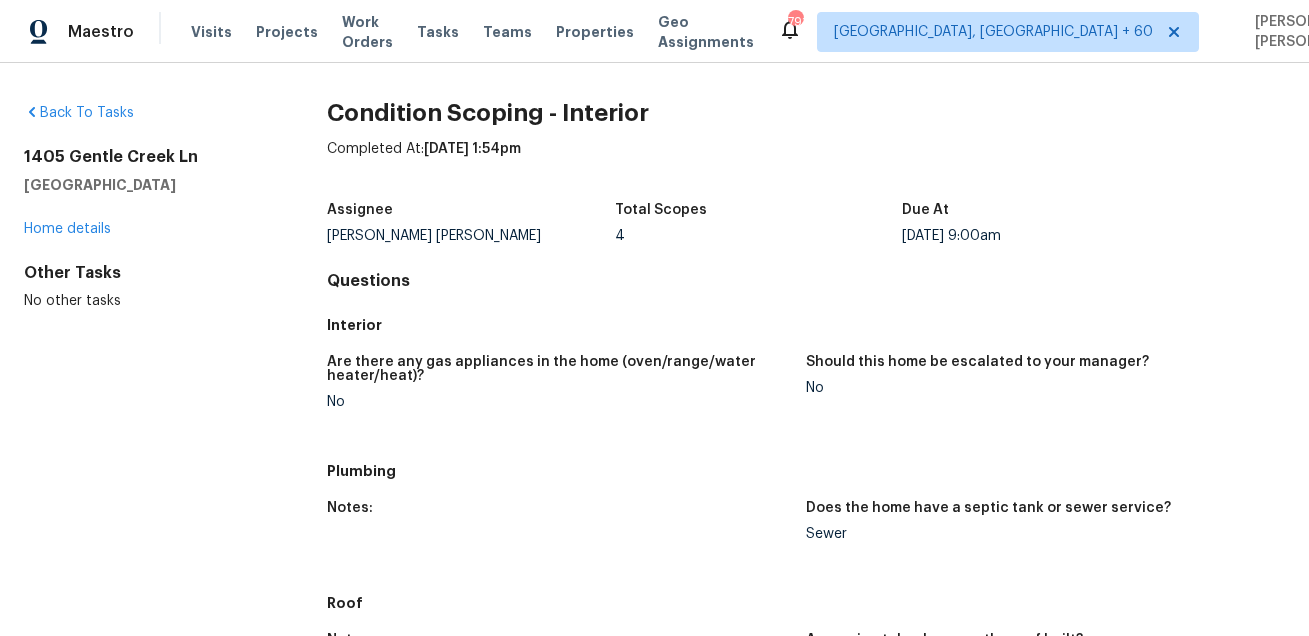 scroll, scrollTop: 0, scrollLeft: 0, axis: both 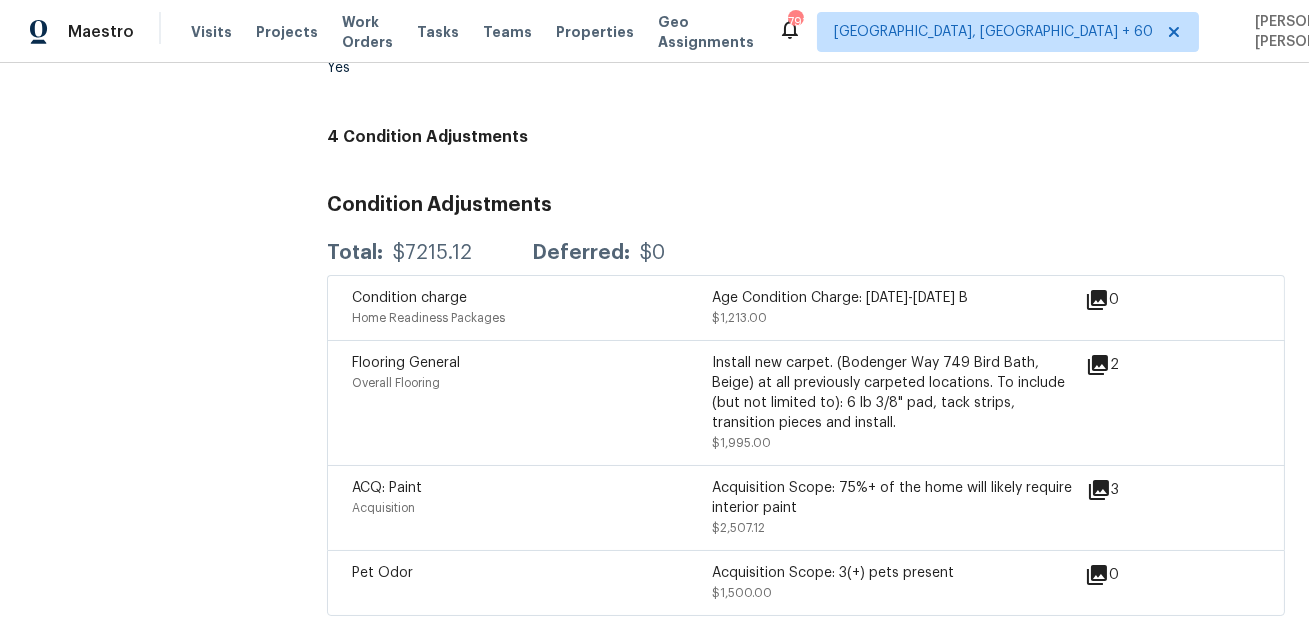 click on "4 Condition Adjustments" at bounding box center (806, 137) 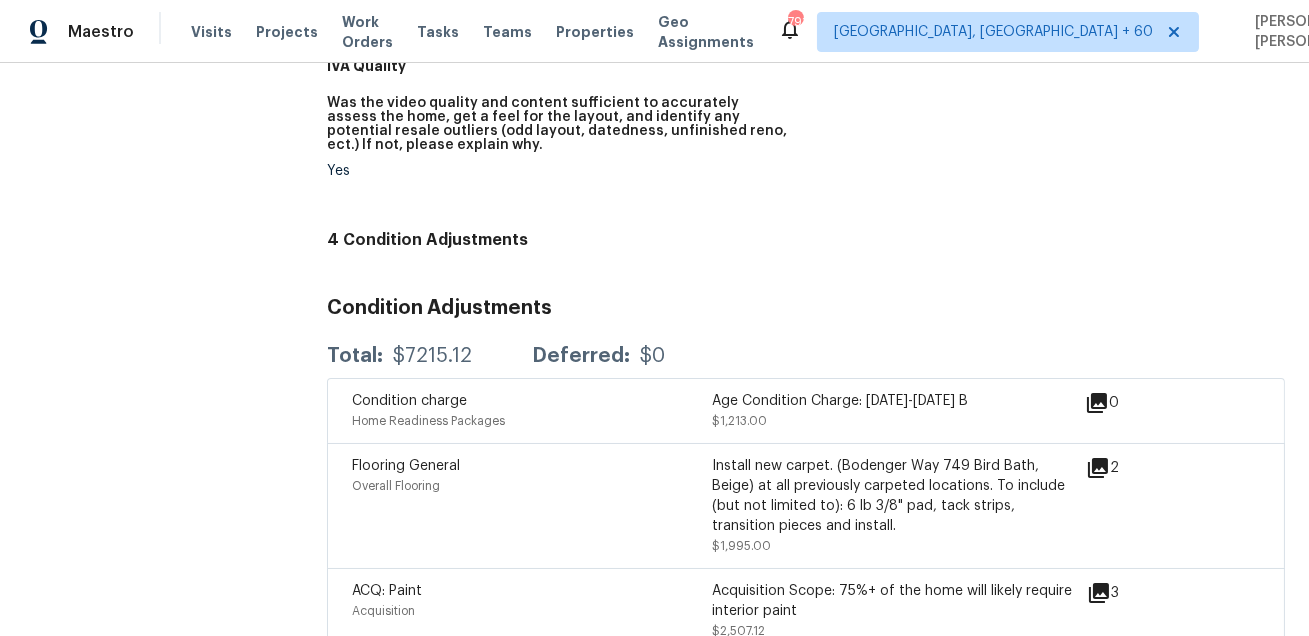 scroll, scrollTop: 977, scrollLeft: 0, axis: vertical 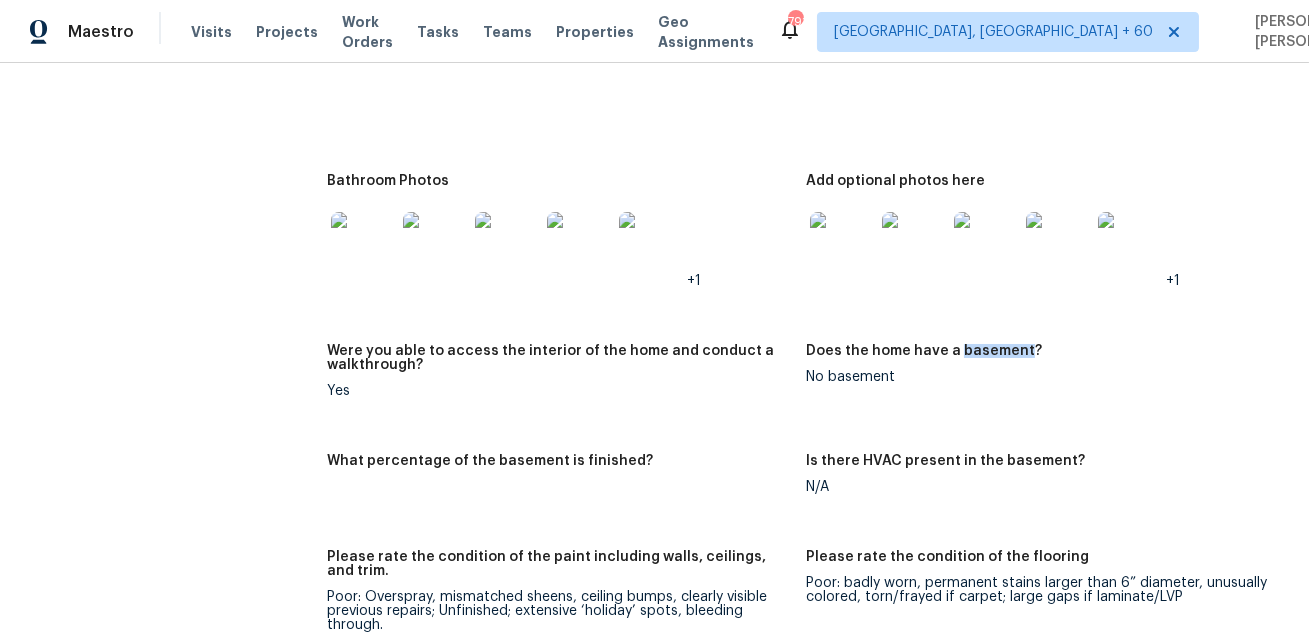 click on "Were you able to access the interior of the home and conduct a walkthrough?" at bounding box center [558, 358] 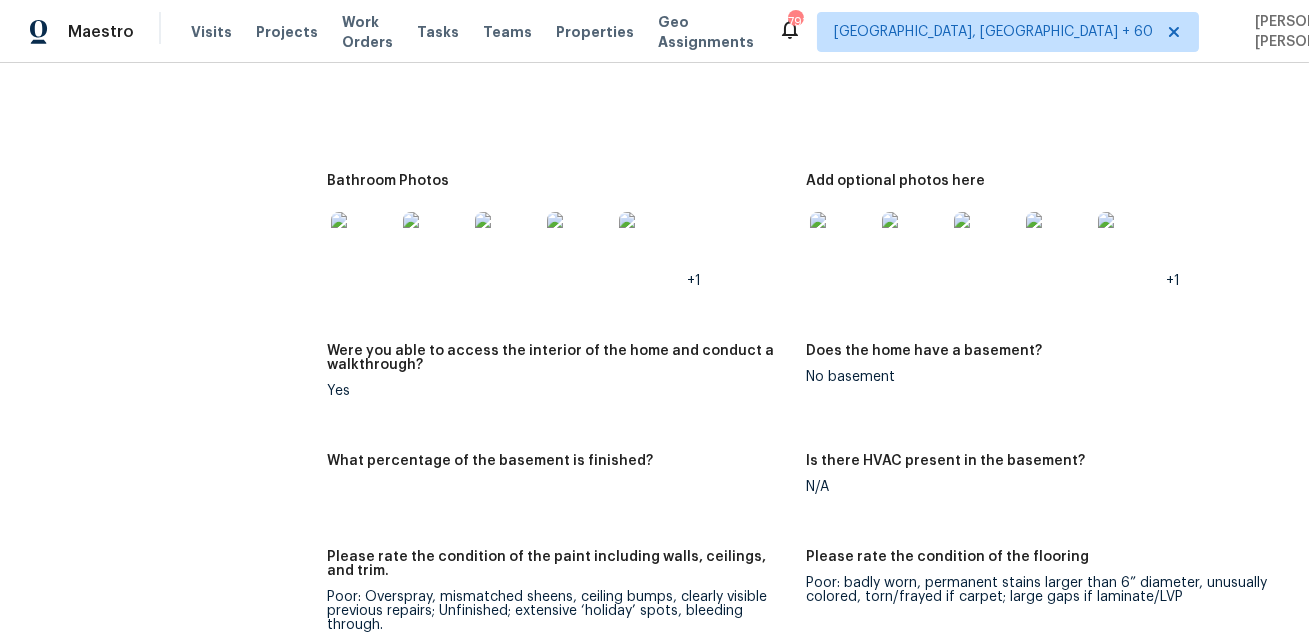 scroll, scrollTop: 2092, scrollLeft: 0, axis: vertical 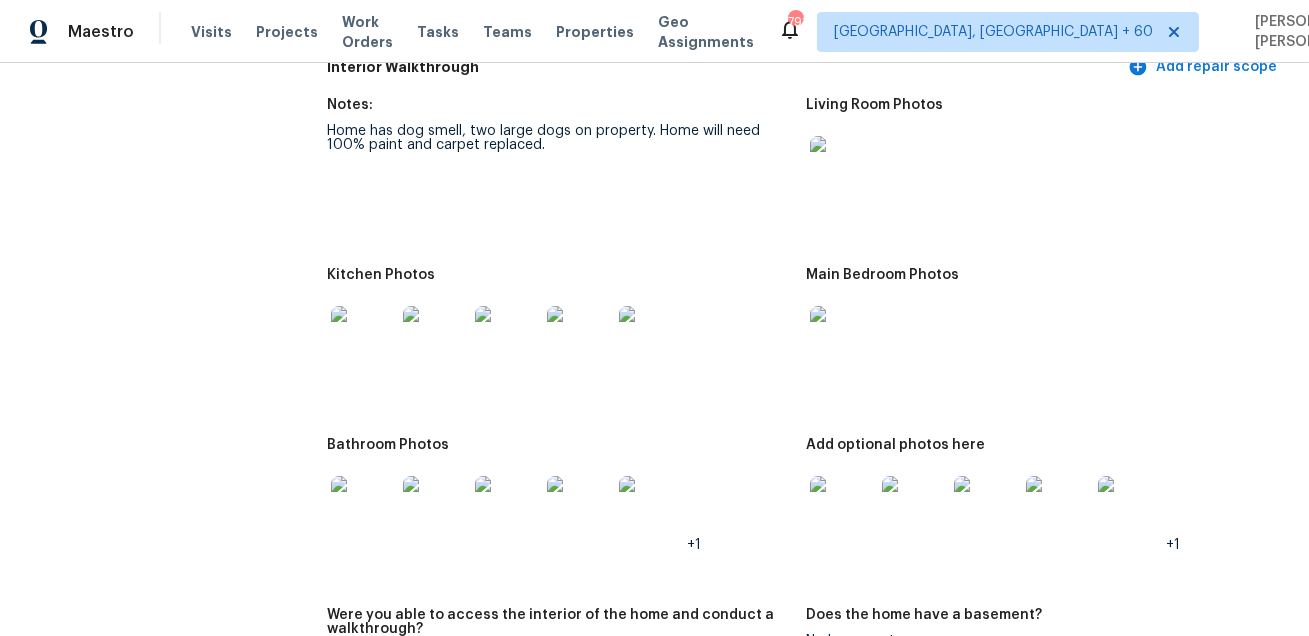 click at bounding box center (842, 168) 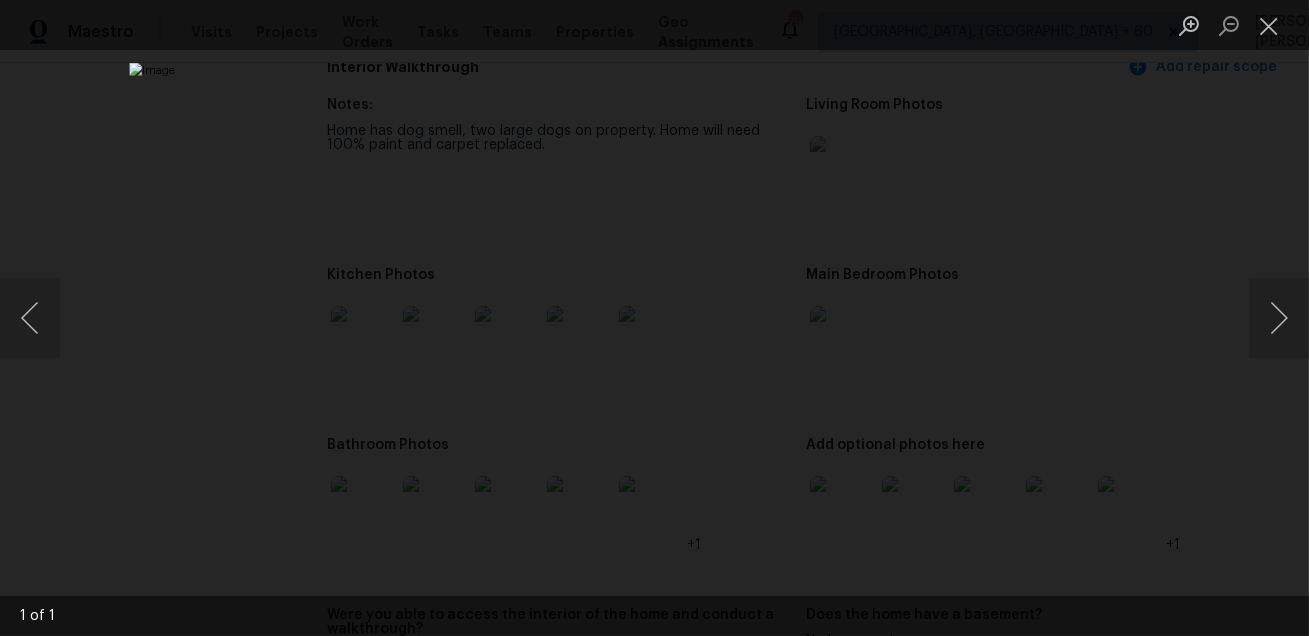 click at bounding box center [654, 318] 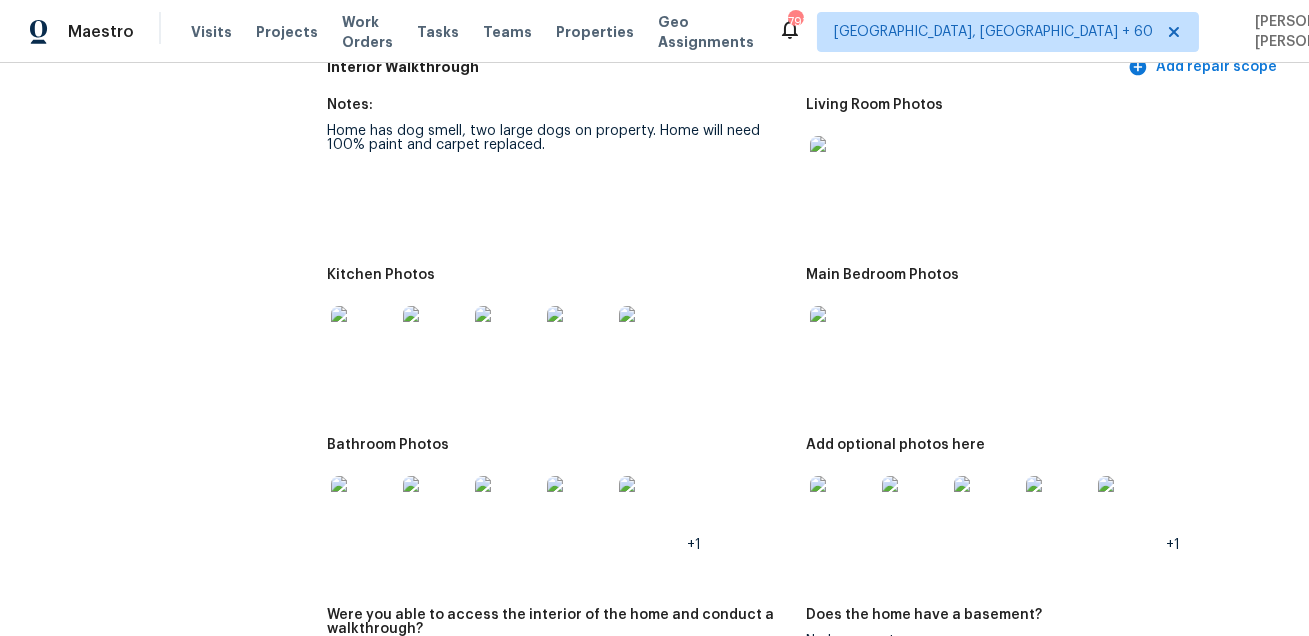 click at bounding box center (363, 338) 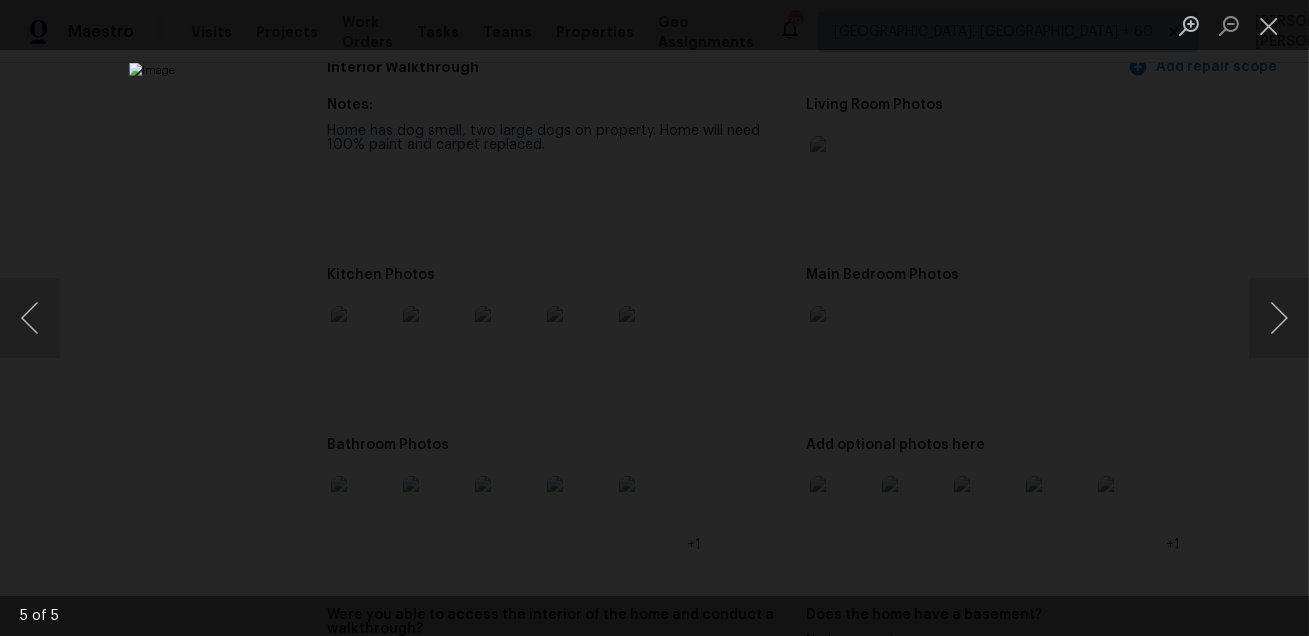 click at bounding box center (654, 318) 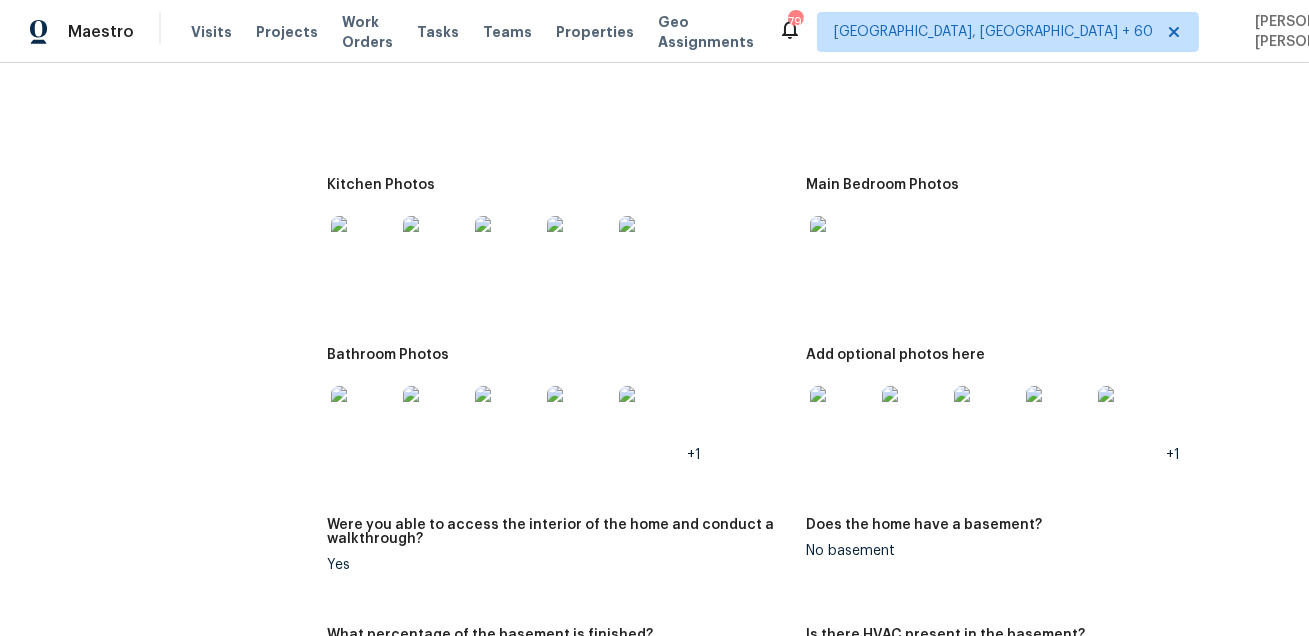 scroll, scrollTop: 2235, scrollLeft: 0, axis: vertical 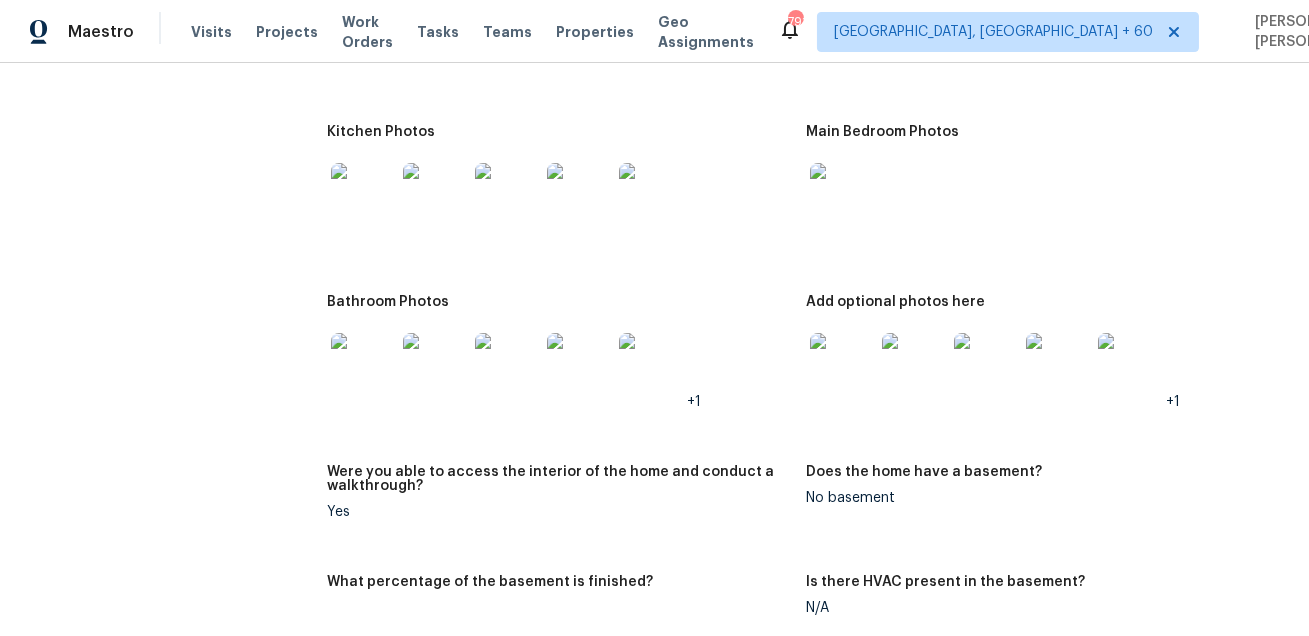 click at bounding box center (842, 195) 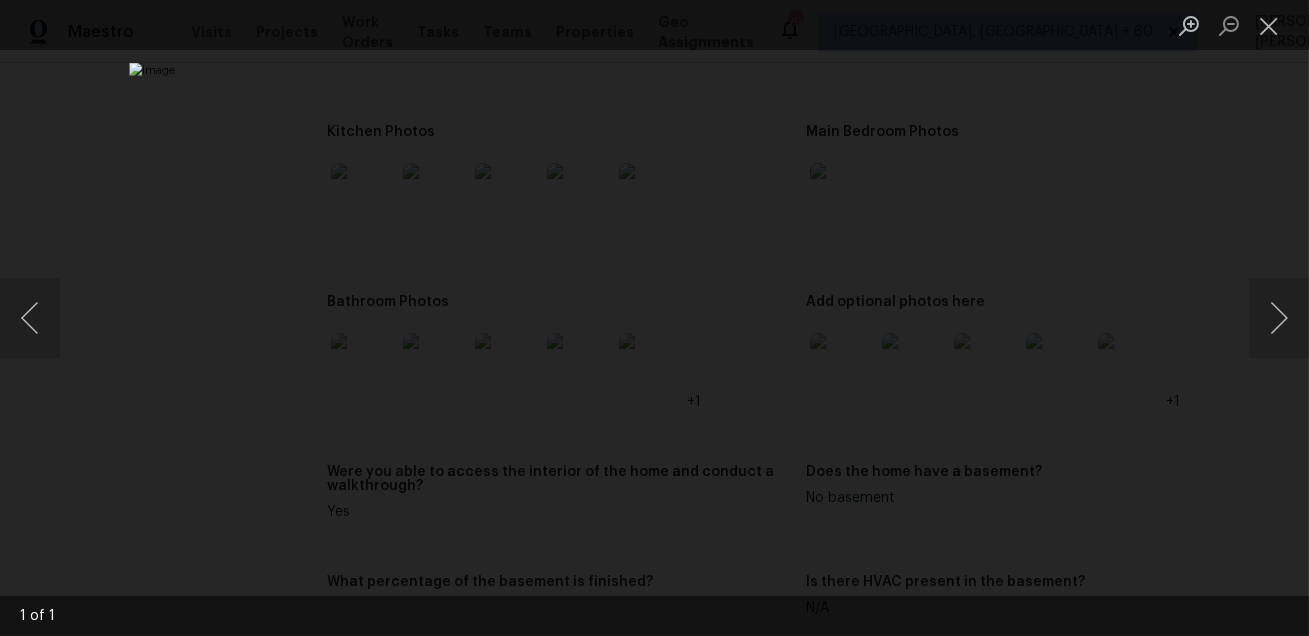 click at bounding box center [654, 318] 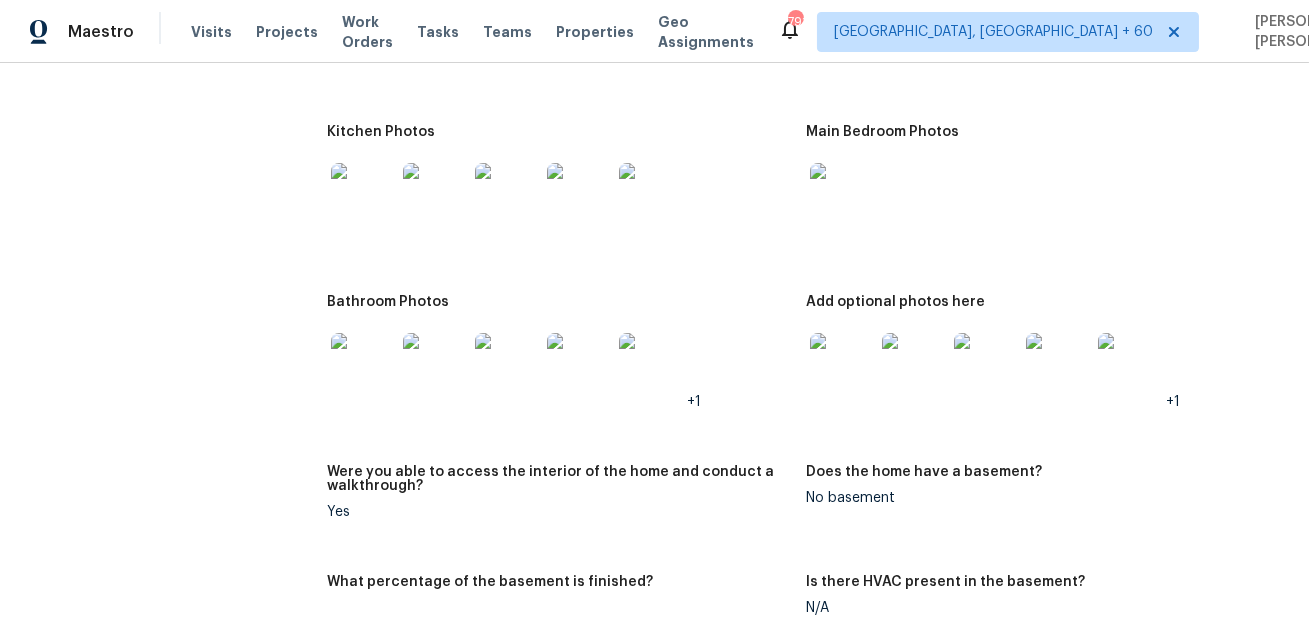 click at bounding box center (363, 365) 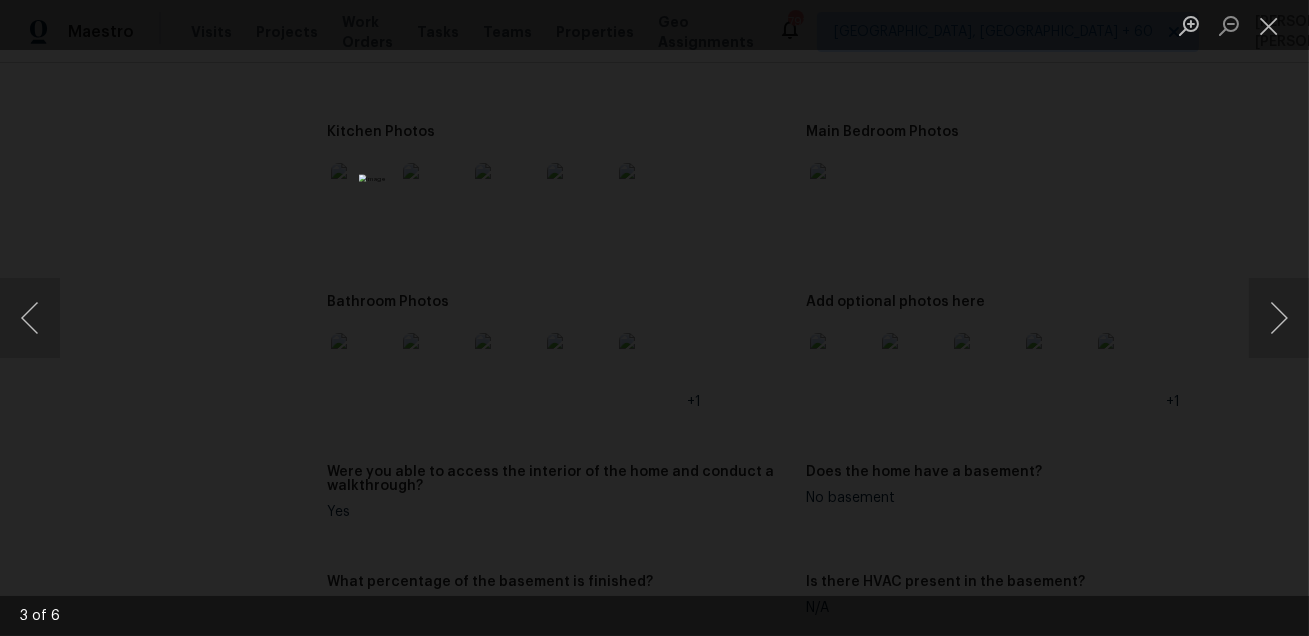 click at bounding box center [654, 318] 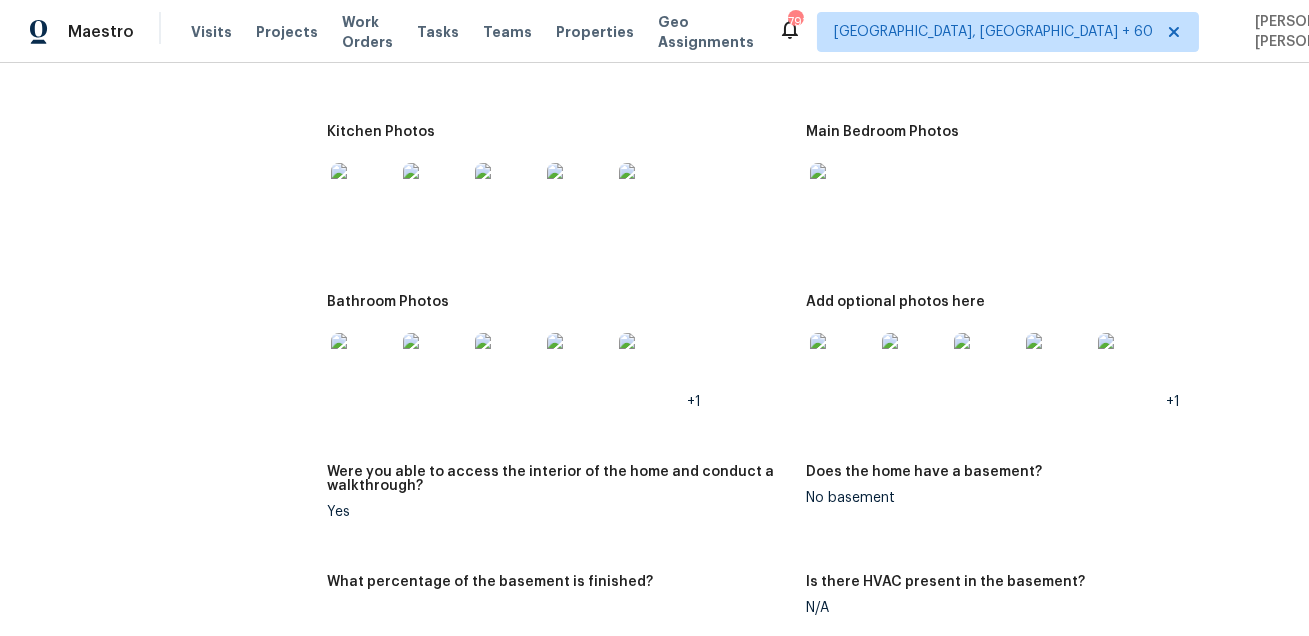 click at bounding box center [842, 365] 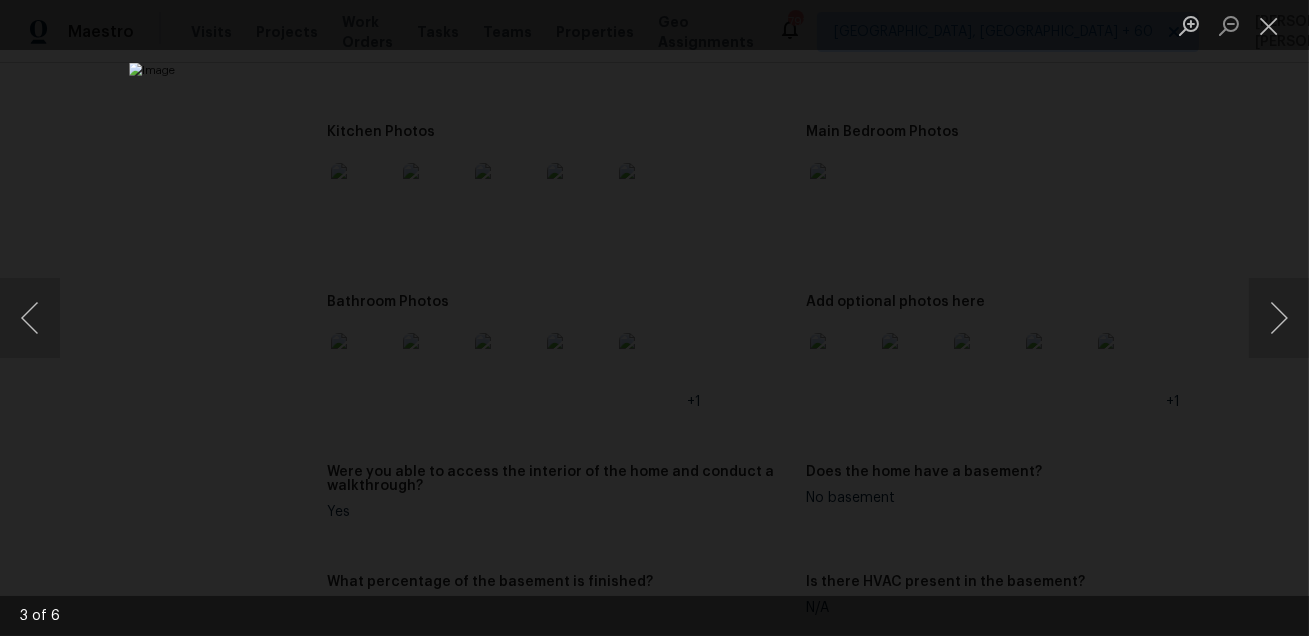 click at bounding box center [654, 318] 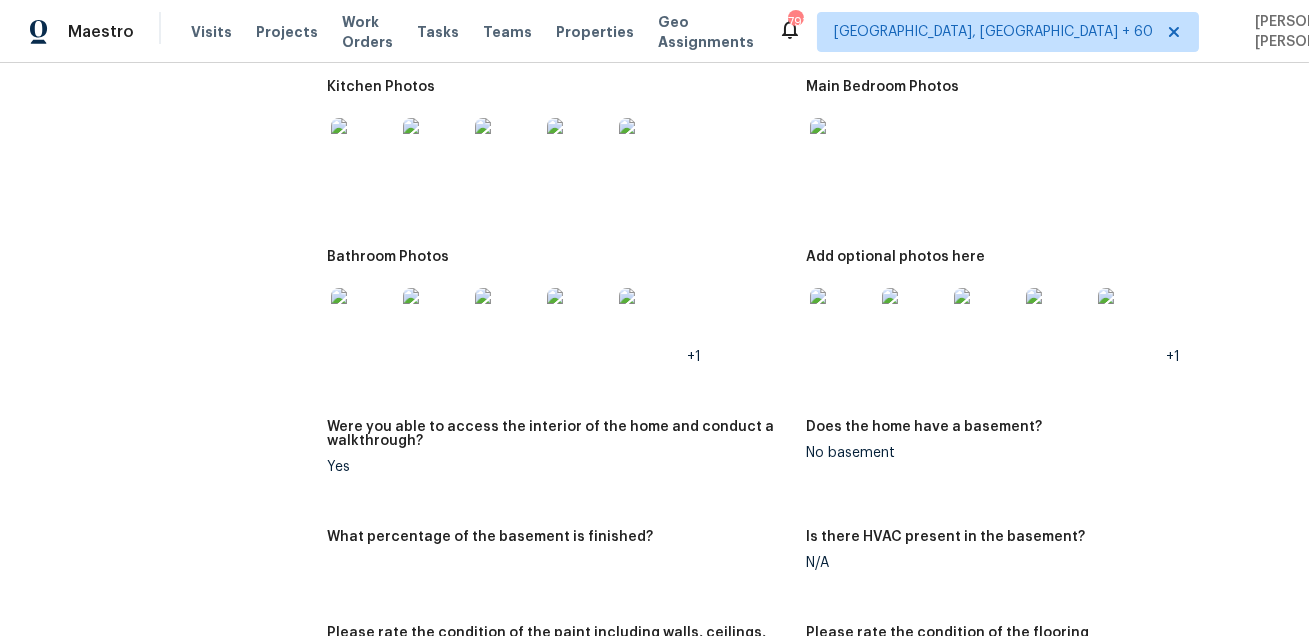 scroll, scrollTop: 2287, scrollLeft: 0, axis: vertical 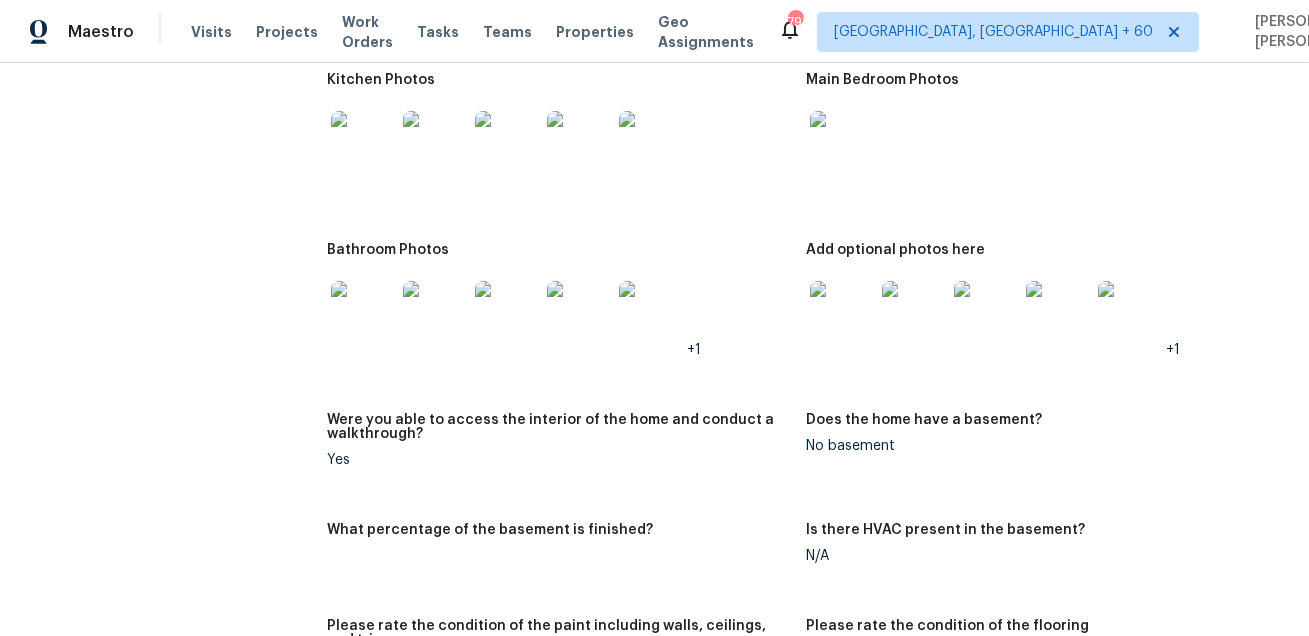 click at bounding box center [842, 313] 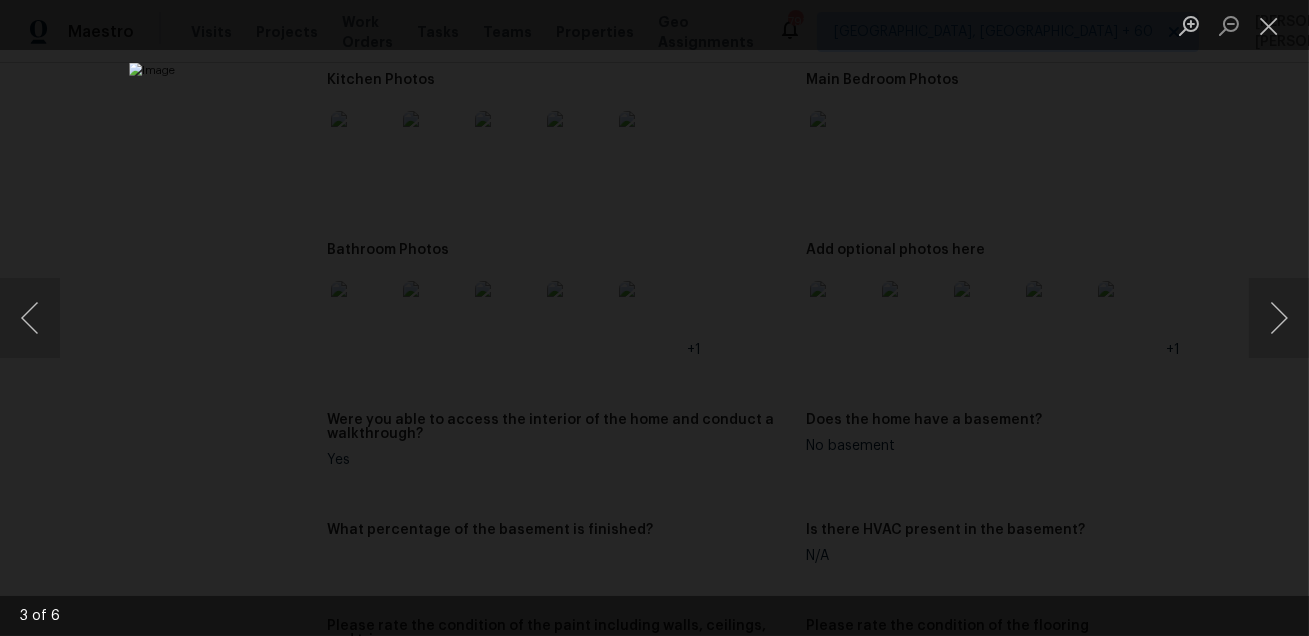 click at bounding box center (654, 318) 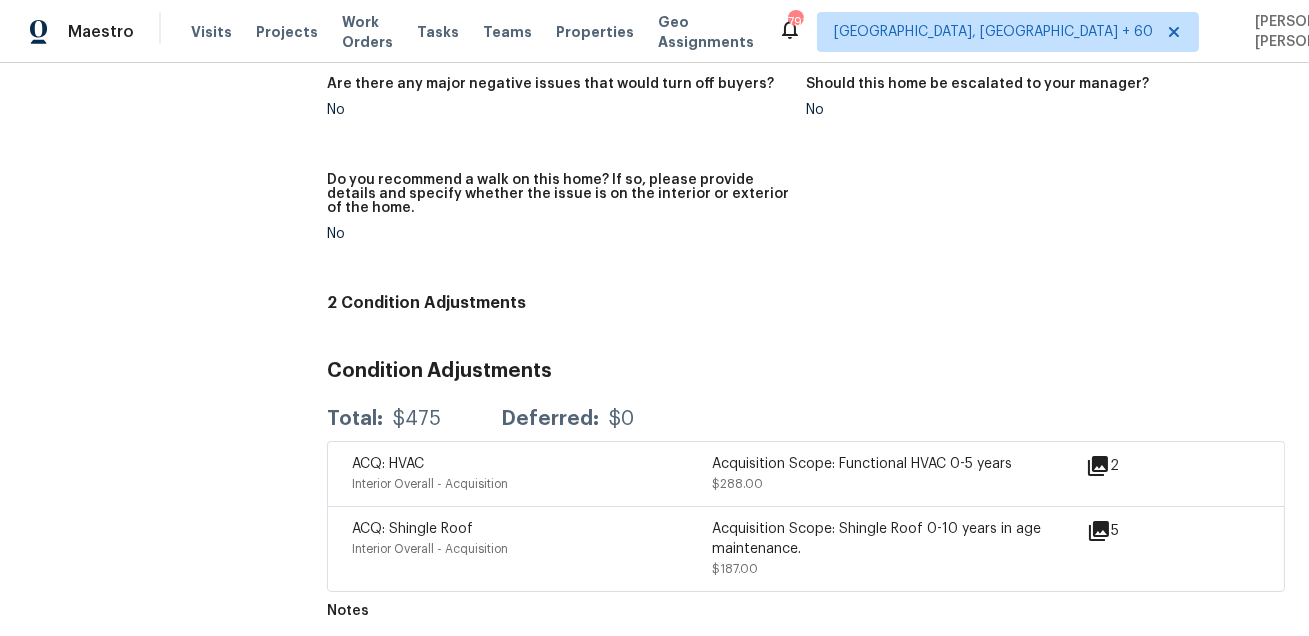 scroll, scrollTop: 4455, scrollLeft: 0, axis: vertical 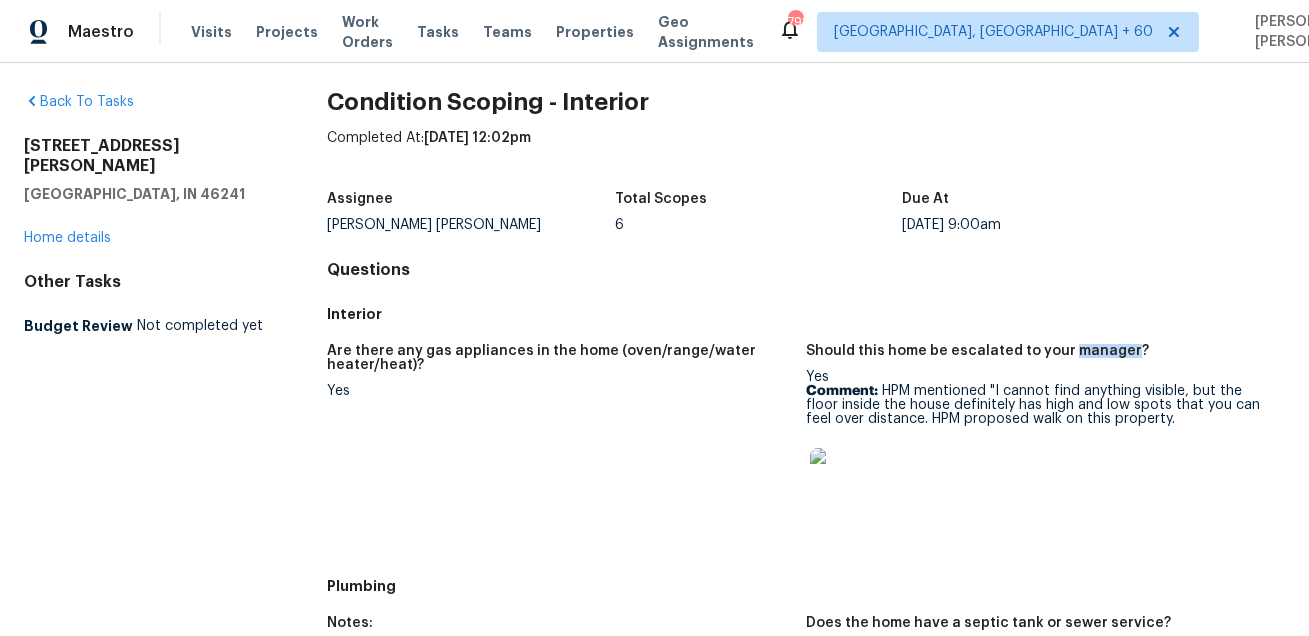 click on "Are there any gas appliances in the home (oven/range/water heater/heat)?" at bounding box center [558, 364] 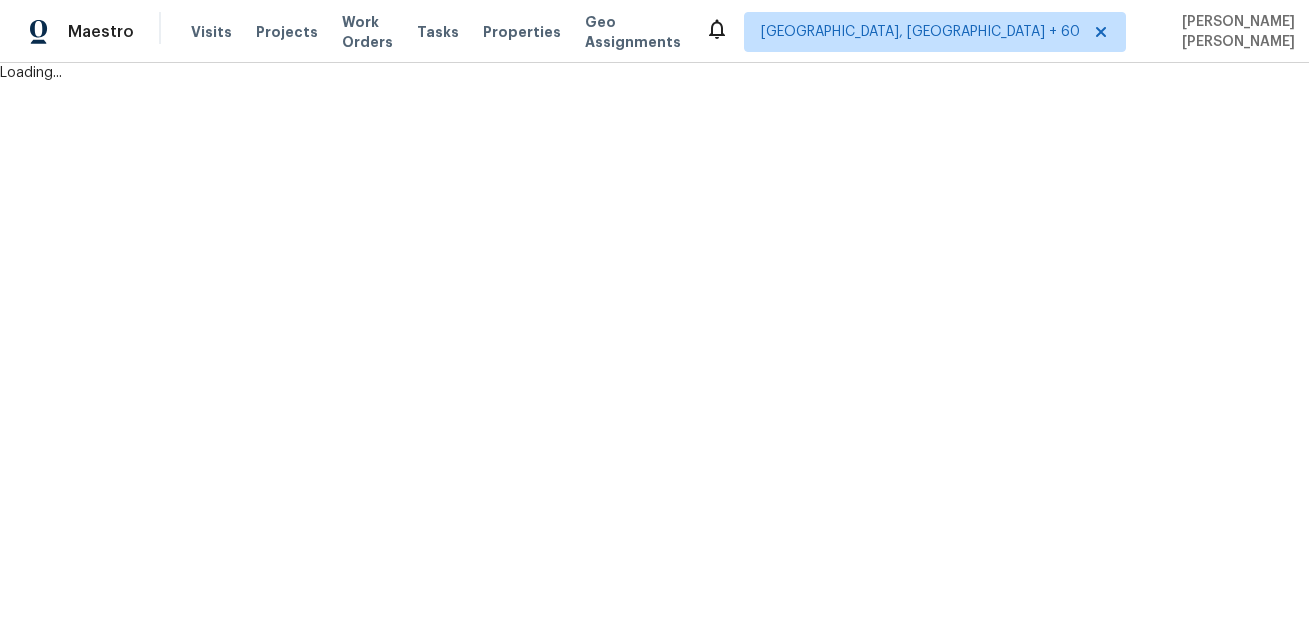 scroll, scrollTop: 0, scrollLeft: 0, axis: both 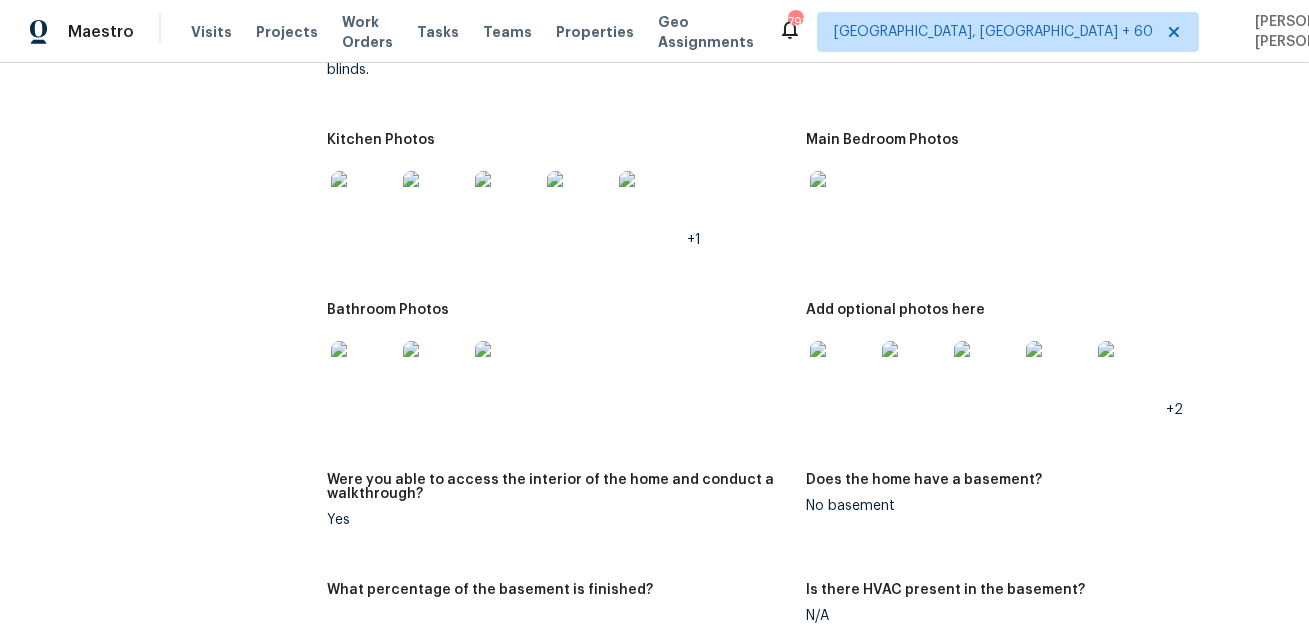 click at bounding box center [363, 203] 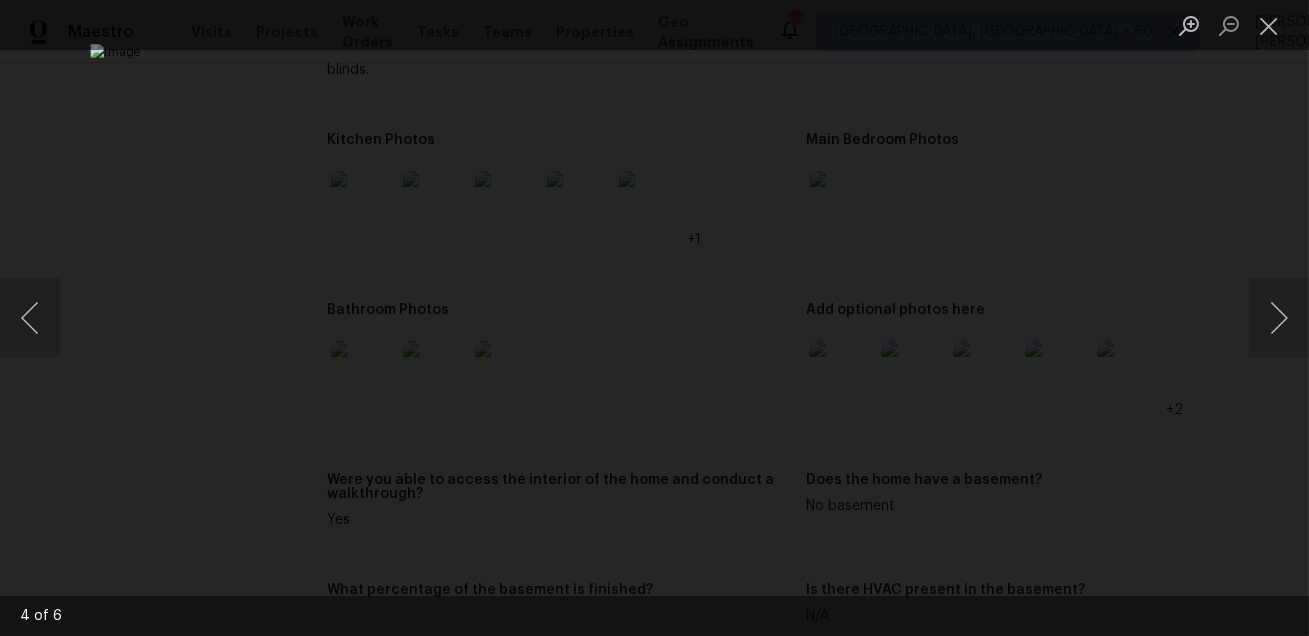 click at bounding box center [654, 318] 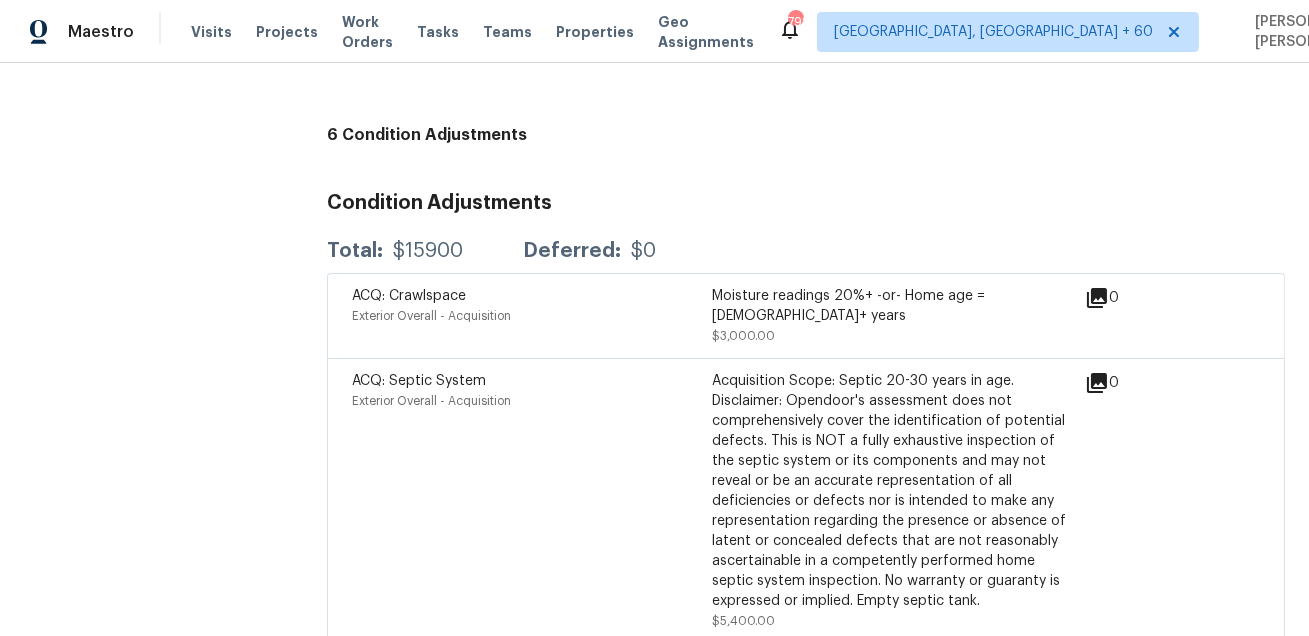 scroll, scrollTop: 3102, scrollLeft: 0, axis: vertical 